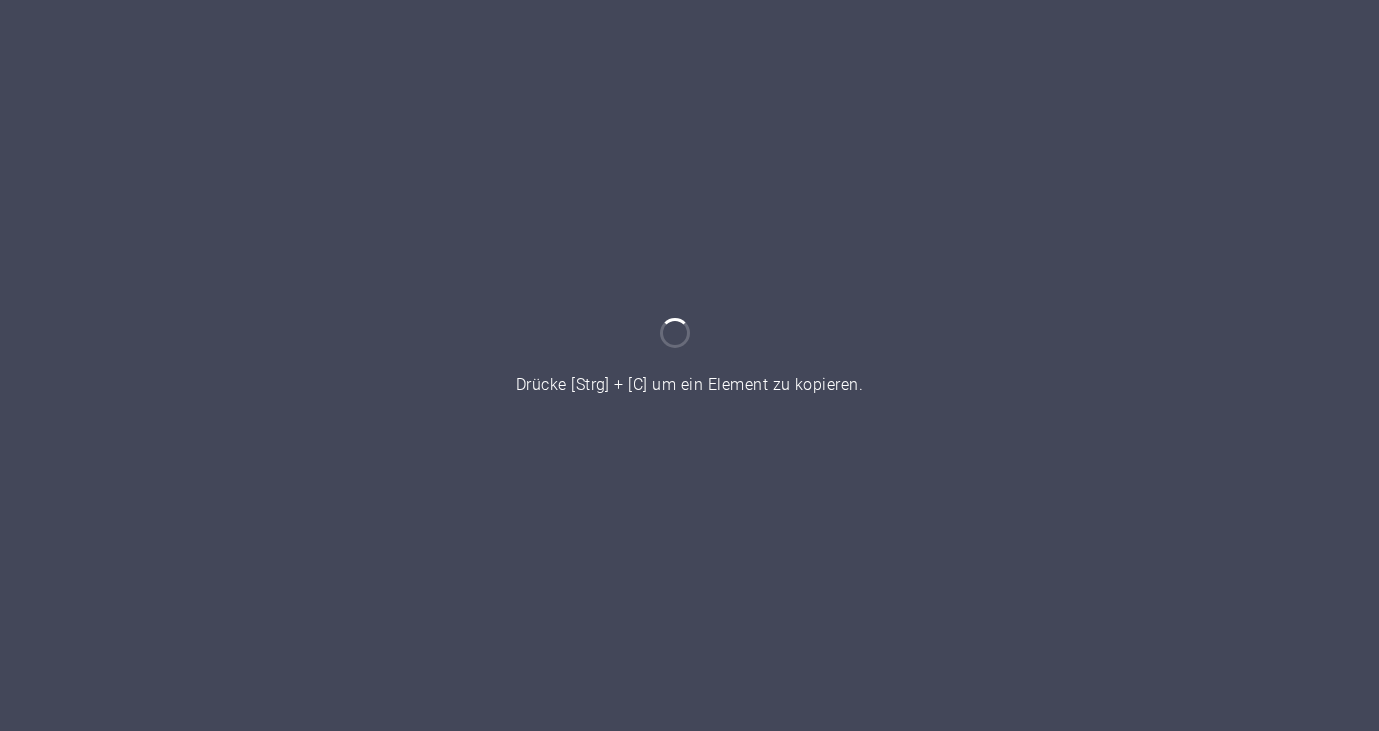 scroll, scrollTop: 0, scrollLeft: 0, axis: both 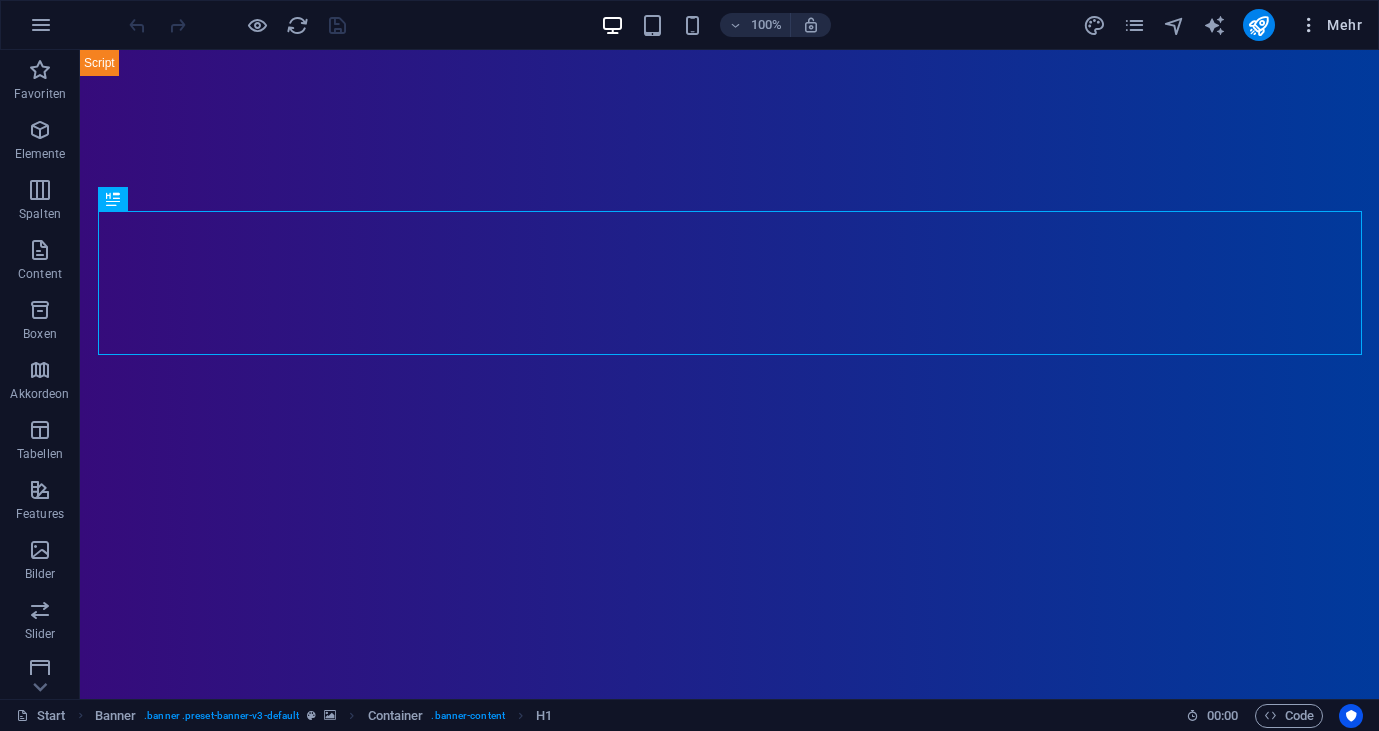 click at bounding box center (1309, 25) 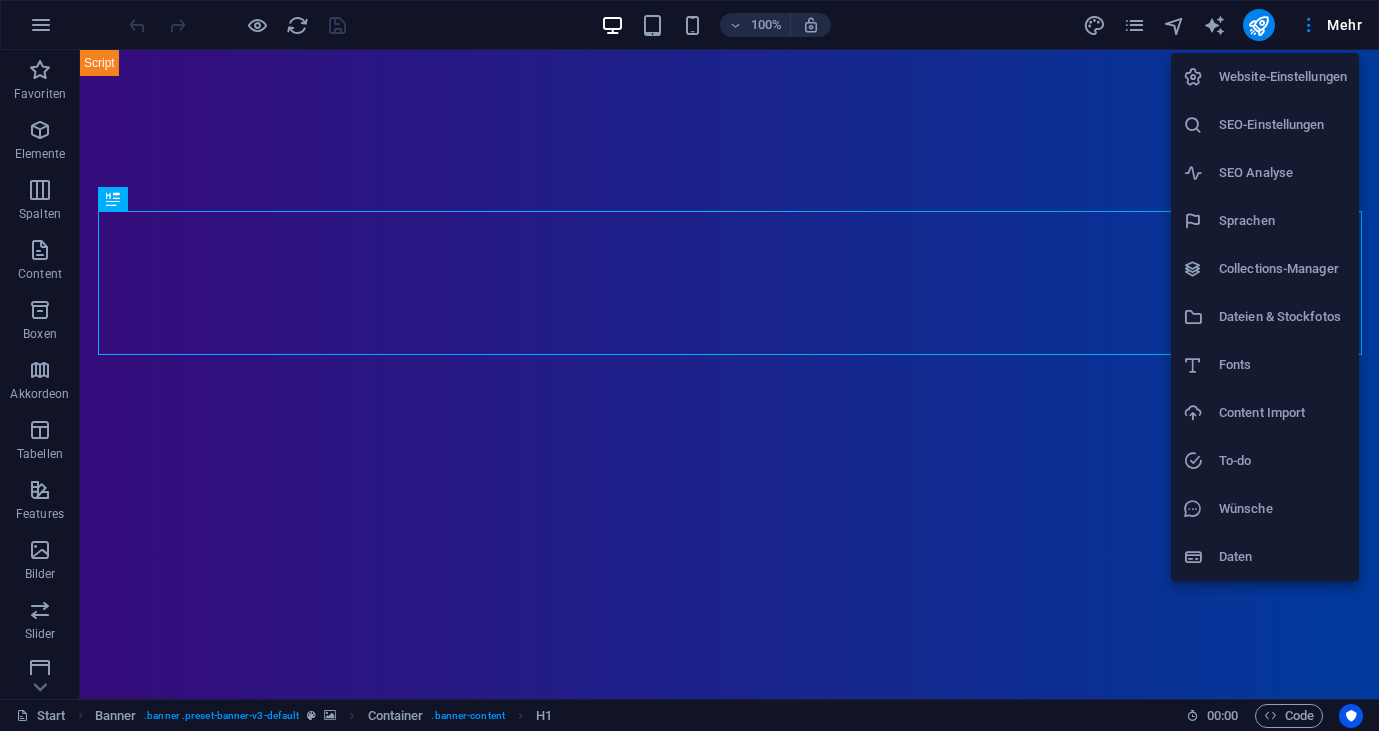 click on "Website-Einstellungen" at bounding box center [1283, 77] 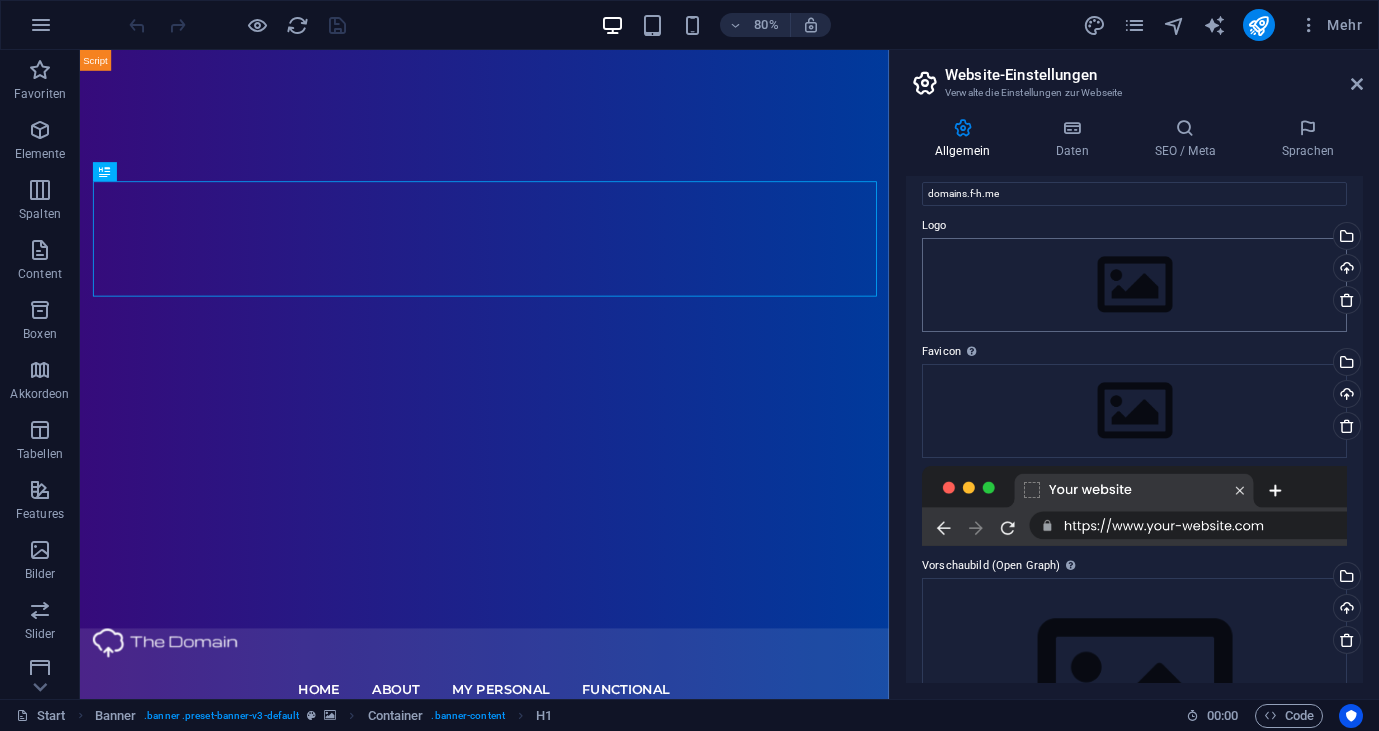 scroll, scrollTop: 0, scrollLeft: 0, axis: both 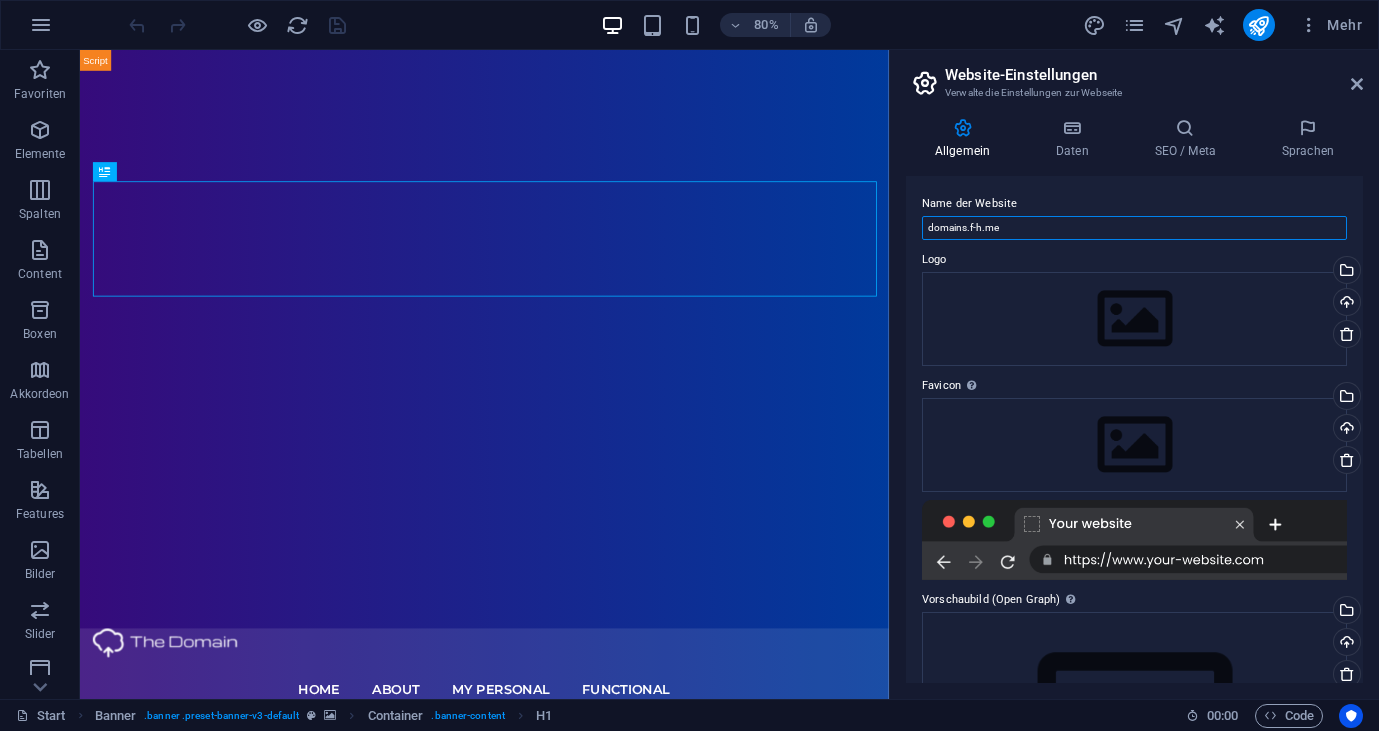 click on "domains.f-h.me" at bounding box center [1134, 228] 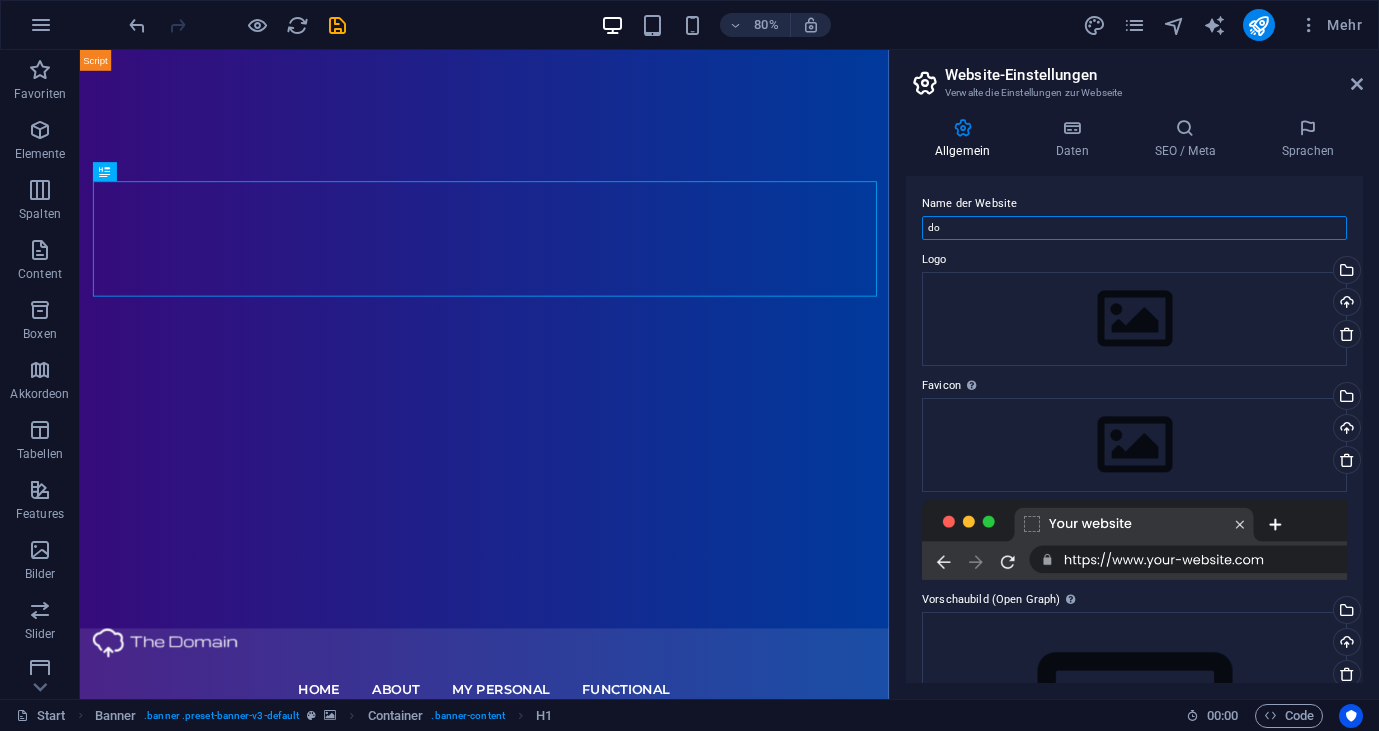 type on "d" 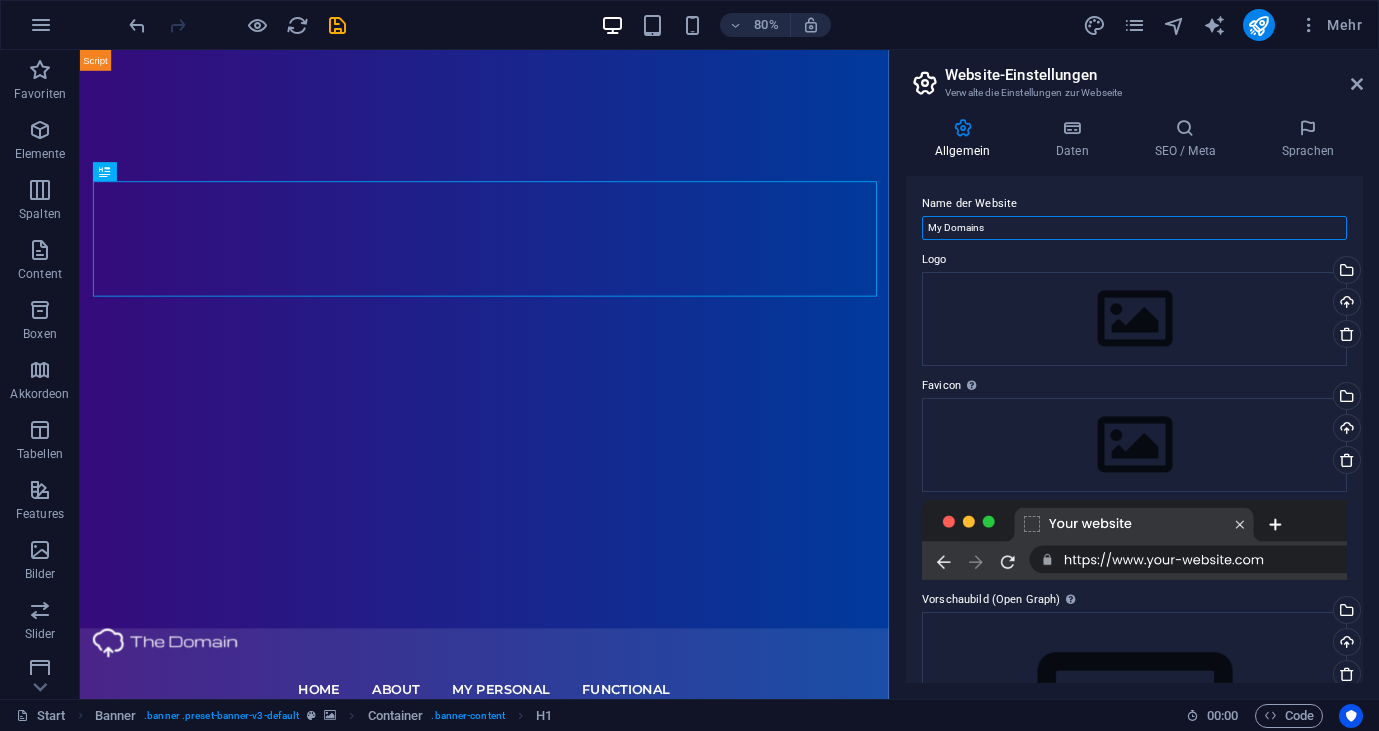 type on "My Domains" 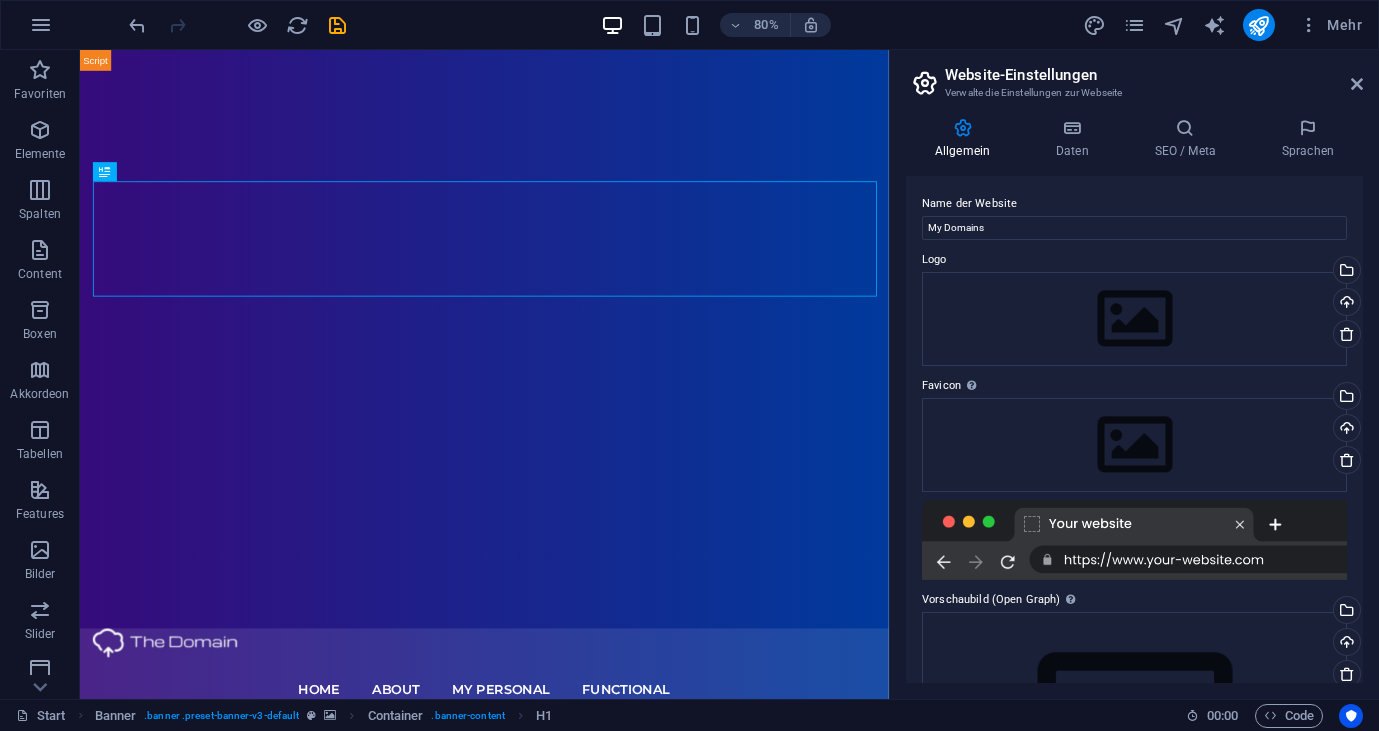 click on "Logo" at bounding box center (1134, 260) 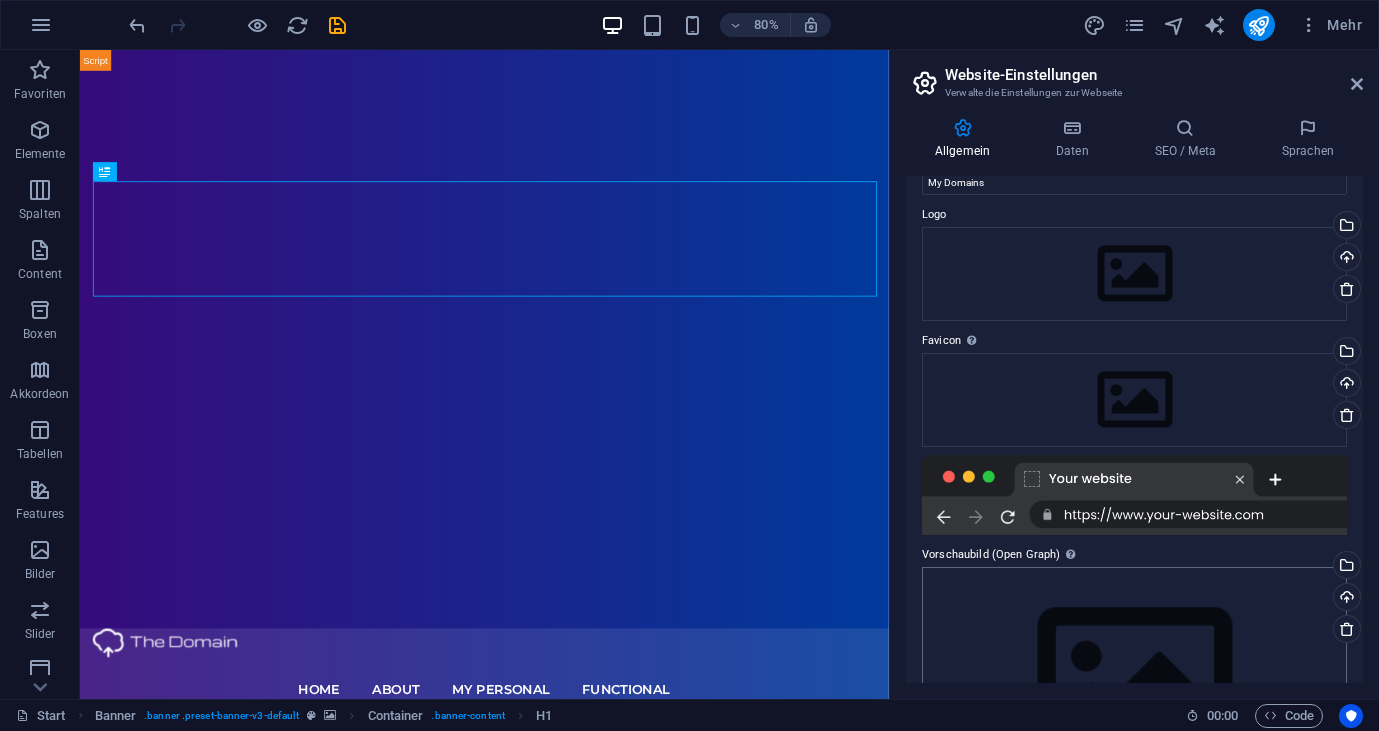 scroll, scrollTop: 0, scrollLeft: 0, axis: both 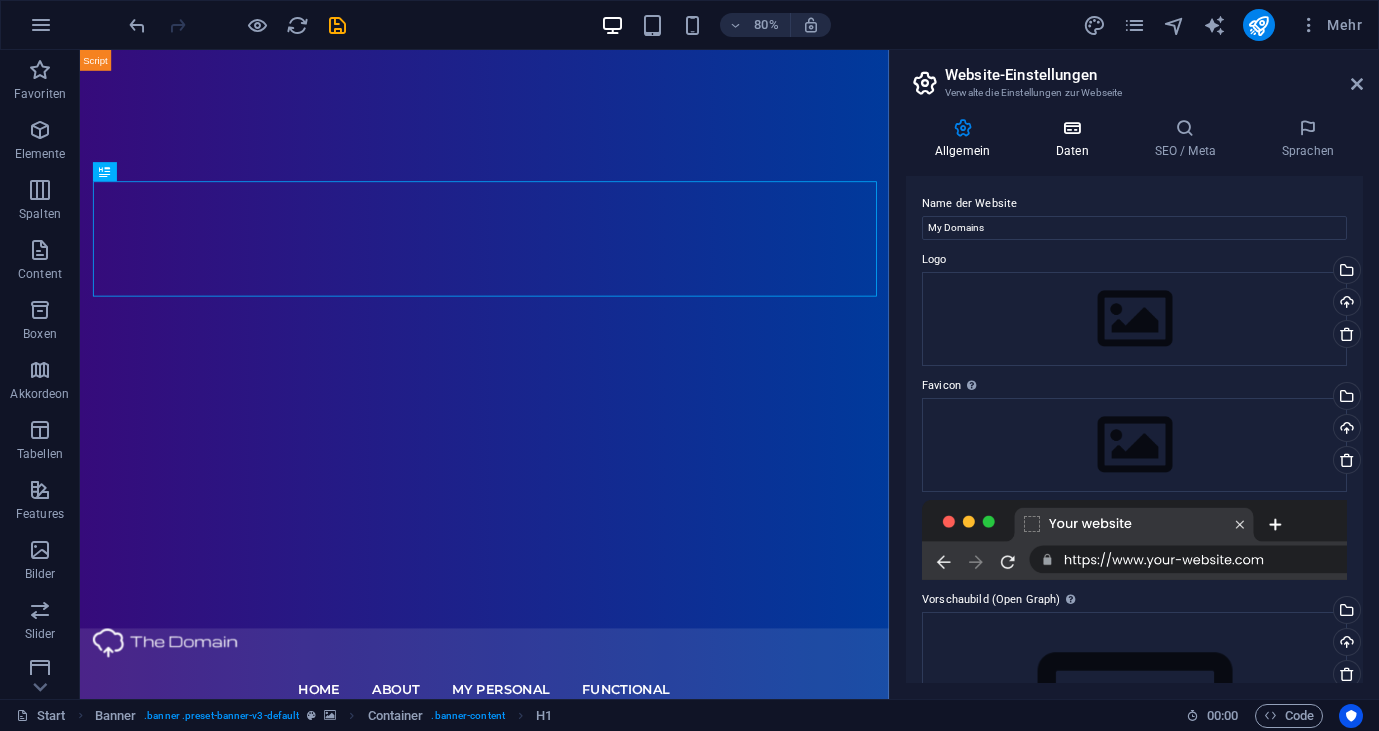 click on "Daten" at bounding box center (1076, 139) 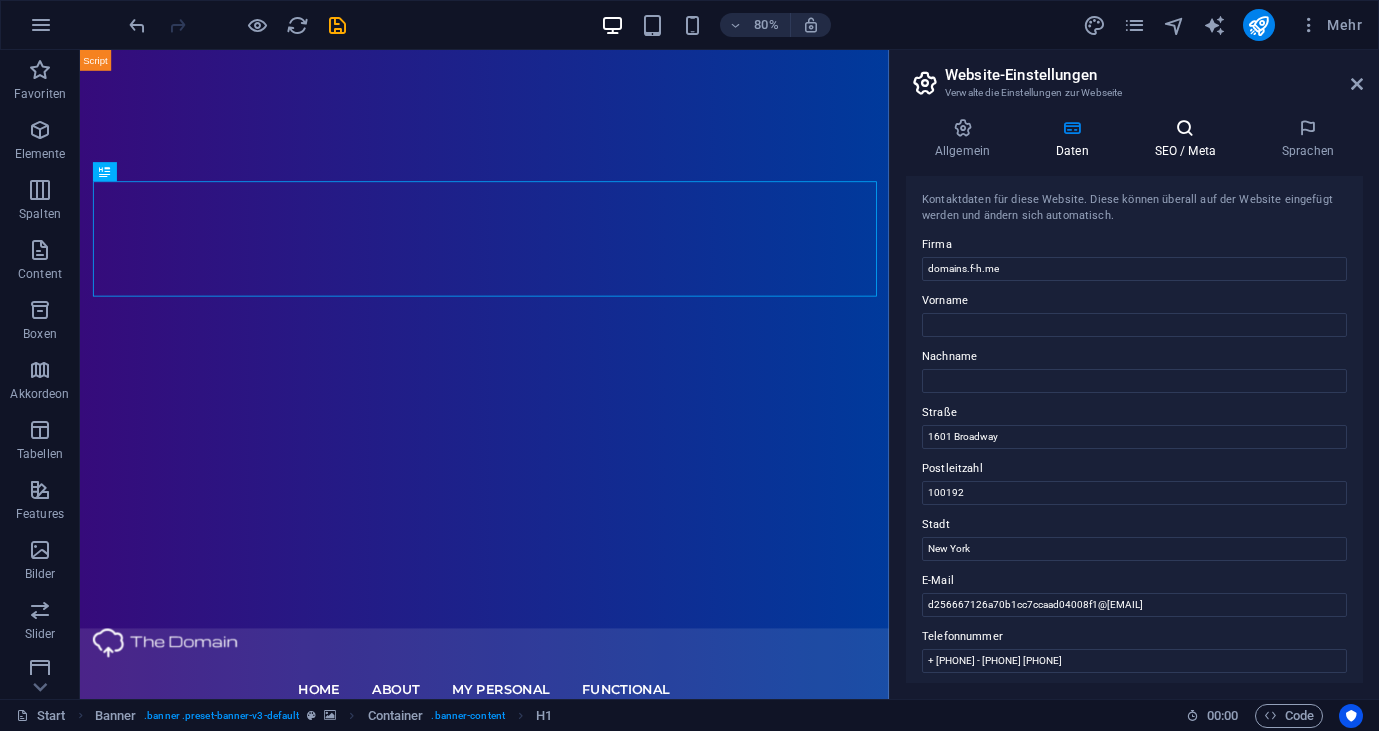 click on "SEO / Meta" at bounding box center (1189, 139) 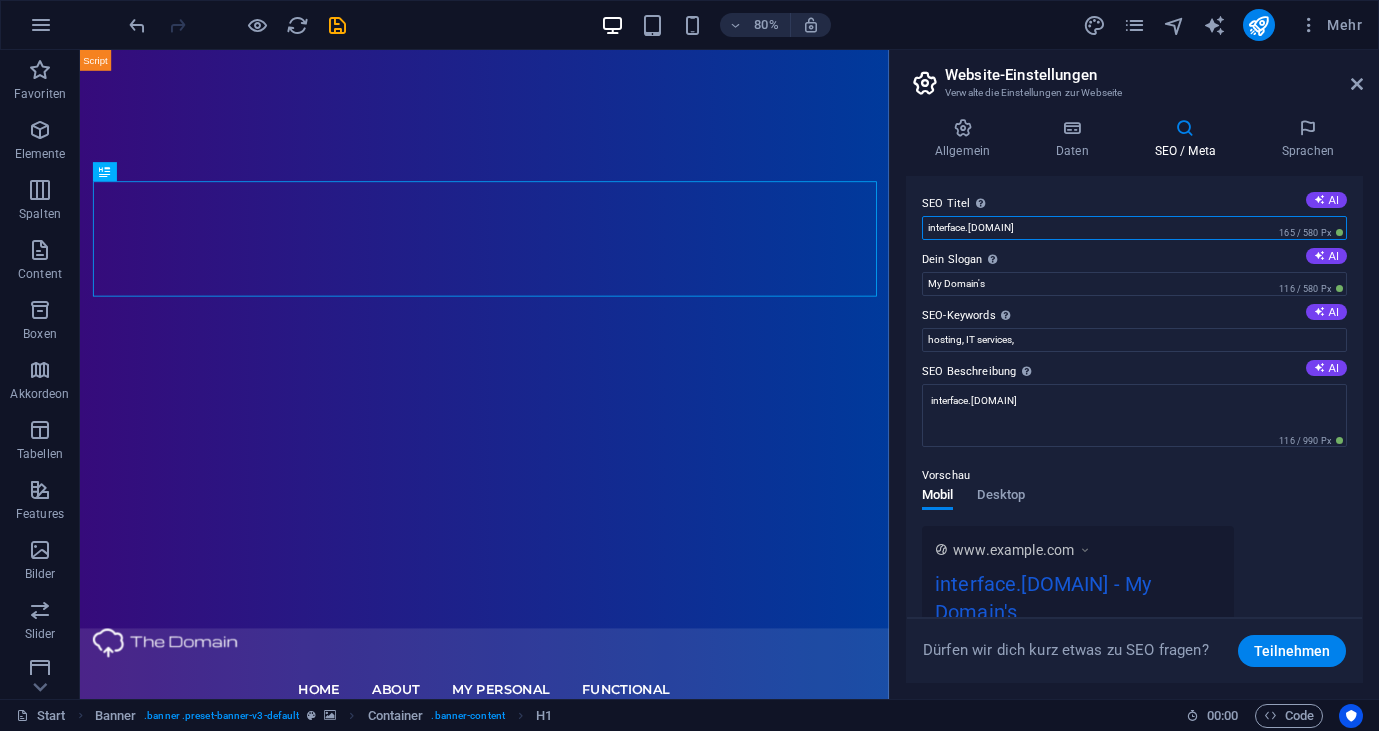 click on "interface.[DOMAIN]" at bounding box center [1134, 228] 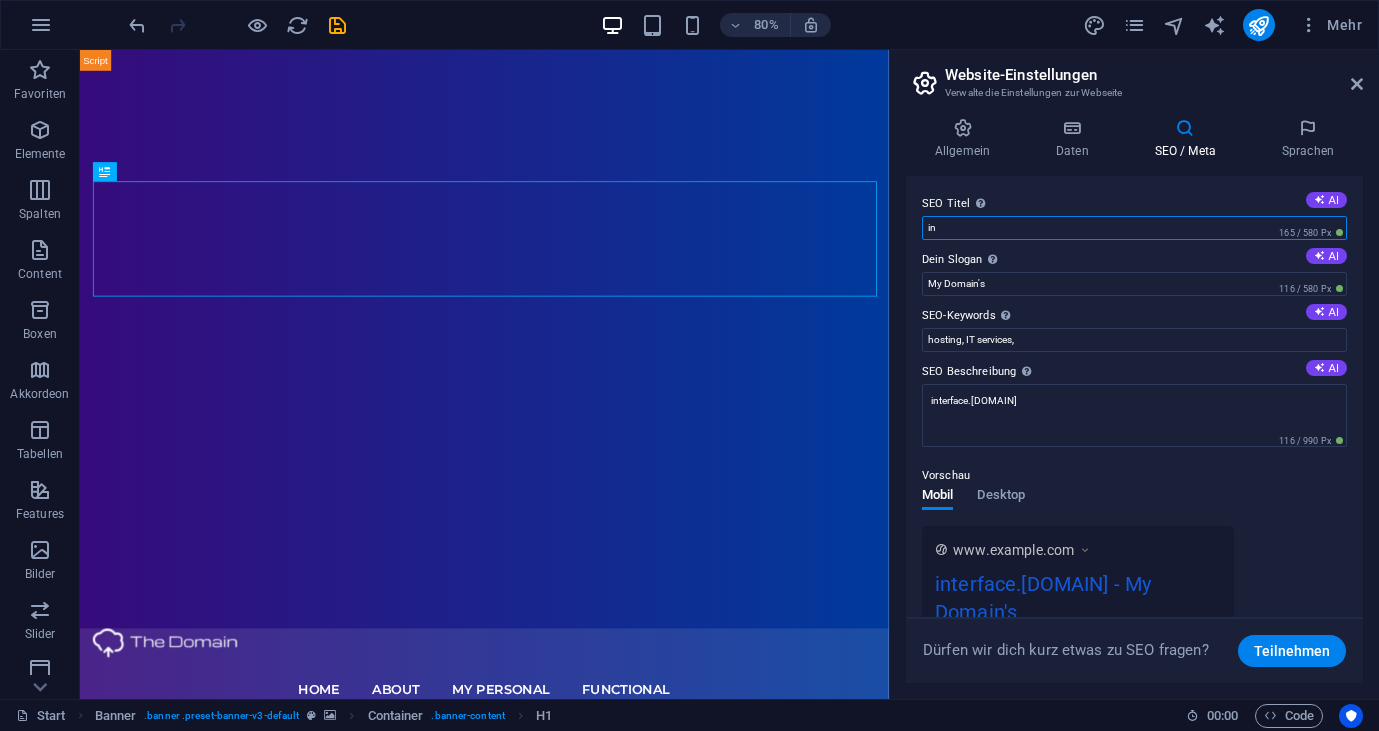 type on "i" 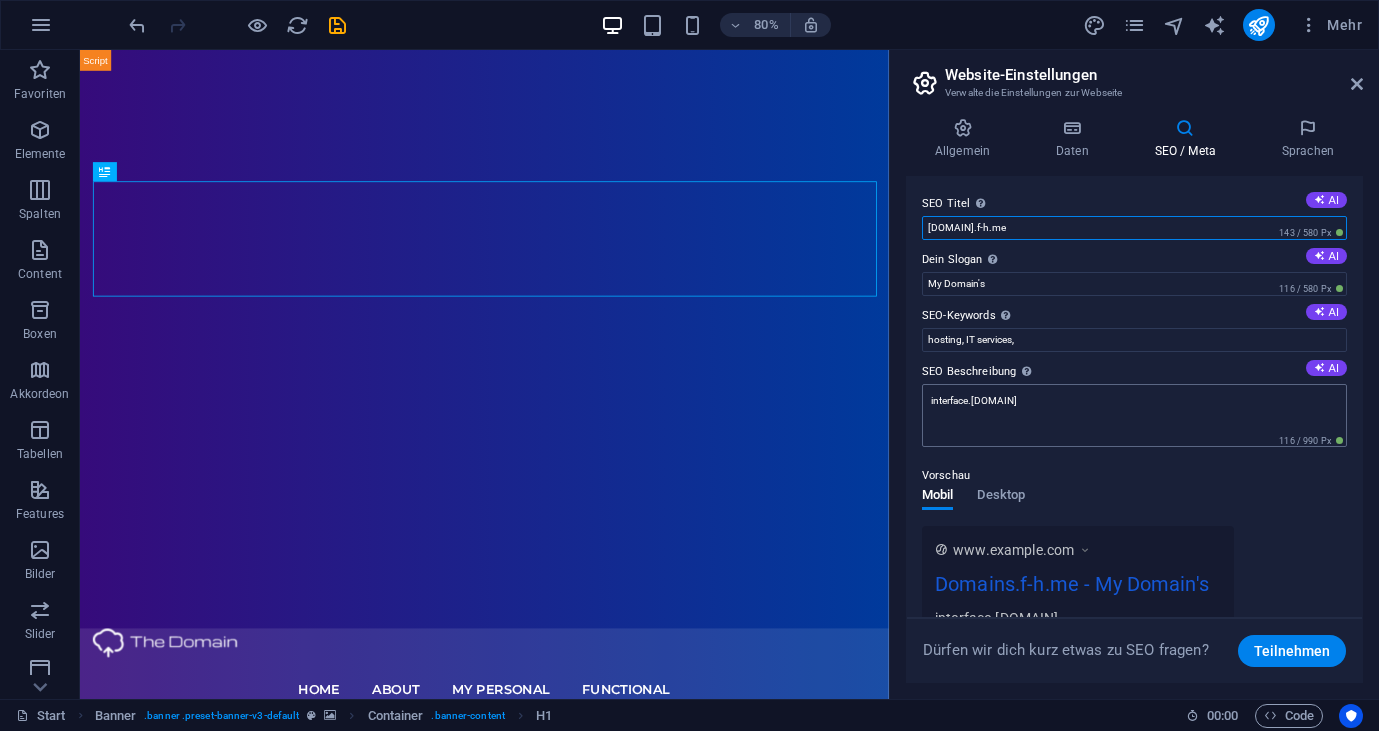 type on "[DOMAIN].f-h.me" 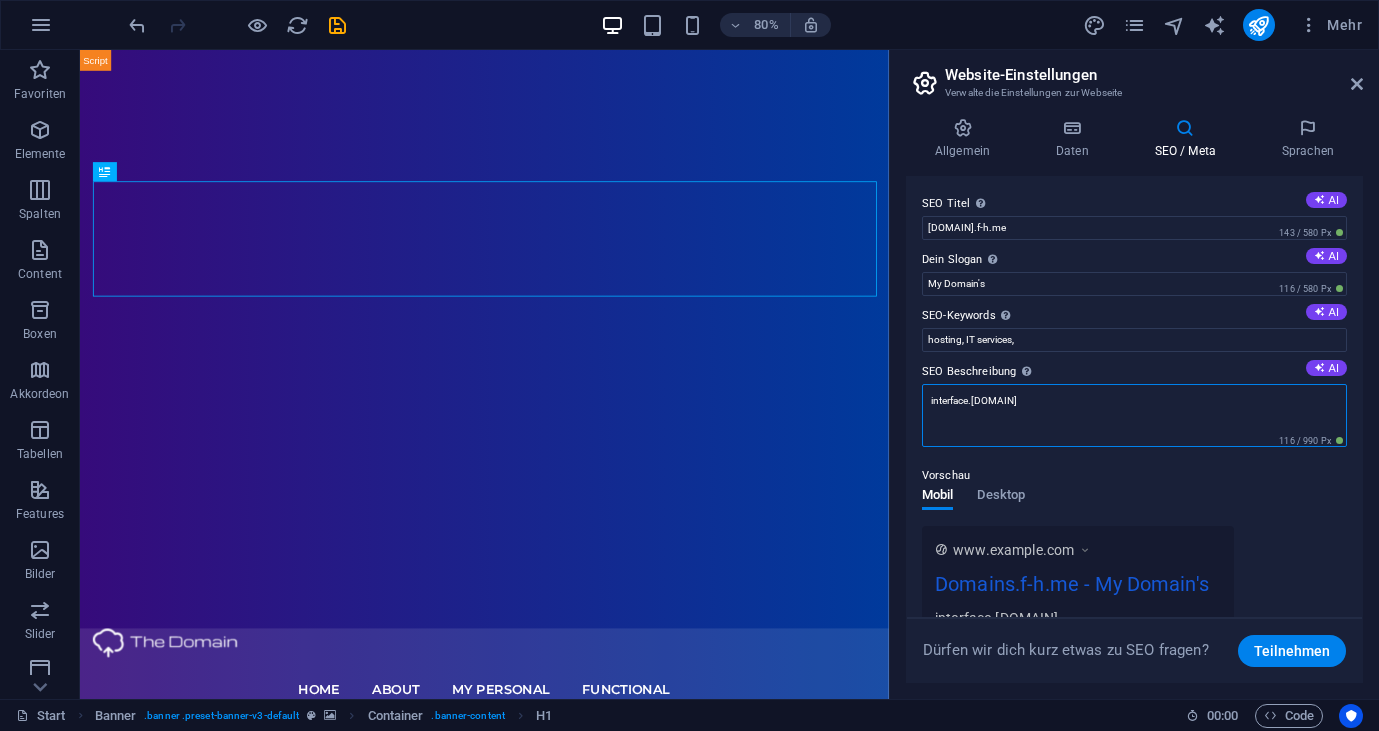 click on "interface.[DOMAIN]" at bounding box center (1134, 415) 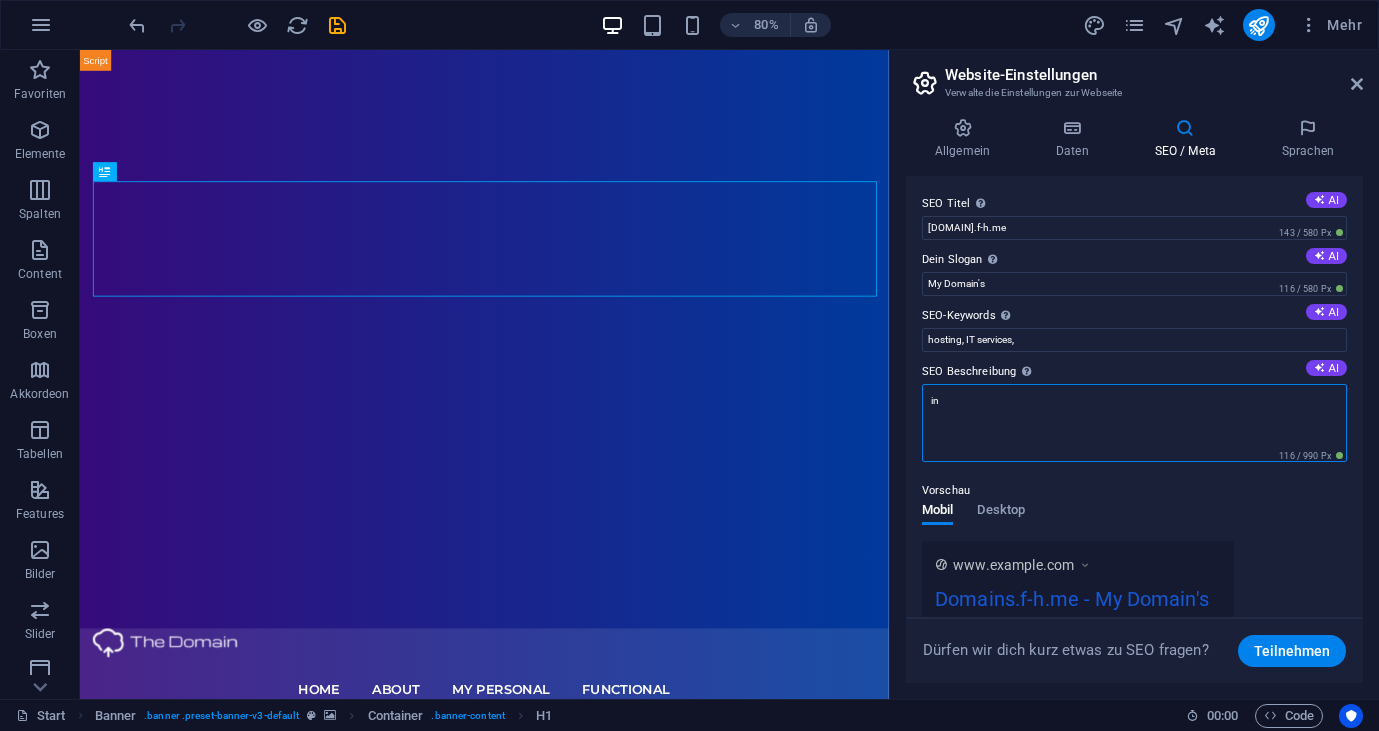 type on "i" 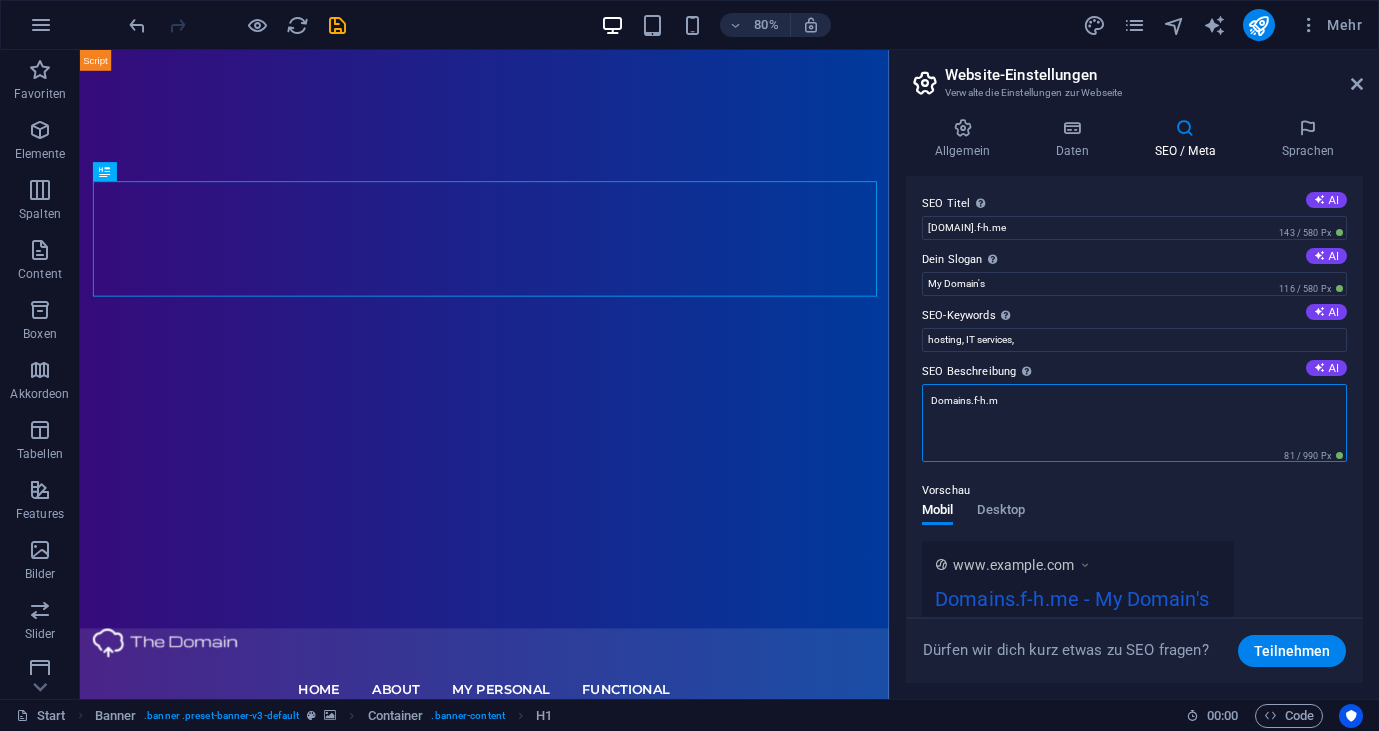 type on "[DOMAIN].f-h.me" 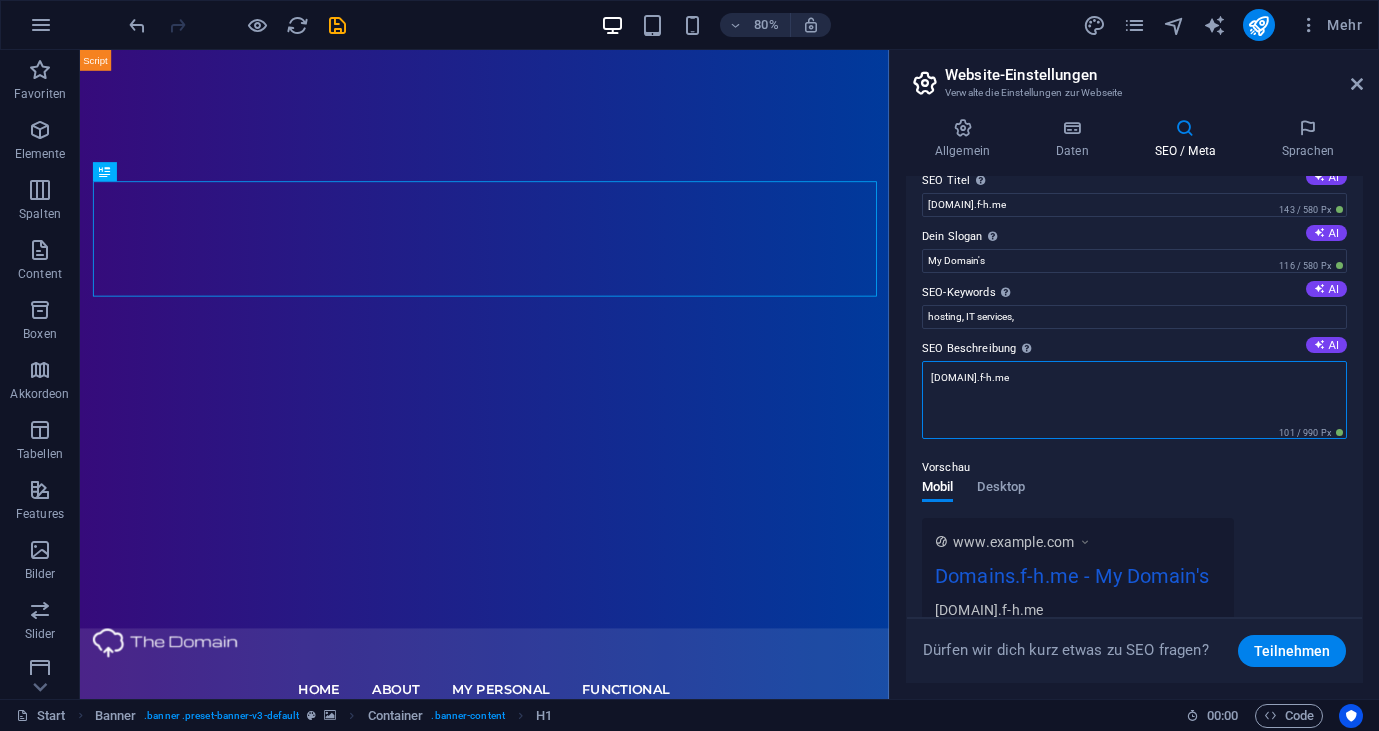 scroll, scrollTop: 0, scrollLeft: 0, axis: both 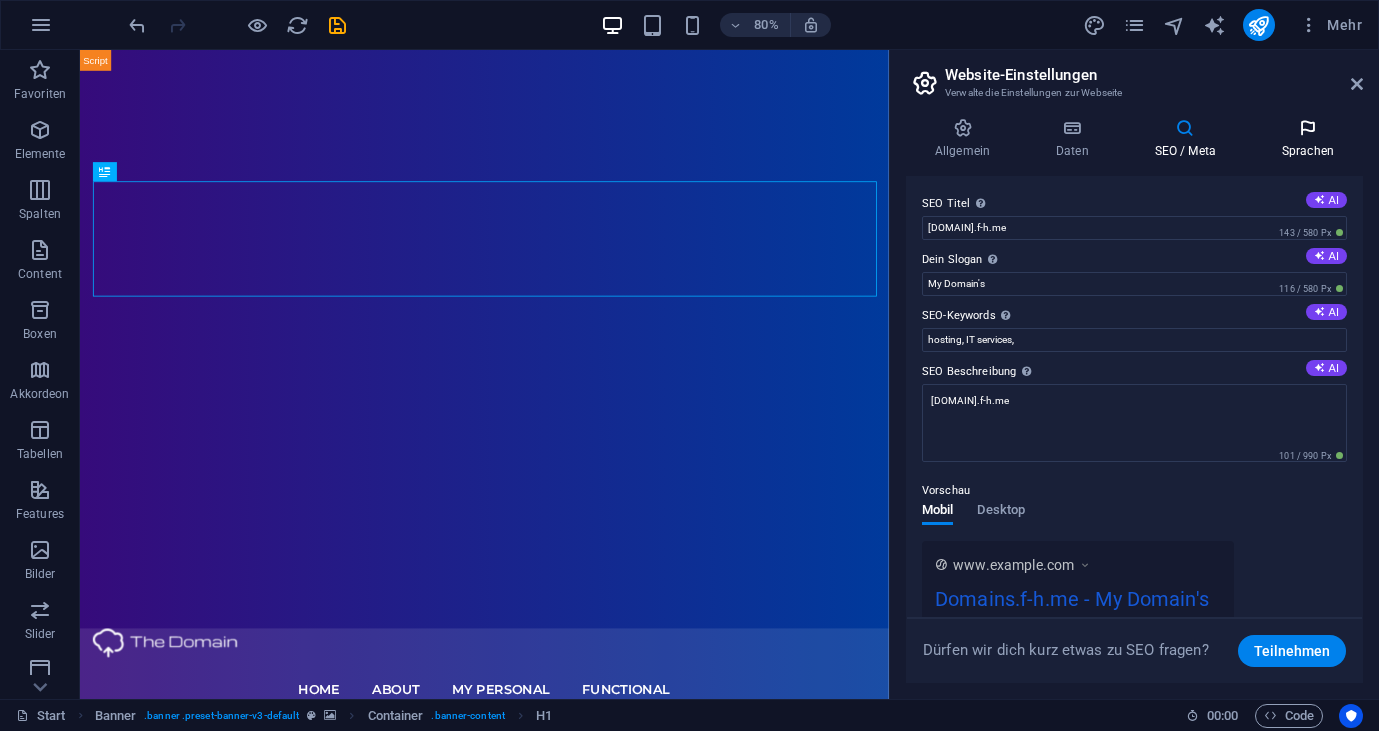 click on "Sprachen" at bounding box center [1308, 139] 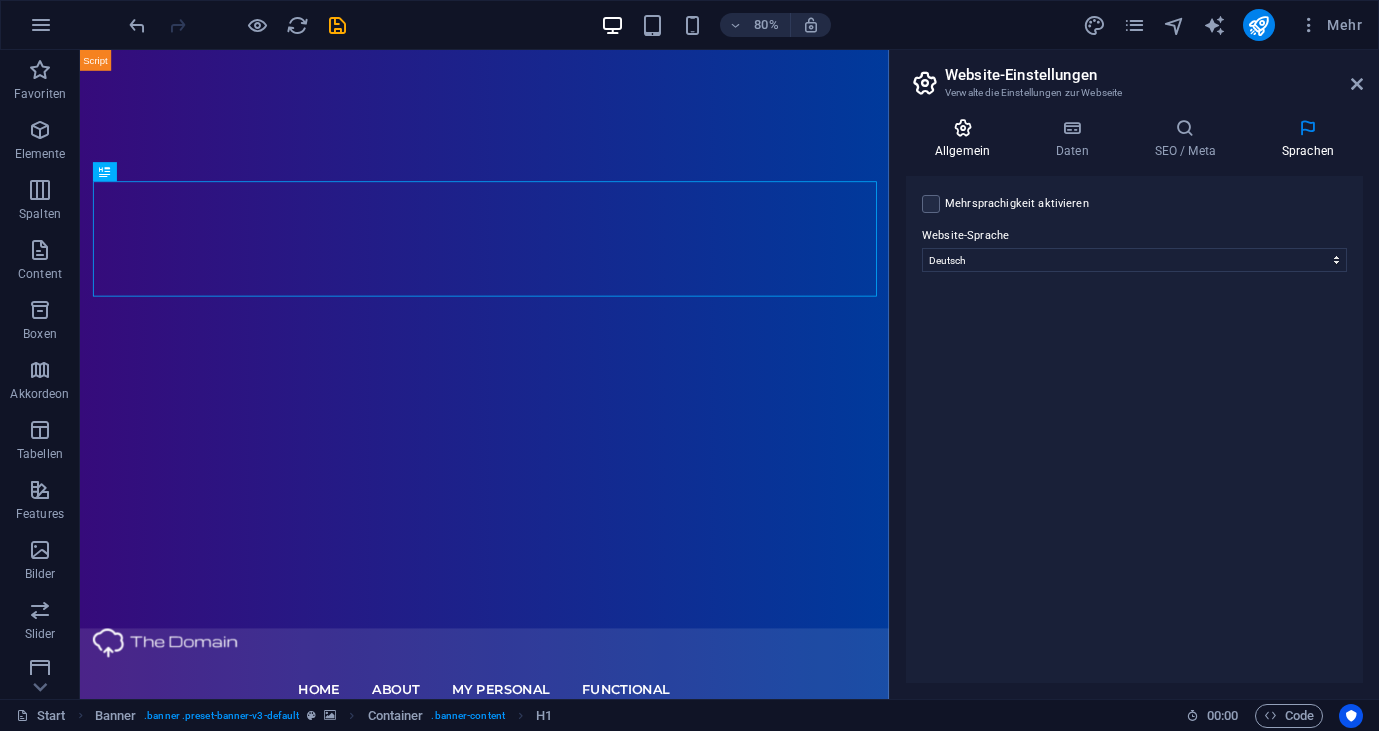 click at bounding box center [962, 128] 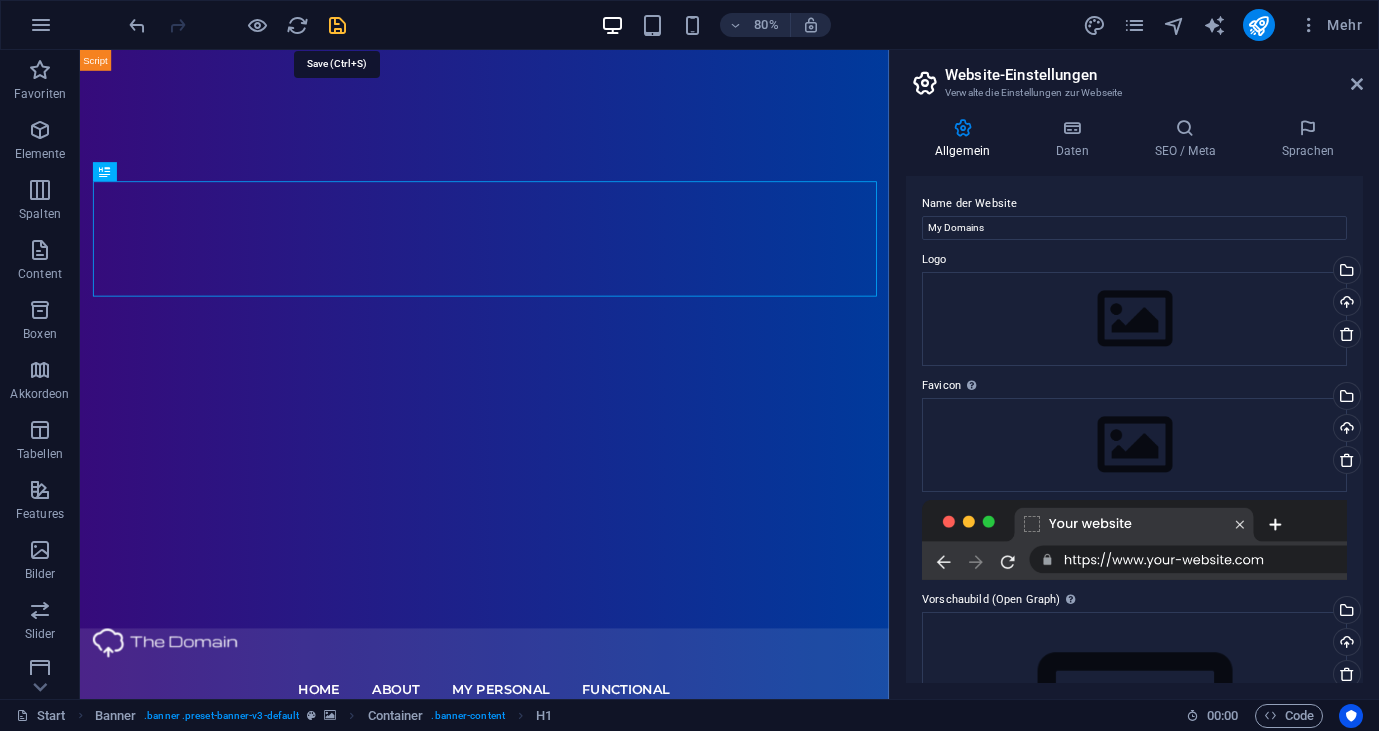 click at bounding box center [337, 25] 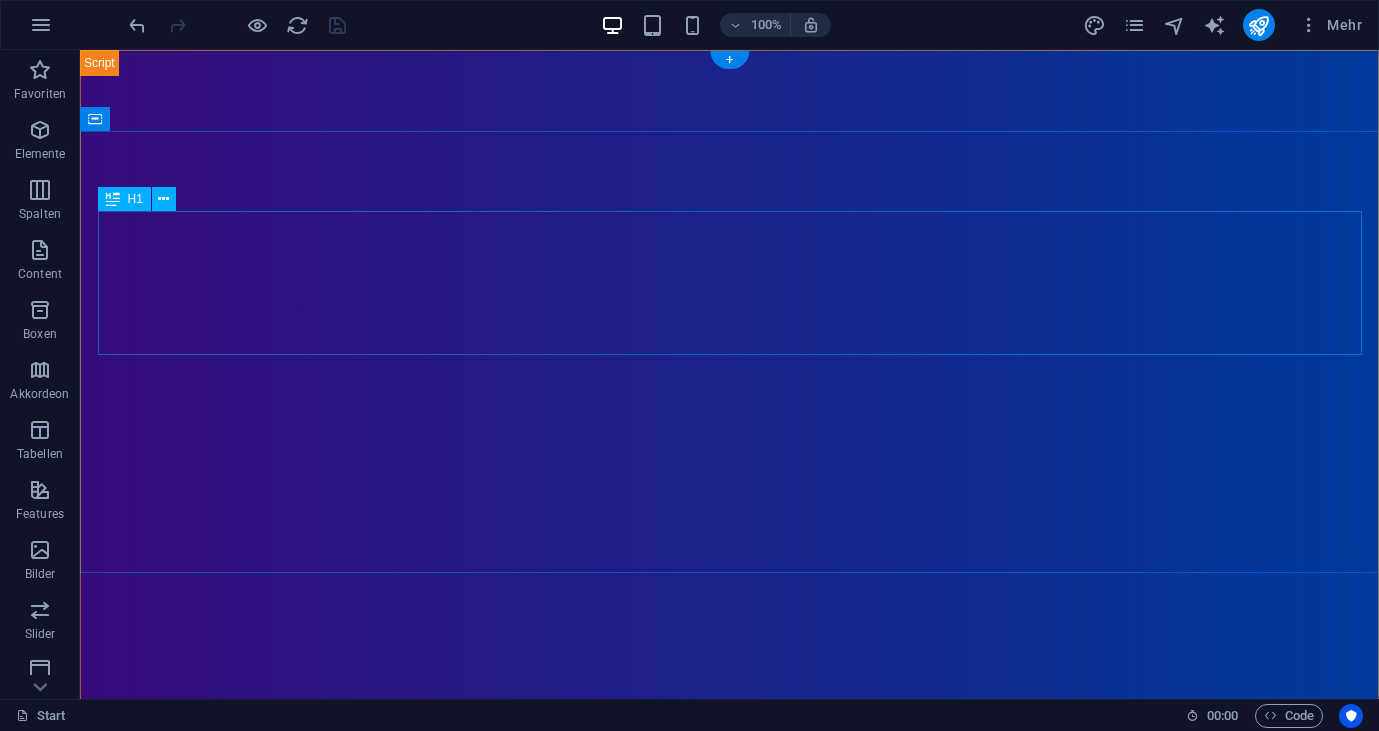 click on "domains.f-h.me" at bounding box center [730, 1085] 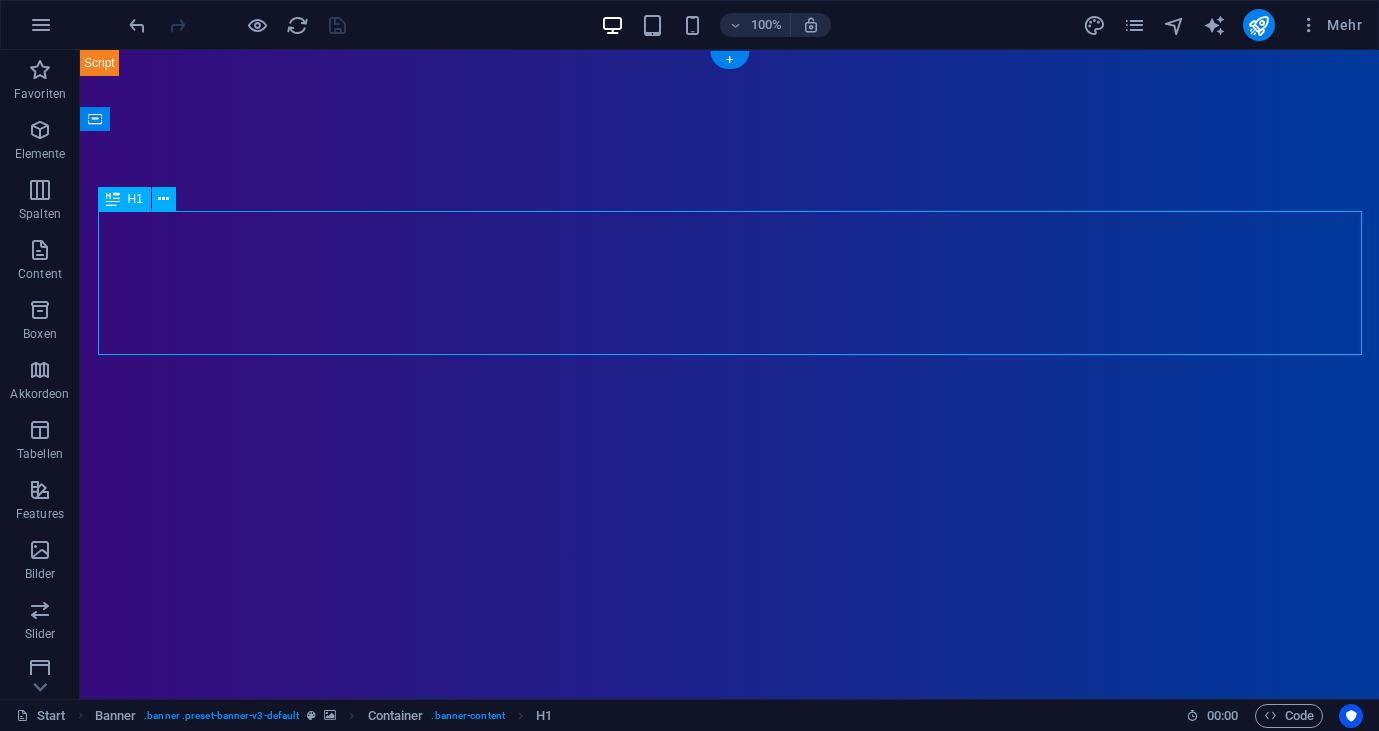click on "domains.f-h.me" at bounding box center [730, 1085] 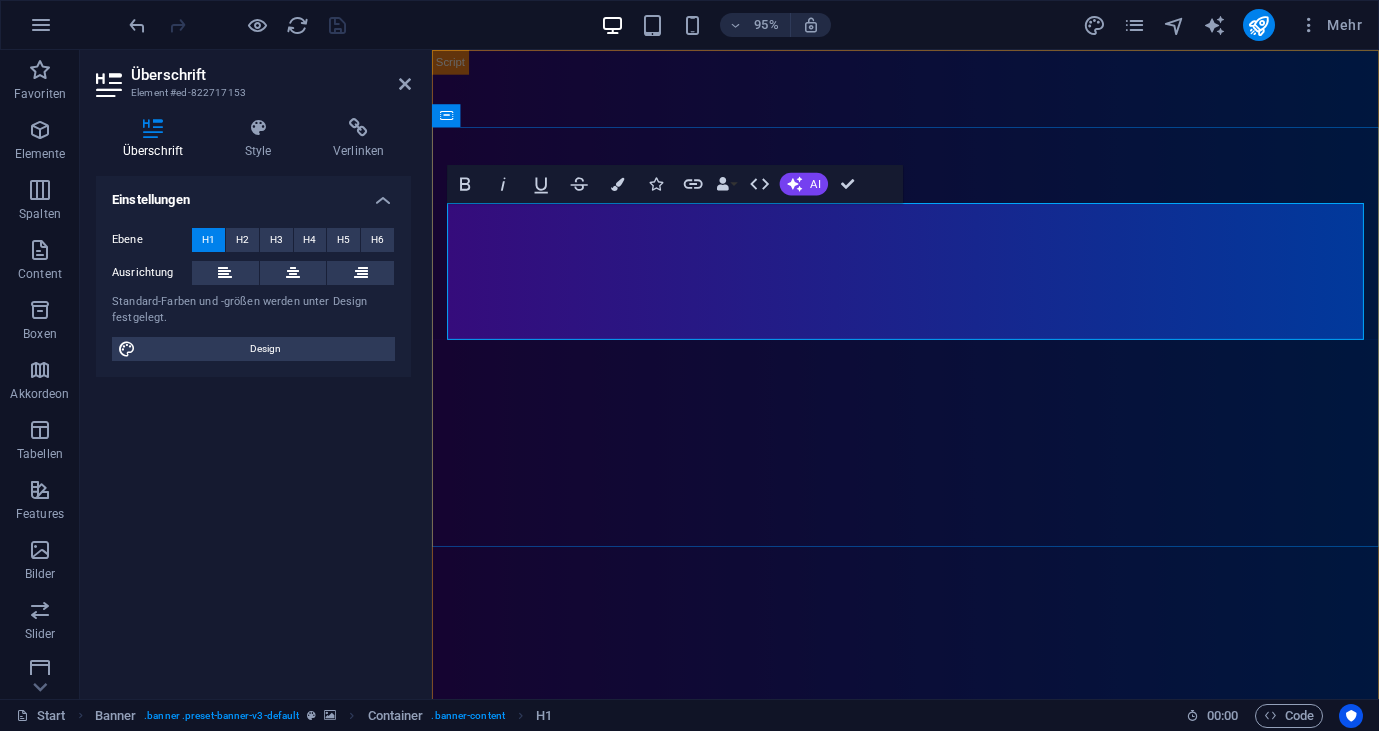 type 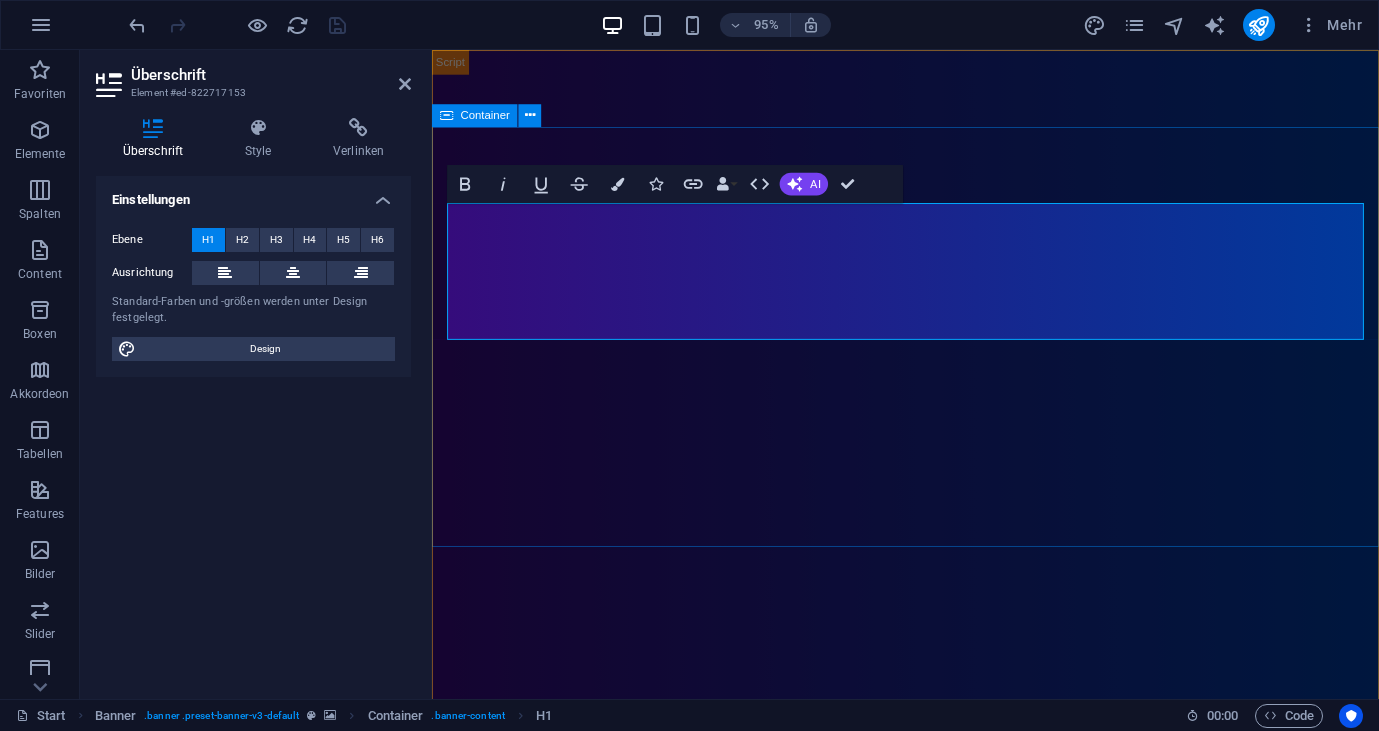 click on "My Domains Übersicht über meine Domain's" at bounding box center (930, 1154) 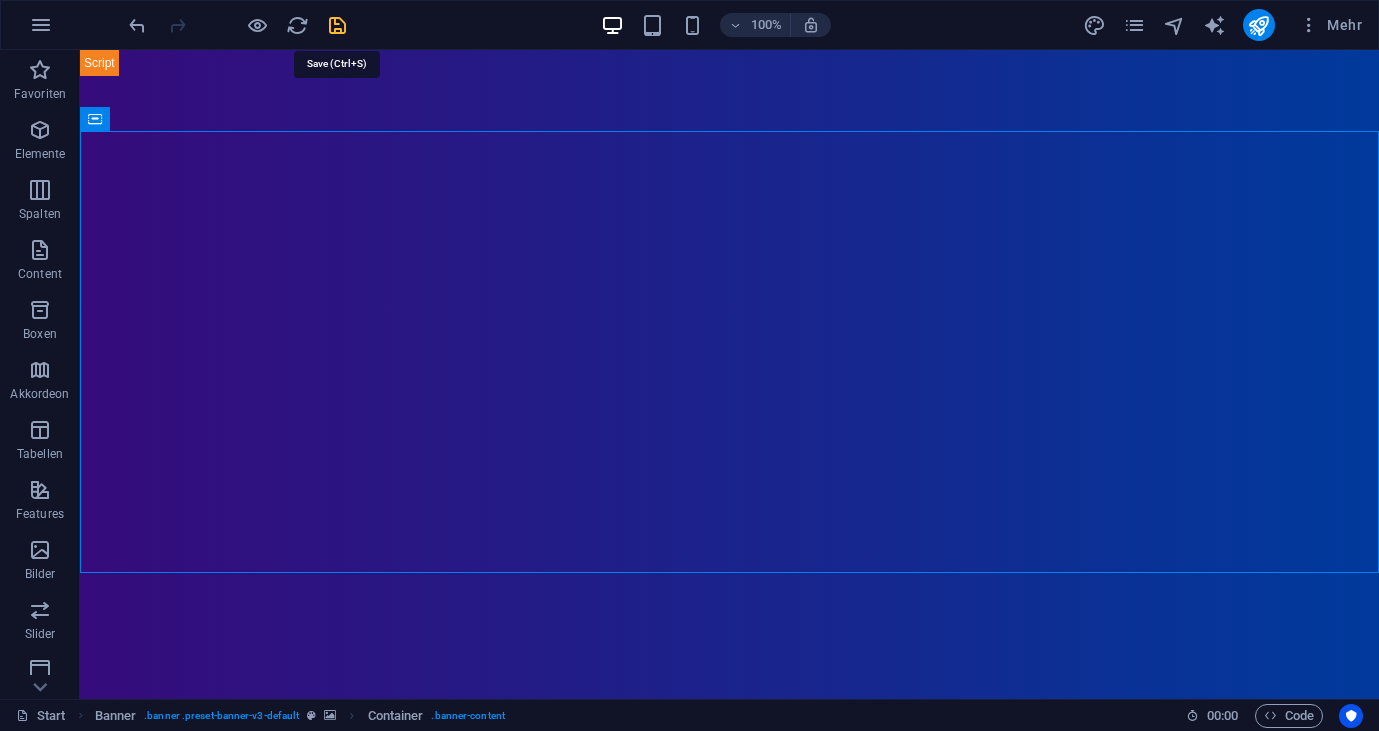 click at bounding box center (337, 25) 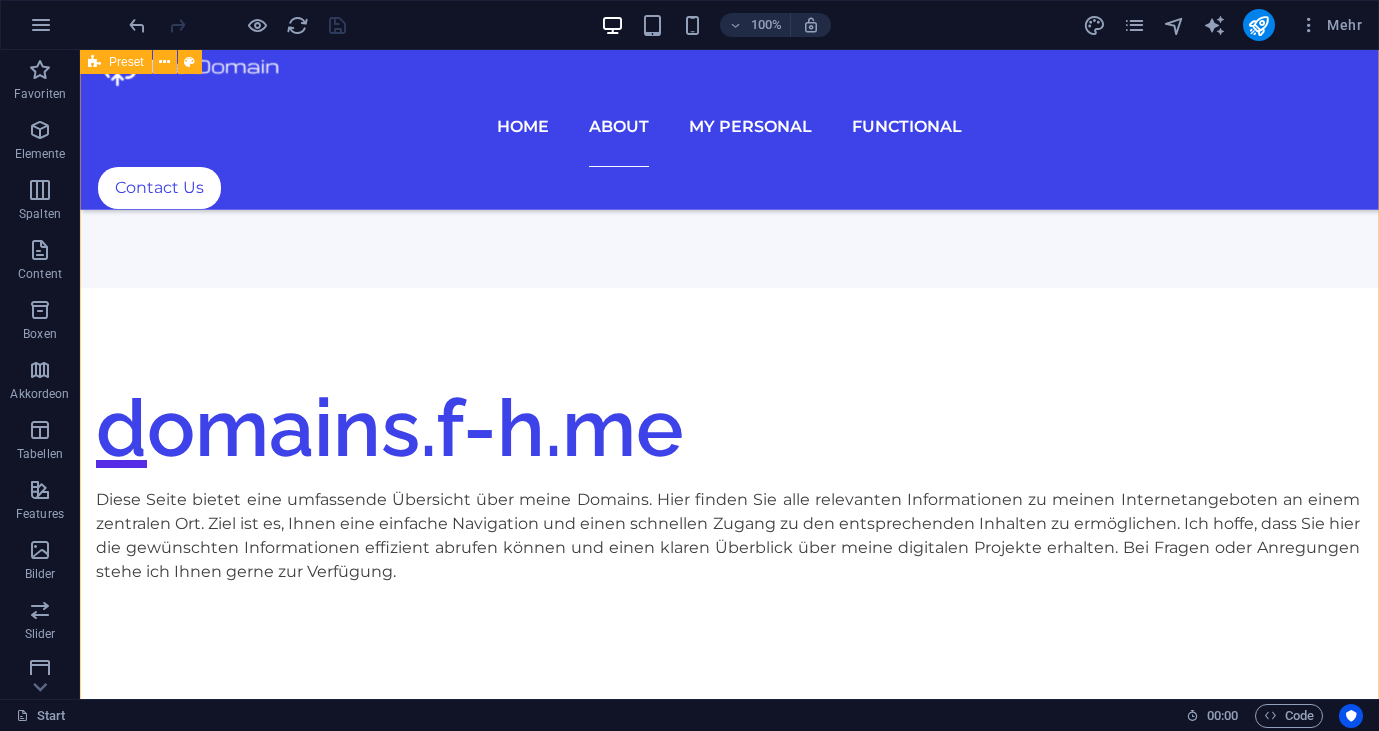 scroll, scrollTop: 1919, scrollLeft: 0, axis: vertical 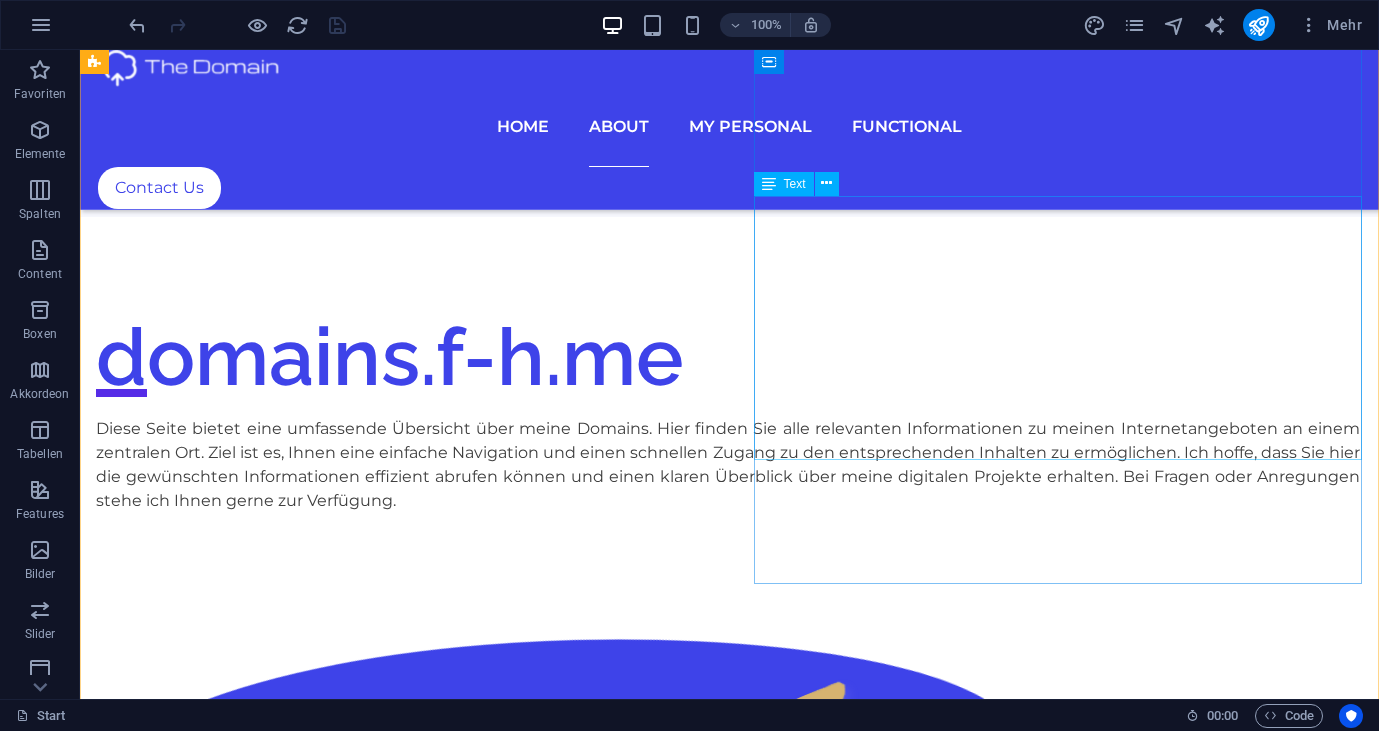 click on "Lorem ipsum dolor sit amet, consectetur adipisicing elit. Alias, repellat, temporibus, consequuntur, at ipsam sint iusto delectus laborum saepe sed error aspernatur voluptatibus mollitia labore a? Nemo, reprehenderit, fugiat tenetur atque voluptas quae ex blanditiis deleniti soluta repellat placeat totam fugit qui magnam distinctio doloremque nihil iste architecto expedita voluptates! Est, illo, illum, ut asperiores obcaecati nihil quibusdam voluptatum repellendus ullam error quo placeat doloremque cumque expedita distinctio praesentium tempora ipsum quos quisquam mollitia accusamus iure voluptas aut ratione officia quae id rerum? Deleniti, voluptatibus, impedit fugit at dicta ea voluptas voluptatem laboriosam blanditiis distinctio quidem dolorum assumenda maiores illo!" at bounding box center (728, 3515) 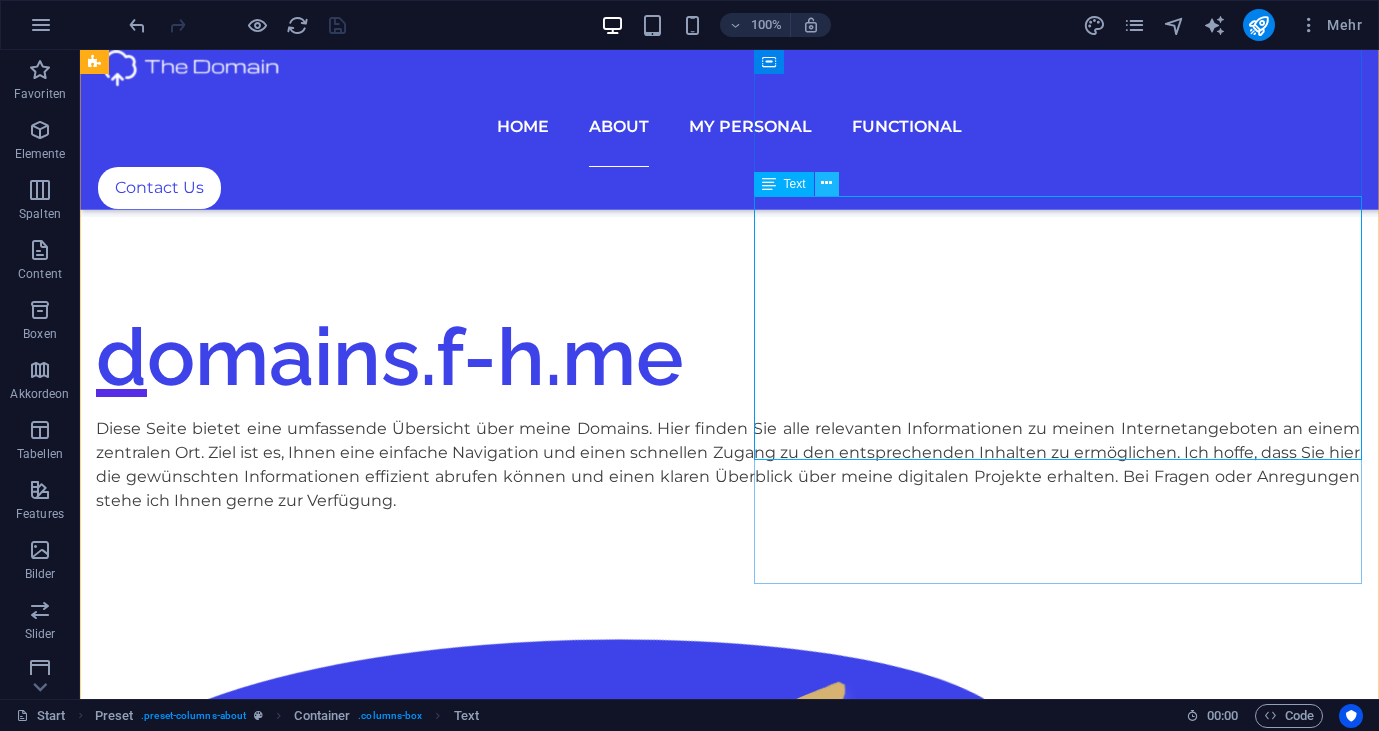 click at bounding box center (826, 183) 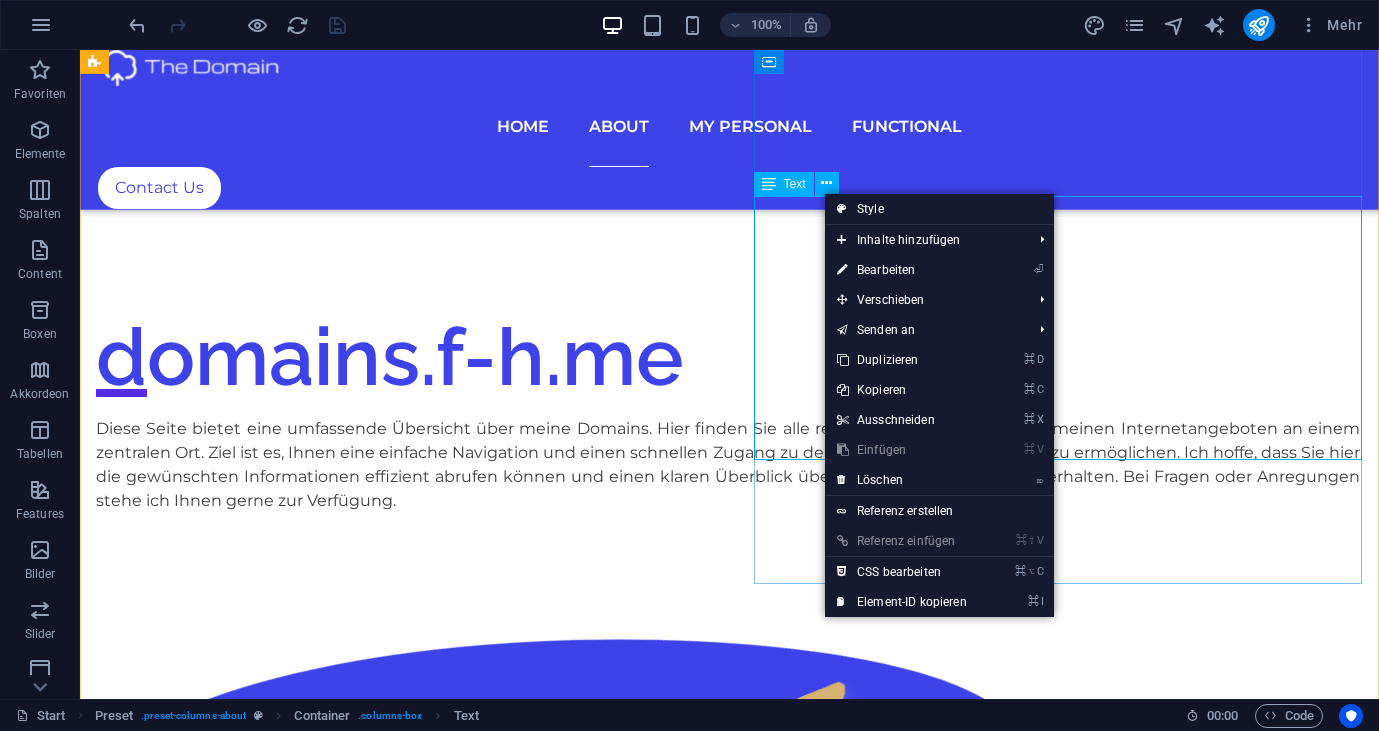 click on "Lorem ipsum dolor sit amet, consectetur adipisicing elit. Alias, repellat, temporibus, consequuntur, at ipsam sint iusto delectus laborum saepe sed error aspernatur voluptatibus mollitia labore a? Nemo, reprehenderit, fugiat tenetur atque voluptas quae ex blanditiis deleniti soluta repellat placeat totam fugit qui magnam distinctio doloremque nihil iste architecto expedita voluptates! Est, illo, illum, ut asperiores obcaecati nihil quibusdam voluptatum repellendus ullam error quo placeat doloremque cumque expedita distinctio praesentium tempora ipsum quos quisquam mollitia accusamus iure voluptas aut ratione officia quae id rerum? Deleniti, voluptatibus, impedit fugit at dicta ea voluptas voluptatem laboriosam blanditiis distinctio quidem dolorum assumenda maiores illo!" at bounding box center (728, 3515) 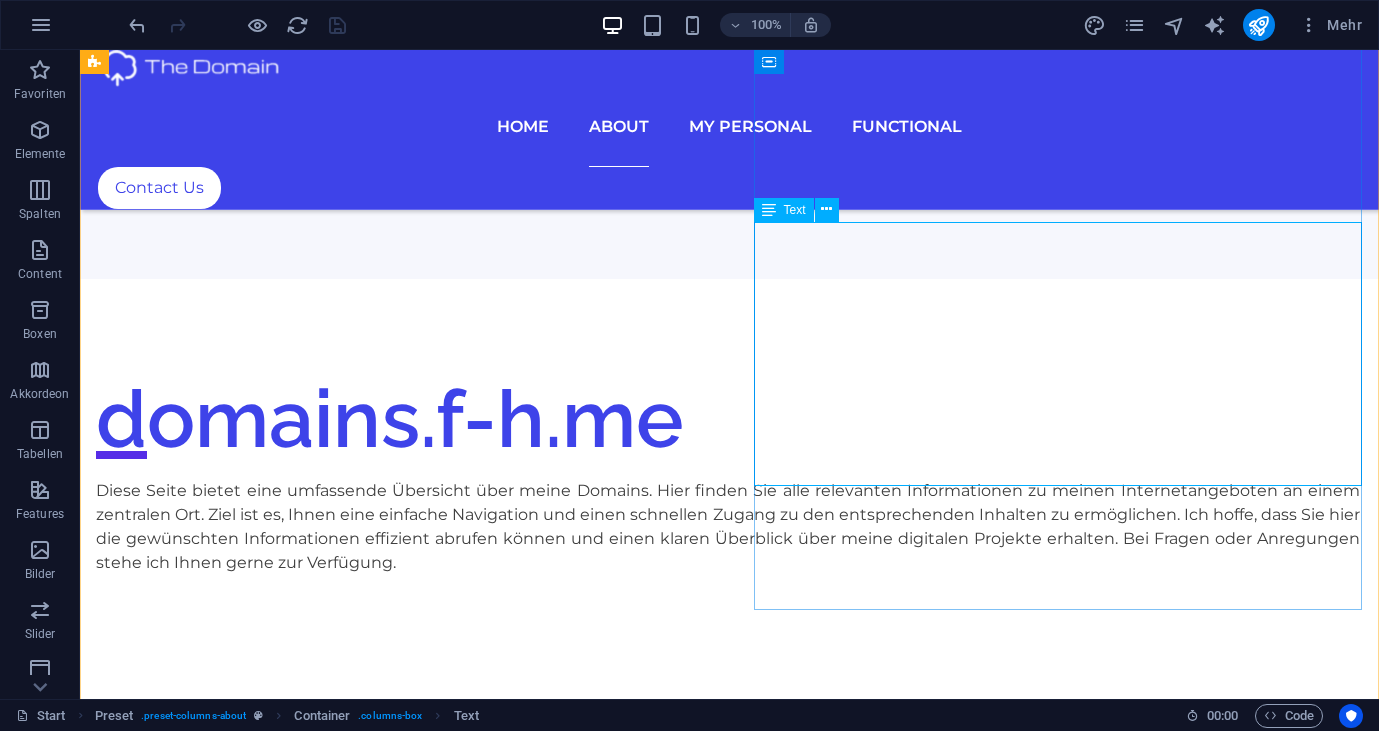 scroll, scrollTop: 1846, scrollLeft: 0, axis: vertical 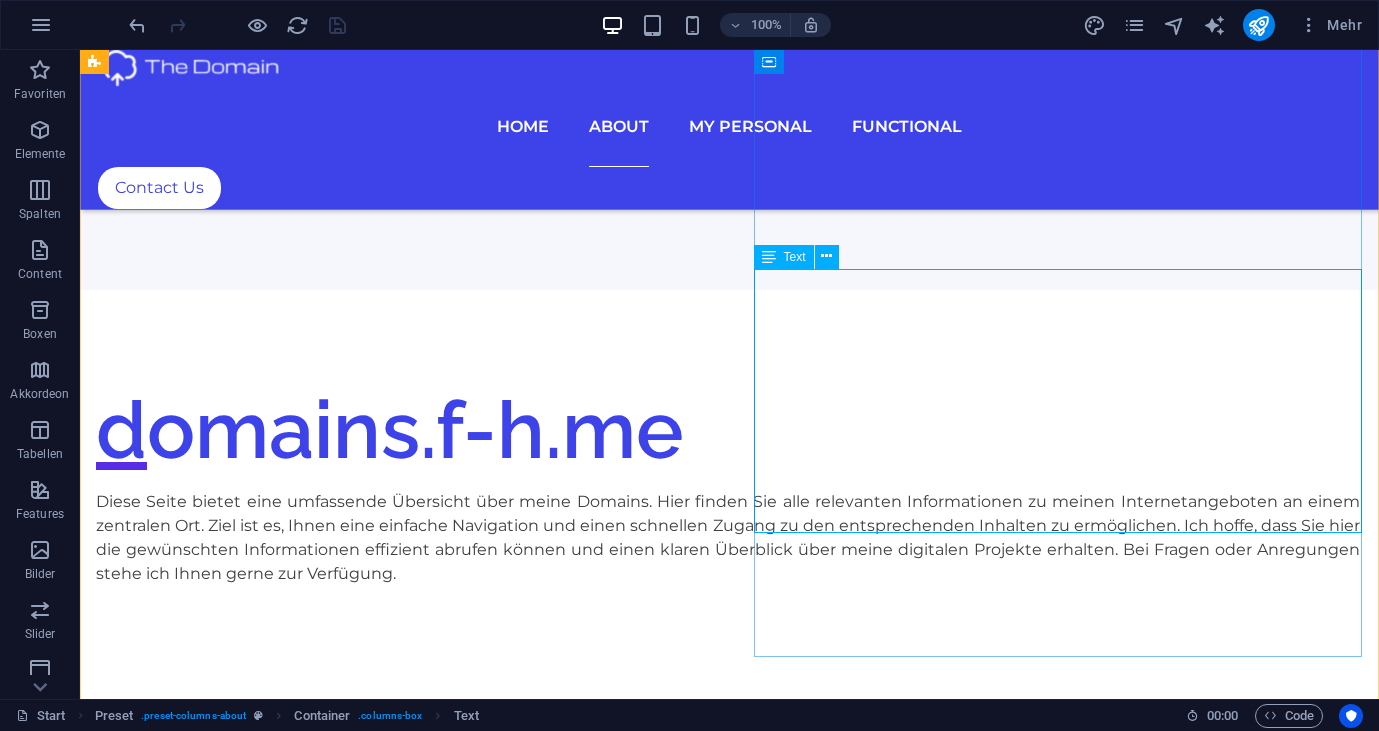 click on "Text" at bounding box center (784, 257) 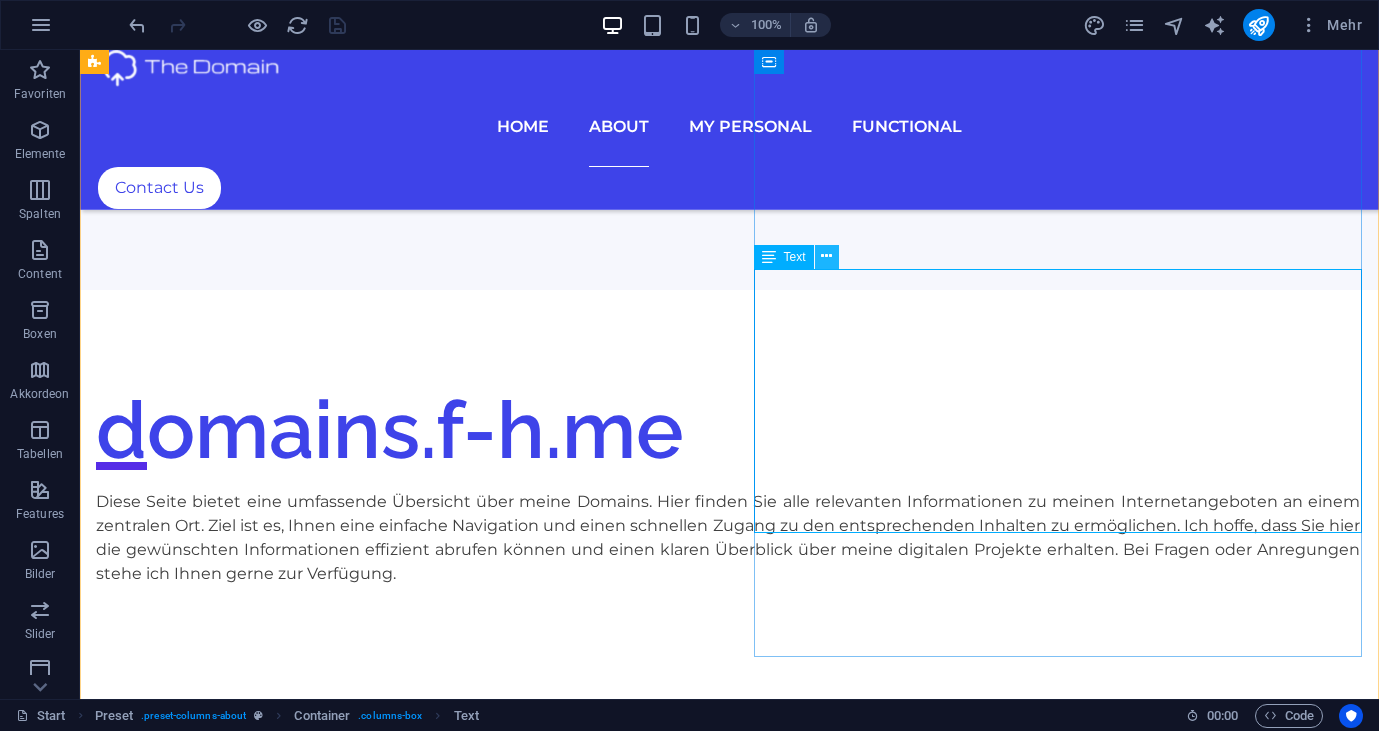 click at bounding box center [826, 256] 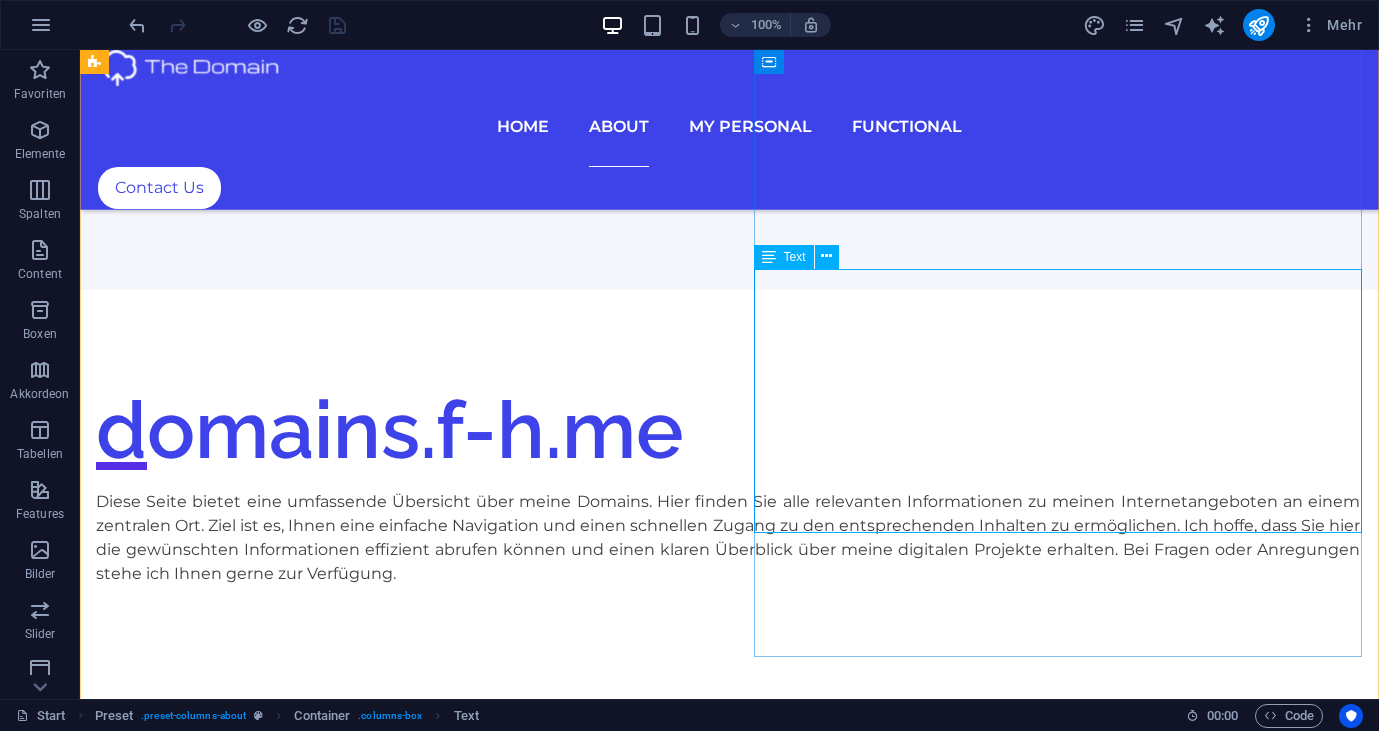 click on "Lorem ipsum dolor sit amet, consectetur adipisicing elit. Alias, repellat, temporibus, consequuntur, at ipsam sint iusto delectus laborum saepe sed error aspernatur voluptatibus mollitia labore a? Nemo, reprehenderit, fugiat tenetur atque voluptas quae ex blanditiis deleniti soluta repellat placeat totam fugit qui magnam distinctio doloremque nihil iste architecto expedita voluptates! Est, illo, illum, ut asperiores obcaecati nihil quibusdam voluptatum repellendus ullam error quo placeat doloremque cumque expedita distinctio praesentium tempora ipsum quos quisquam mollitia accusamus iure voluptas aut ratione officia quae id rerum? Deleniti, voluptatibus, impedit fugit at dicta ea voluptas voluptatem laboriosam blanditiis distinctio quidem dolorum assumenda maiores illo!" at bounding box center (728, 3588) 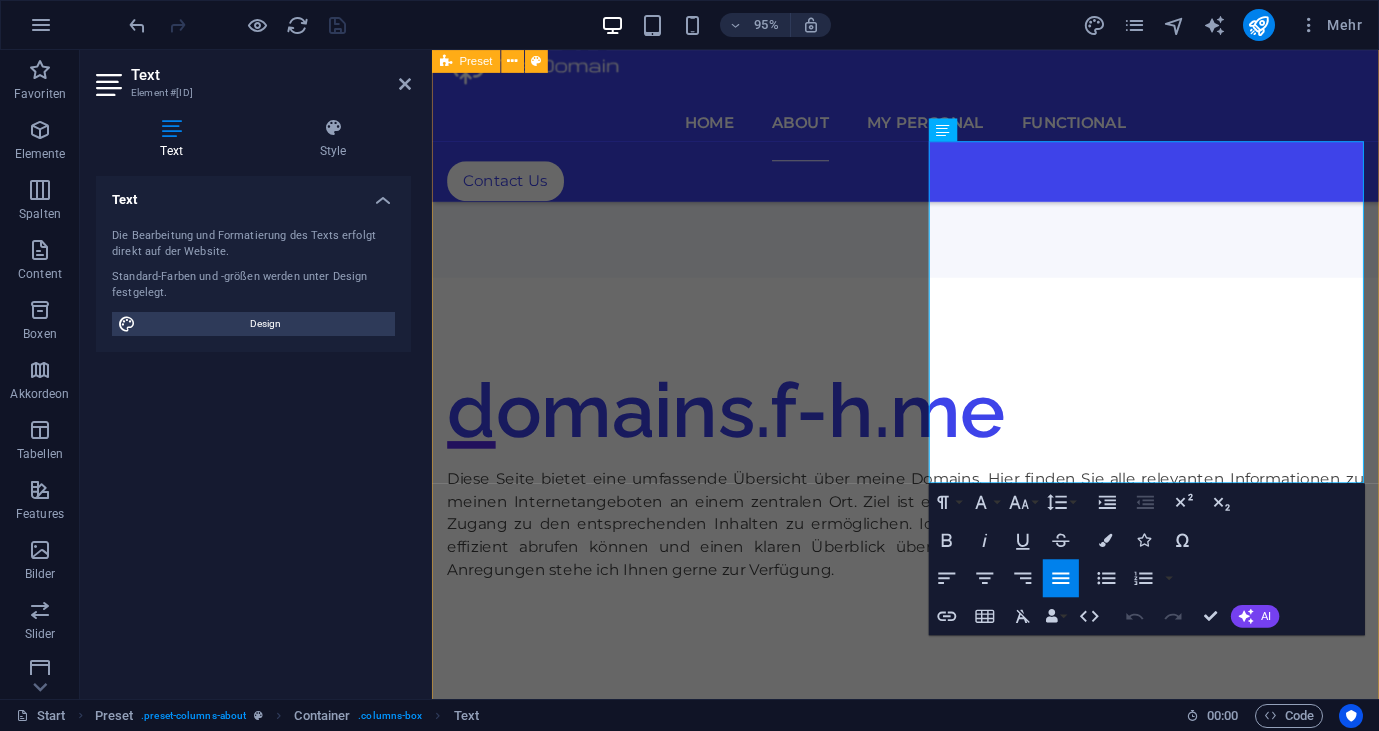 scroll, scrollTop: 1683, scrollLeft: 0, axis: vertical 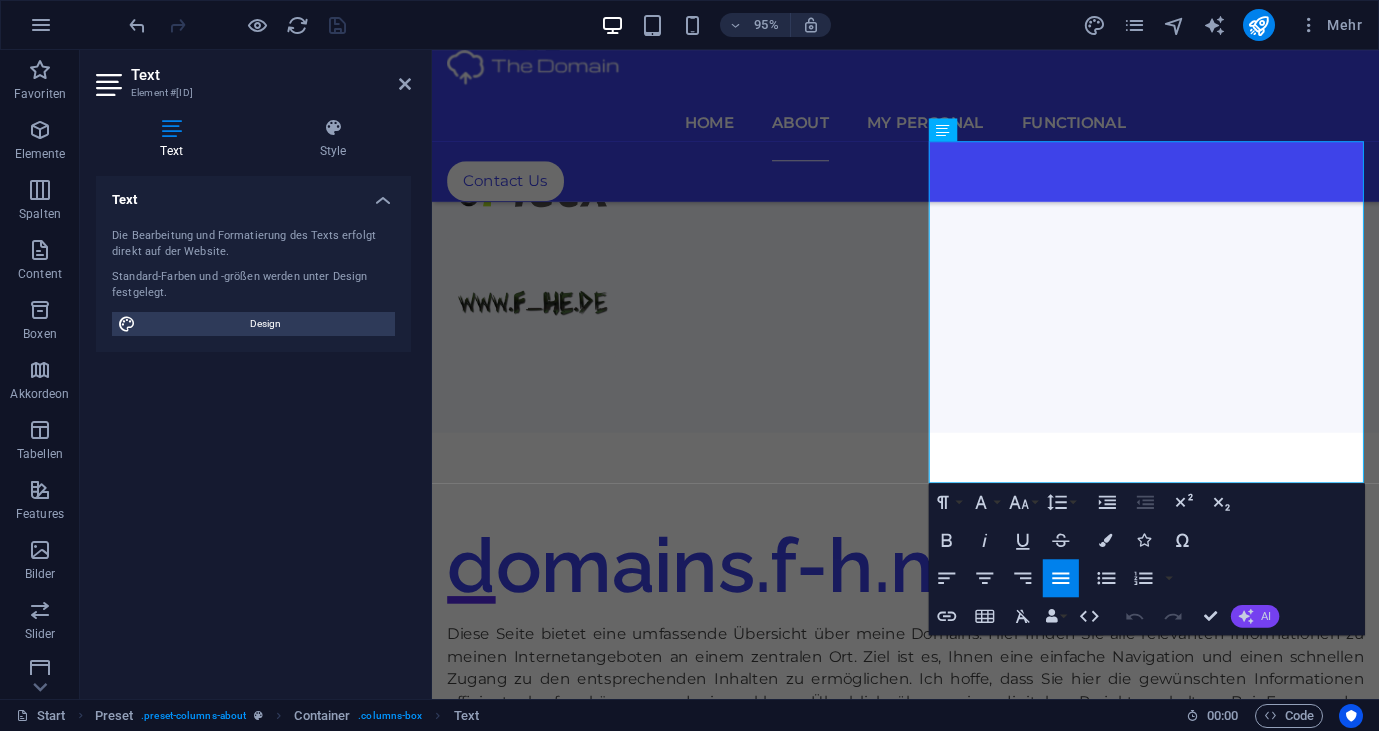 click on "AI" at bounding box center [1254, 616] 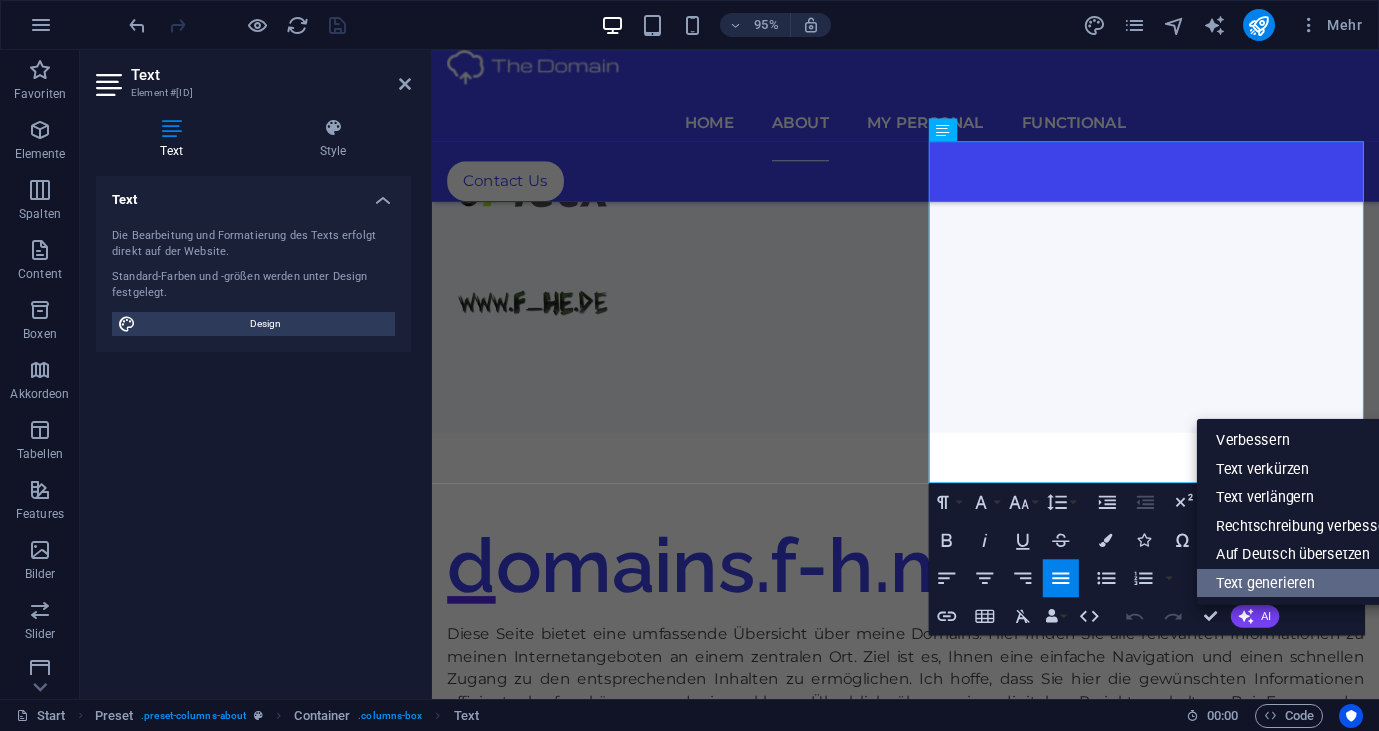 click on "Text generieren" at bounding box center (1307, 583) 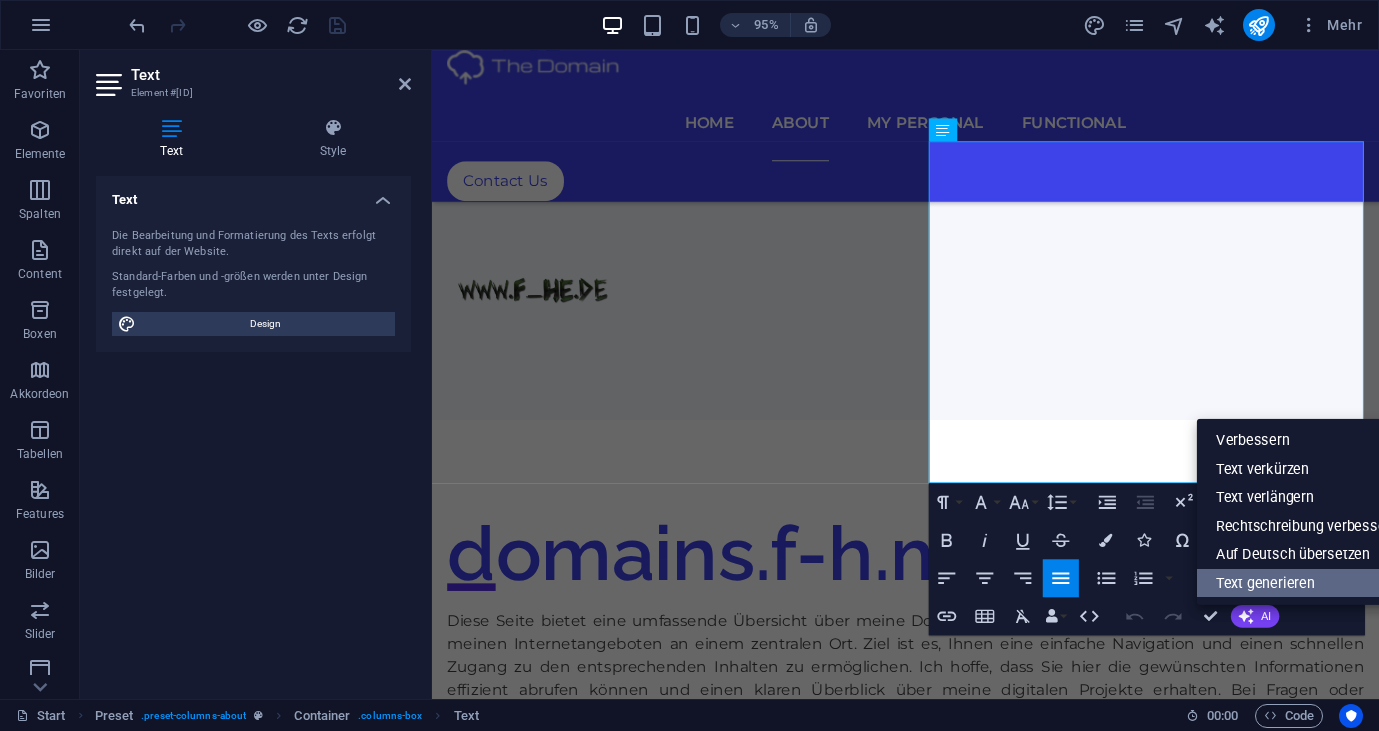 select on "English" 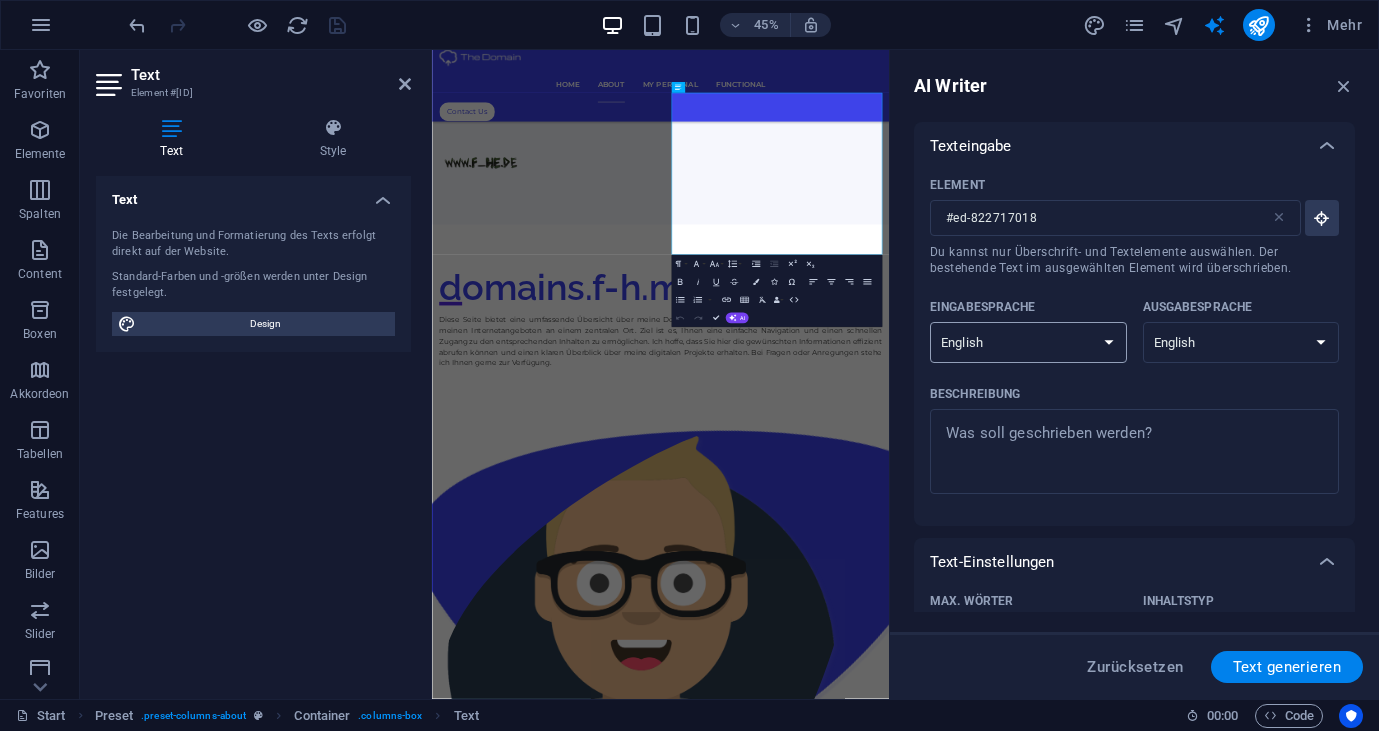 click on "Albanian Arabic Armenian Awadhi Azerbaijani Bashkir Basque Belarusian Bengali Bhojpuri Bosnian Brazilian Portuguese Bulgarian Cantonese (Yue) Catalan Chhattisgarhi Chinese Croatian Czech Danish Dogri Dutch English Estonian Faroese Finnish French Galician Georgian German Greek Gujarati Haryanvi Hindi Hungarian Indonesian Irish Italian Japanese Javanese Kannada Kashmiri Kazakh Konkani Korean Kyrgyz Latvian Lithuanian Macedonian Maithili Malay Maltese Mandarin Mandarin Chinese Marathi Marwari Min Nan Moldovan Mongolian Montenegrin Nepali Norwegian Oriya Pashto Persian (Farsi) Polish Portuguese Punjabi Rajasthani Romanian Russian Sanskrit Santali Serbian Sindhi Sinhala Slovak Slovene Slovenian Spanish Ukrainian Urdu Uzbek Vietnamese Welsh Wu" at bounding box center [1028, 342] 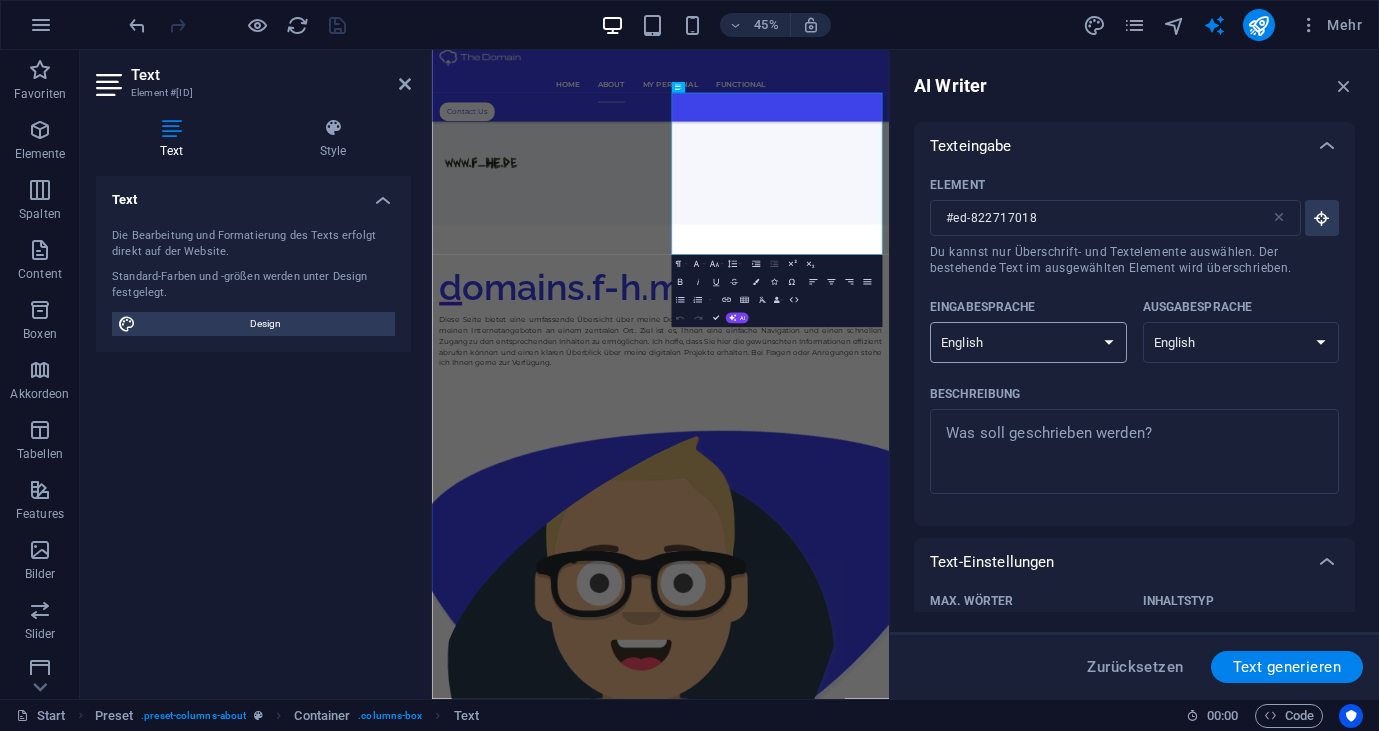 select on "German" 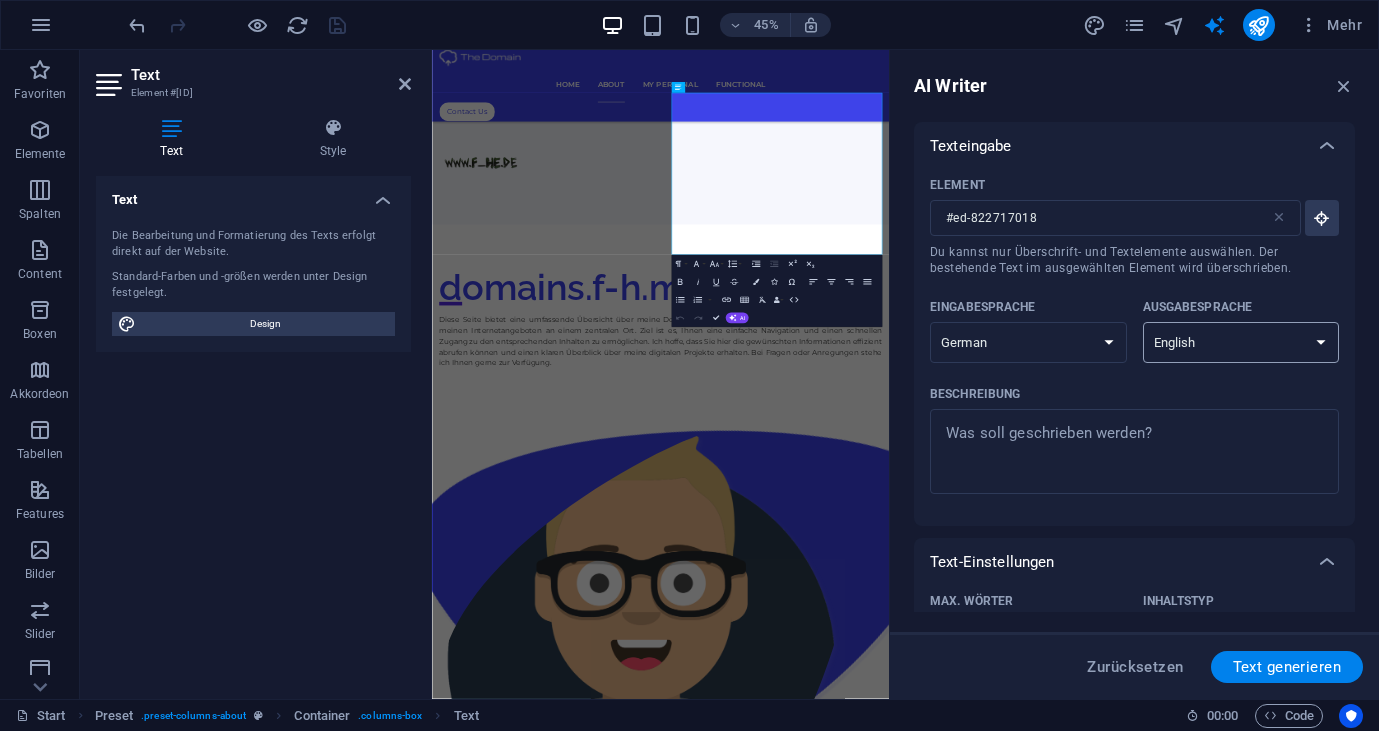 click on "Albanian Arabic Armenian Awadhi Azerbaijani Bashkir Basque Belarusian Bengali Bhojpuri Bosnian Brazilian Portuguese Bulgarian Cantonese (Yue) Catalan Chhattisgarhi Chinese Croatian Czech Danish Dogri Dutch English Estonian Faroese Finnish French Galician Georgian German Greek Gujarati Haryanvi Hindi Hungarian Indonesian Irish Italian Japanese Javanese Kannada Kashmiri Kazakh Konkani Korean Kyrgyz Latvian Lithuanian Macedonian Maithili Malay Maltese Mandarin Mandarin Chinese Marathi Marwari Min Nan Moldovan Mongolian Montenegrin Nepali Norwegian Oriya Pashto Persian (Farsi) Polish Portuguese Punjabi Rajasthani Romanian Russian Sanskrit Santali Serbian Sindhi Sinhala Slovak Slovene Slovenian Spanish Ukrainian Urdu Uzbek Vietnamese Welsh Wu" at bounding box center (1241, 342) 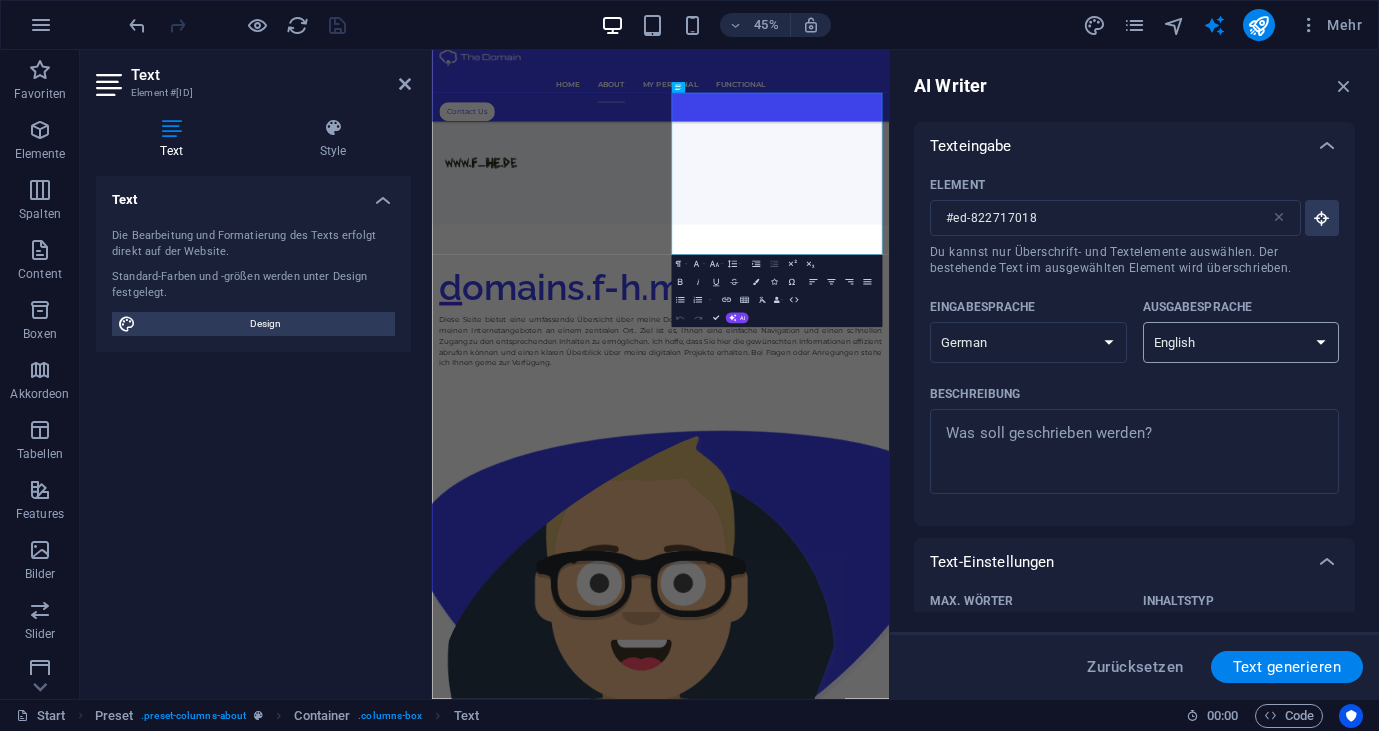 select on "German" 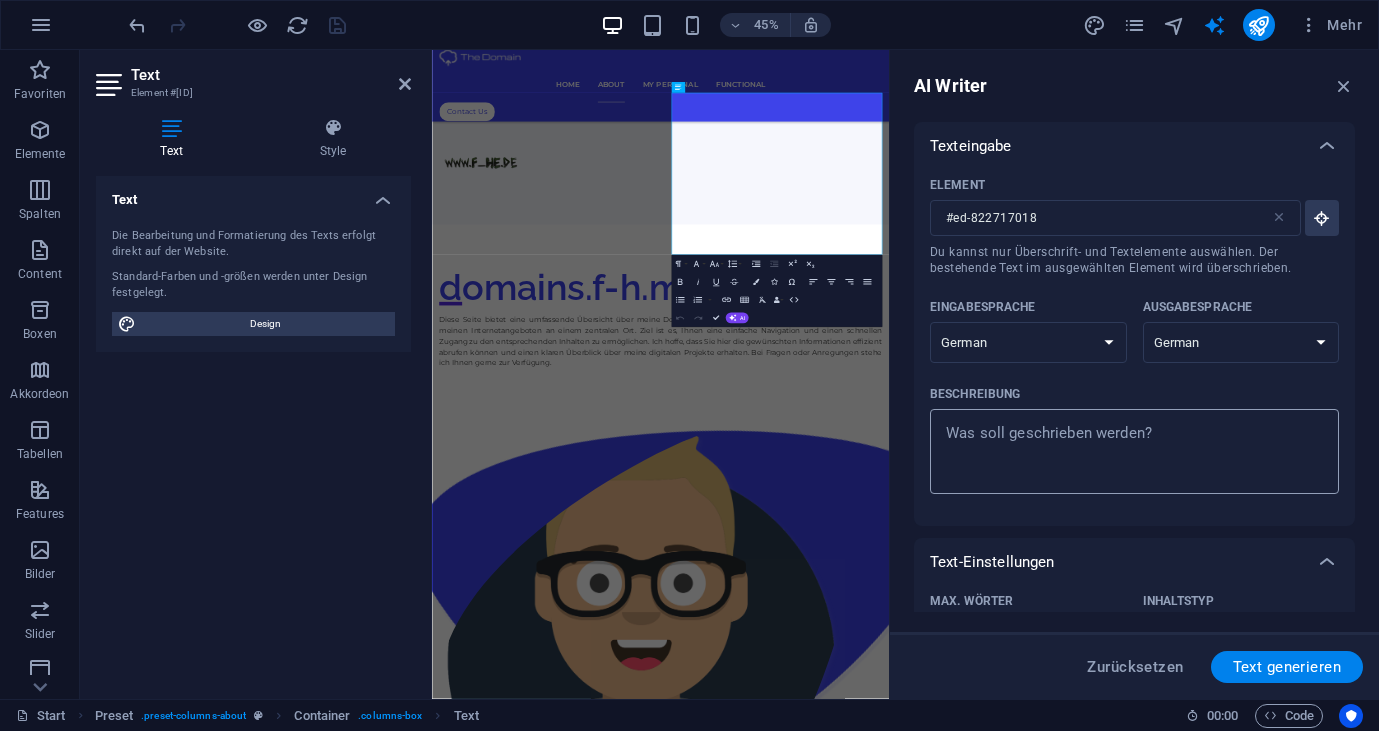 click on "Beschreibung x ​" at bounding box center (1134, 451) 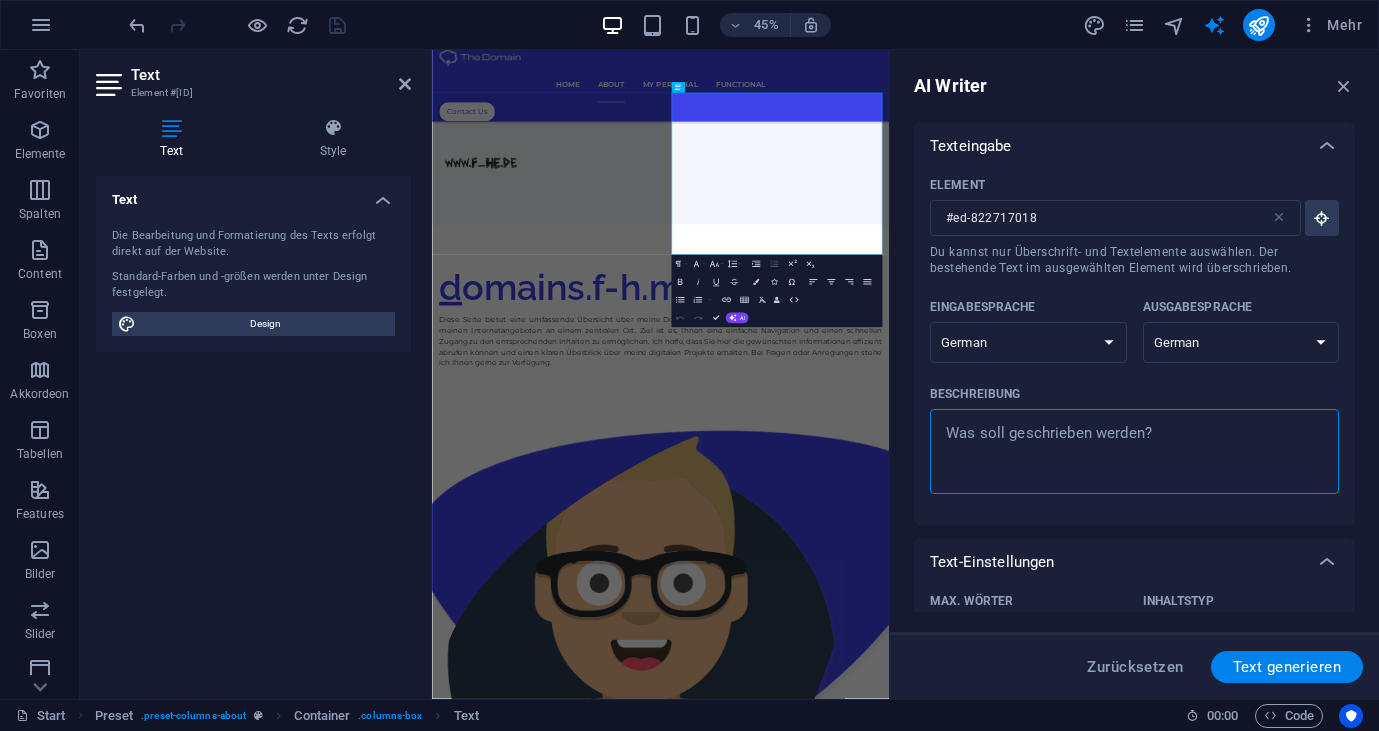type on "Ü" 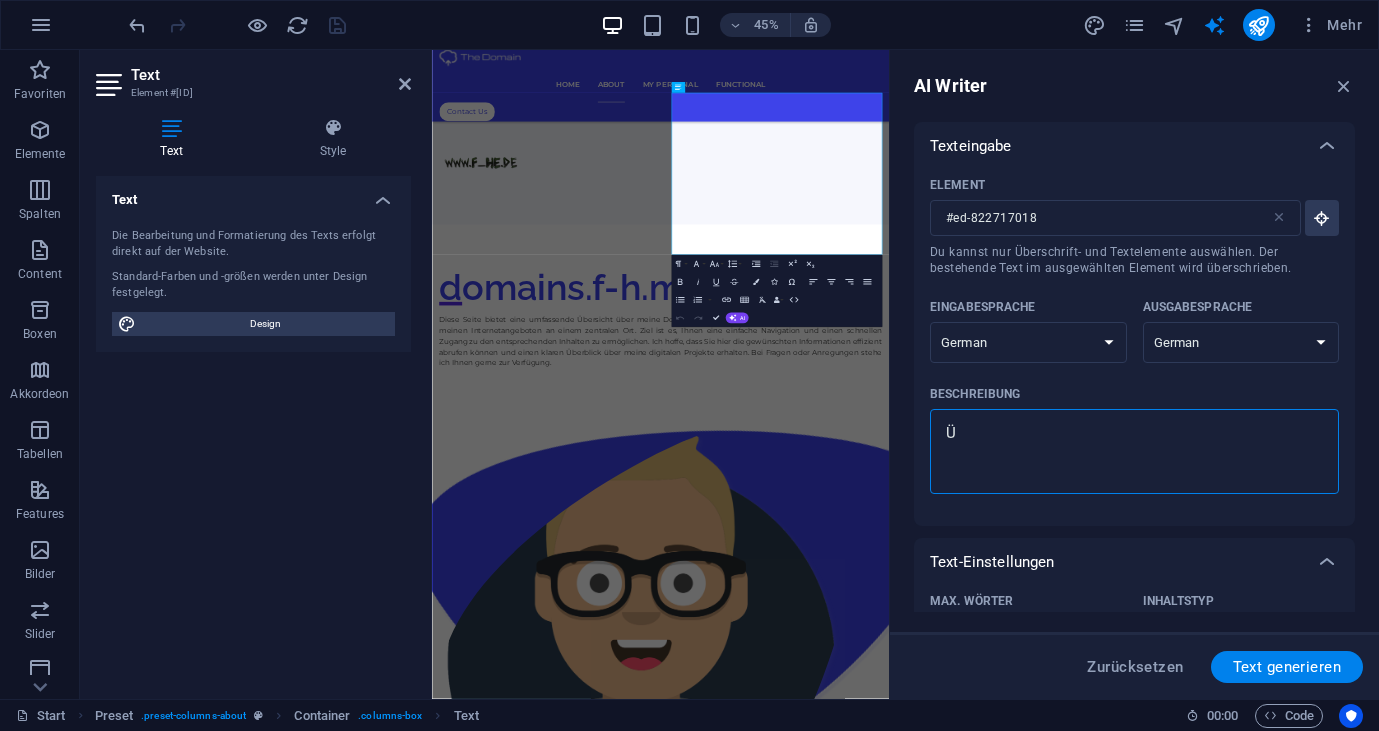 type on "Üb" 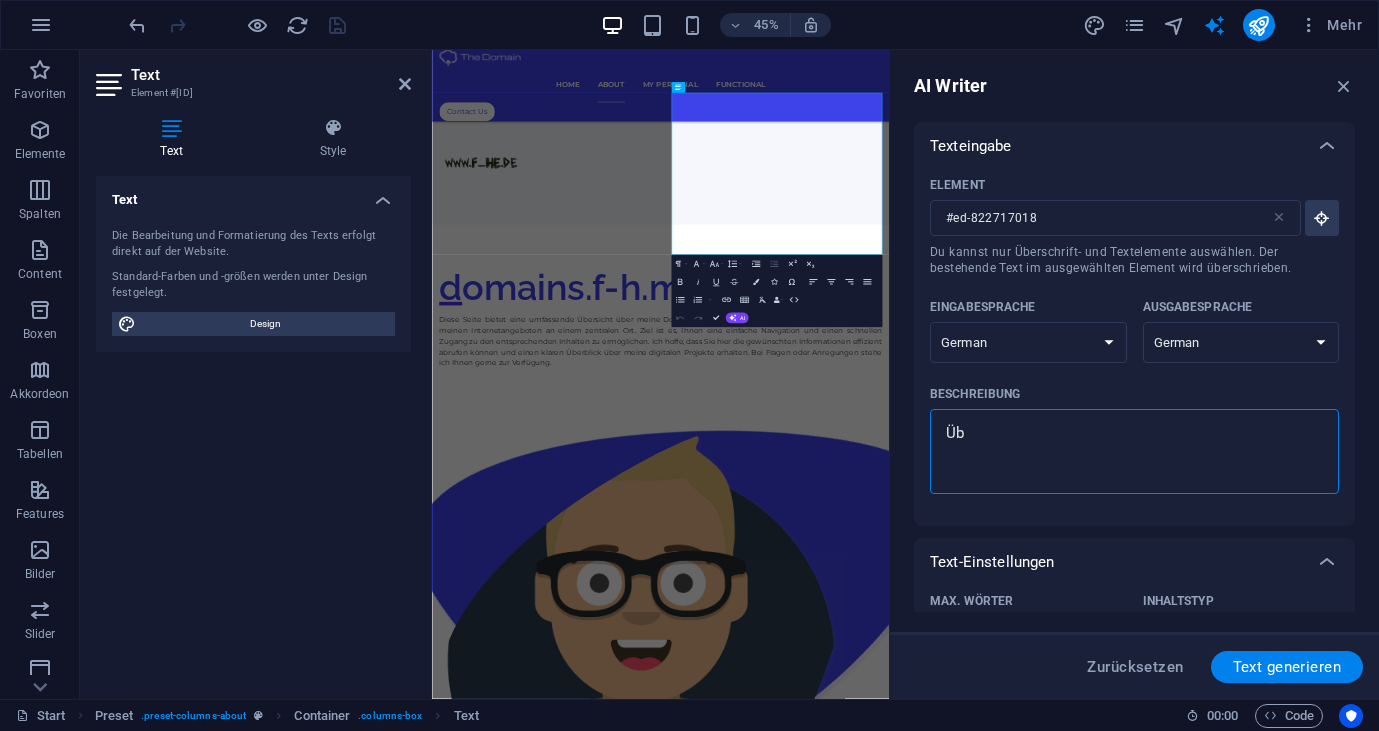 type on "Übe" 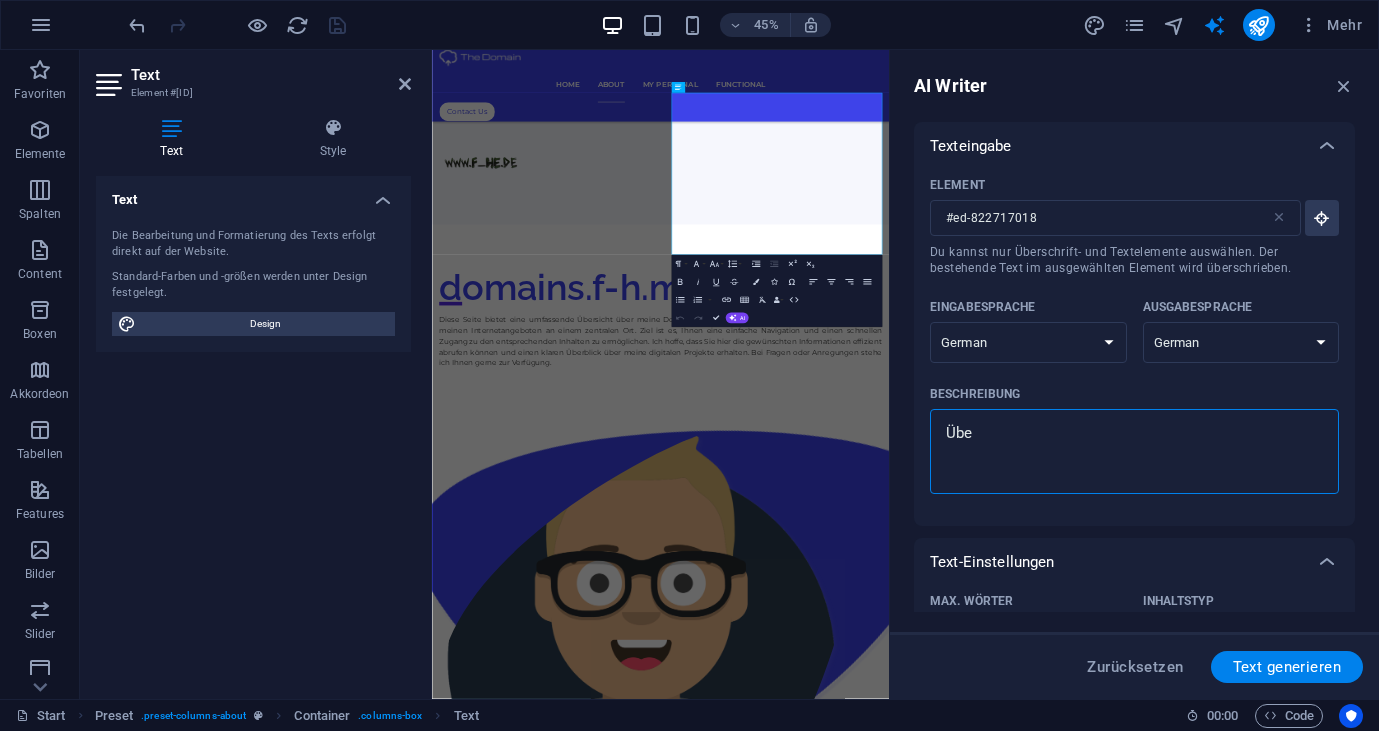 type on "Über" 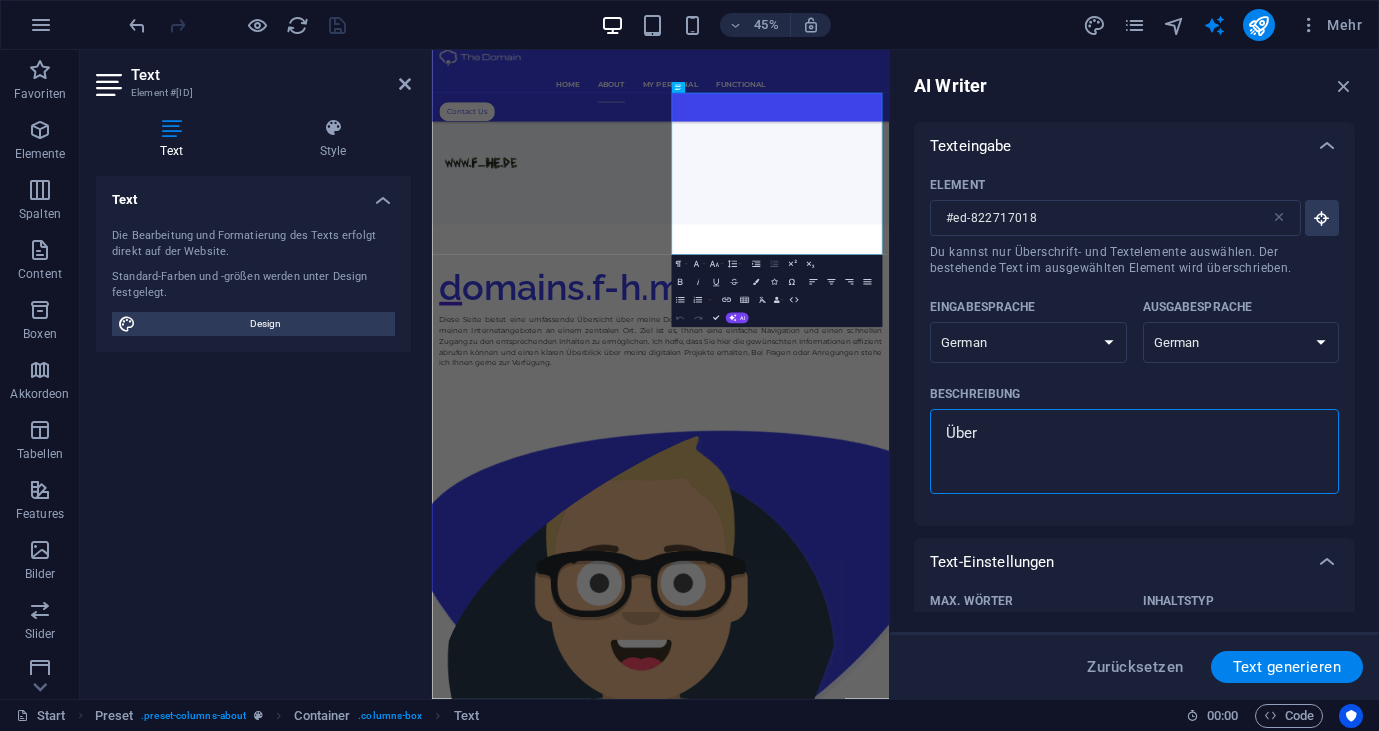 type on "Über" 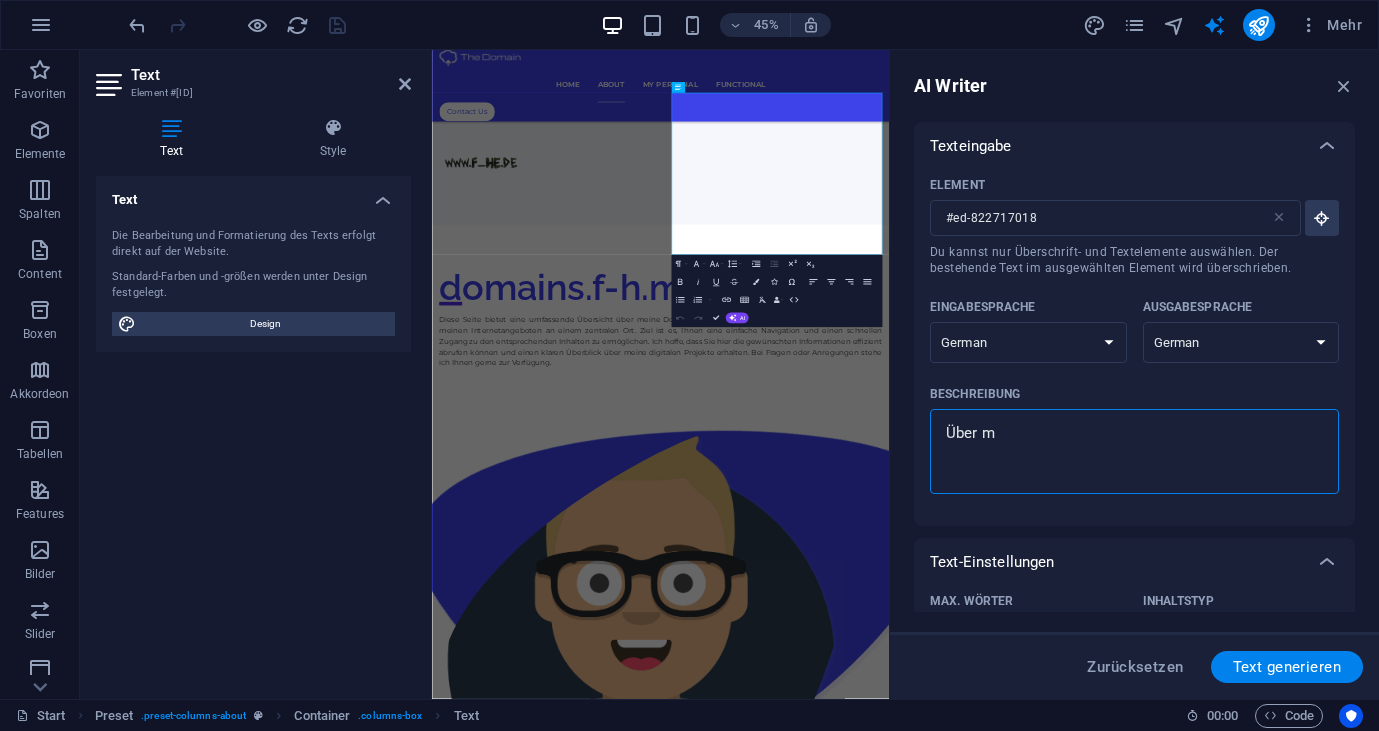 type on "Über me" 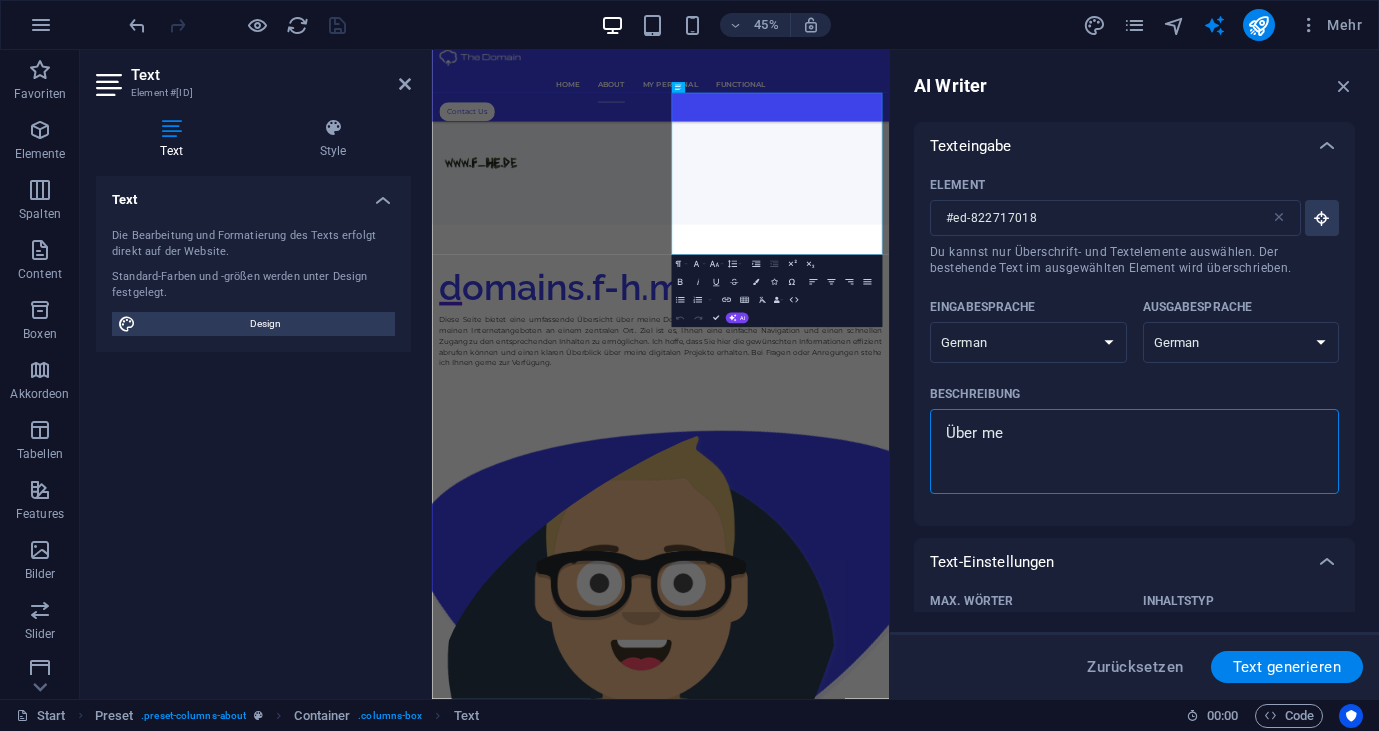 type on "Über mei" 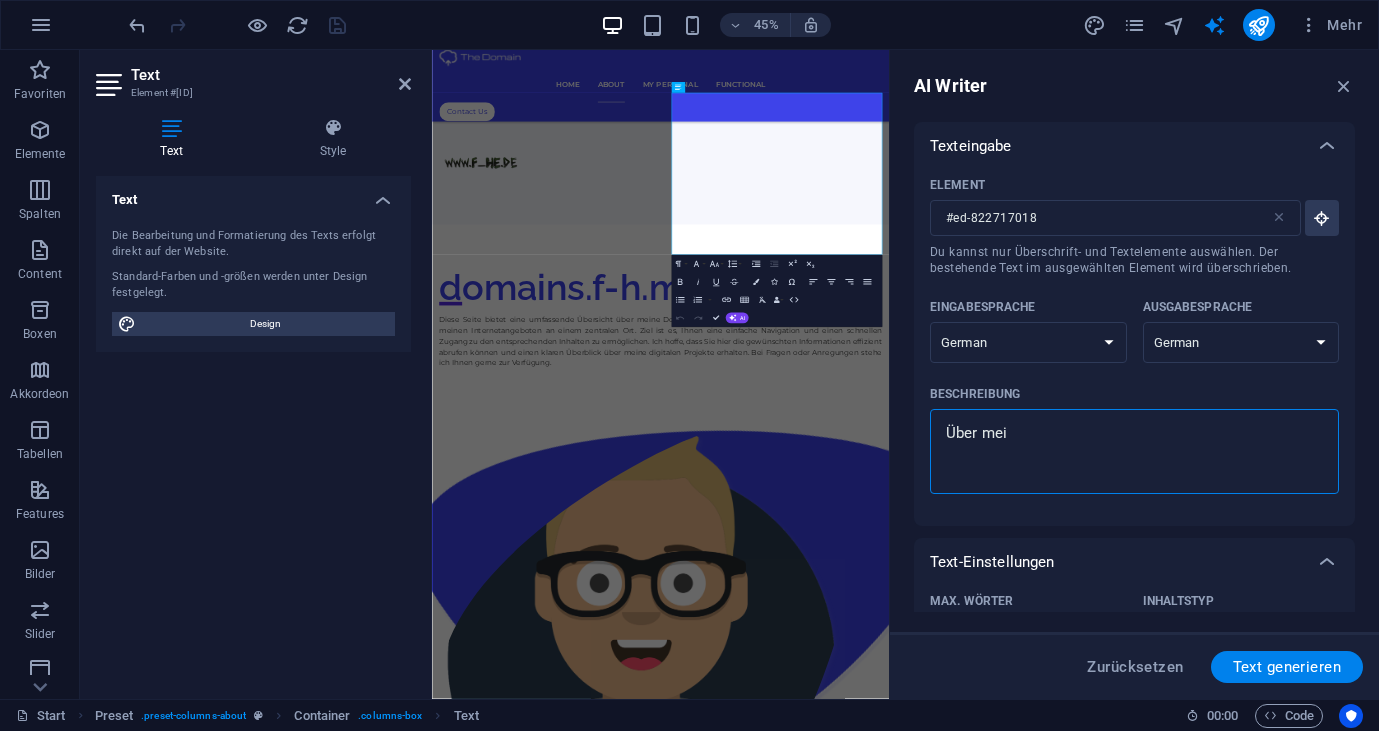 type on "Über mein" 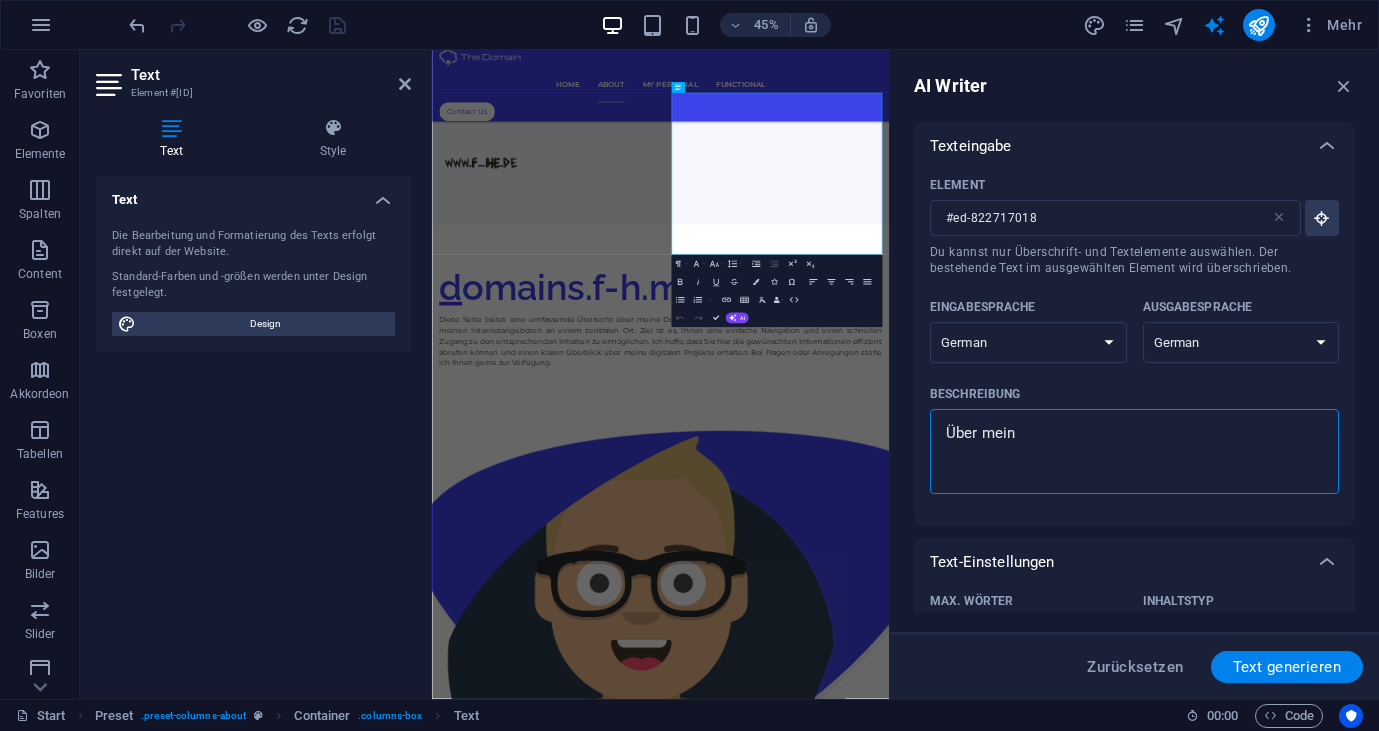 type on "Über meine" 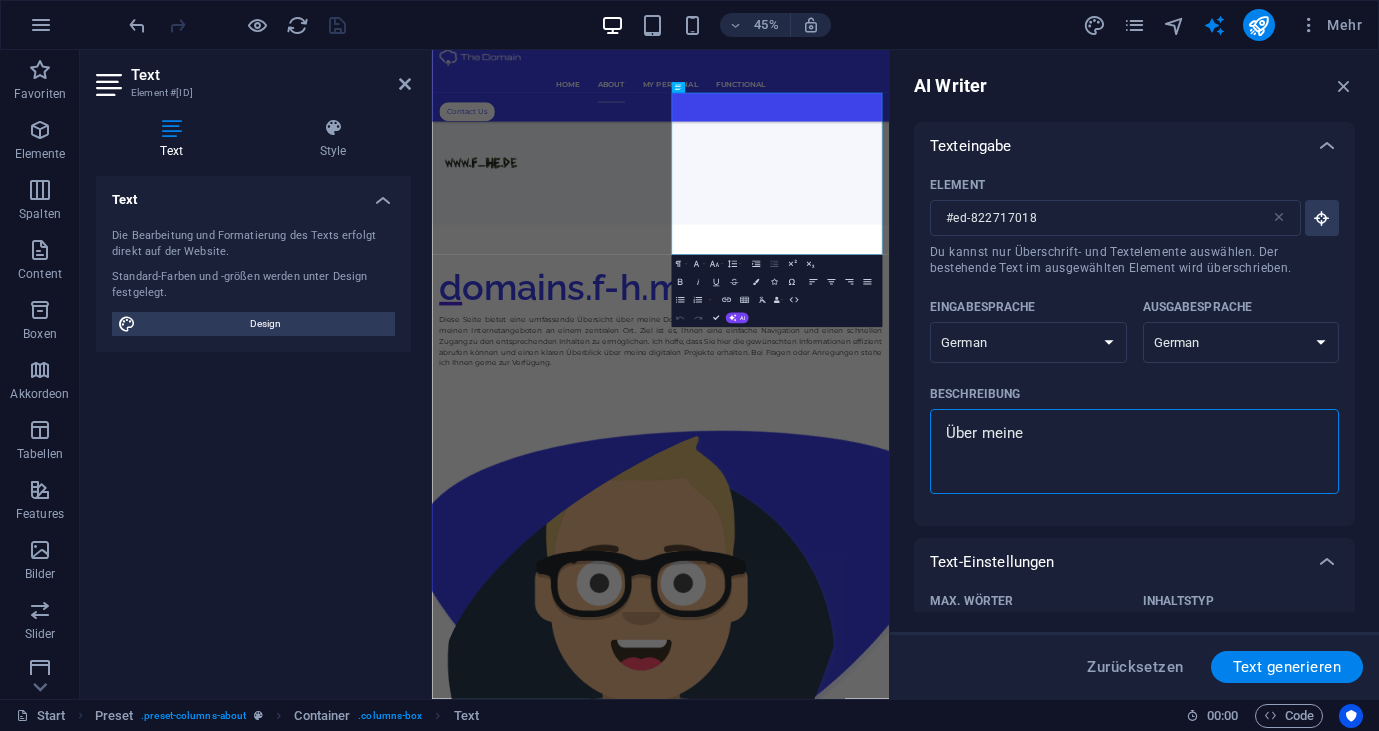 type on "Über meine" 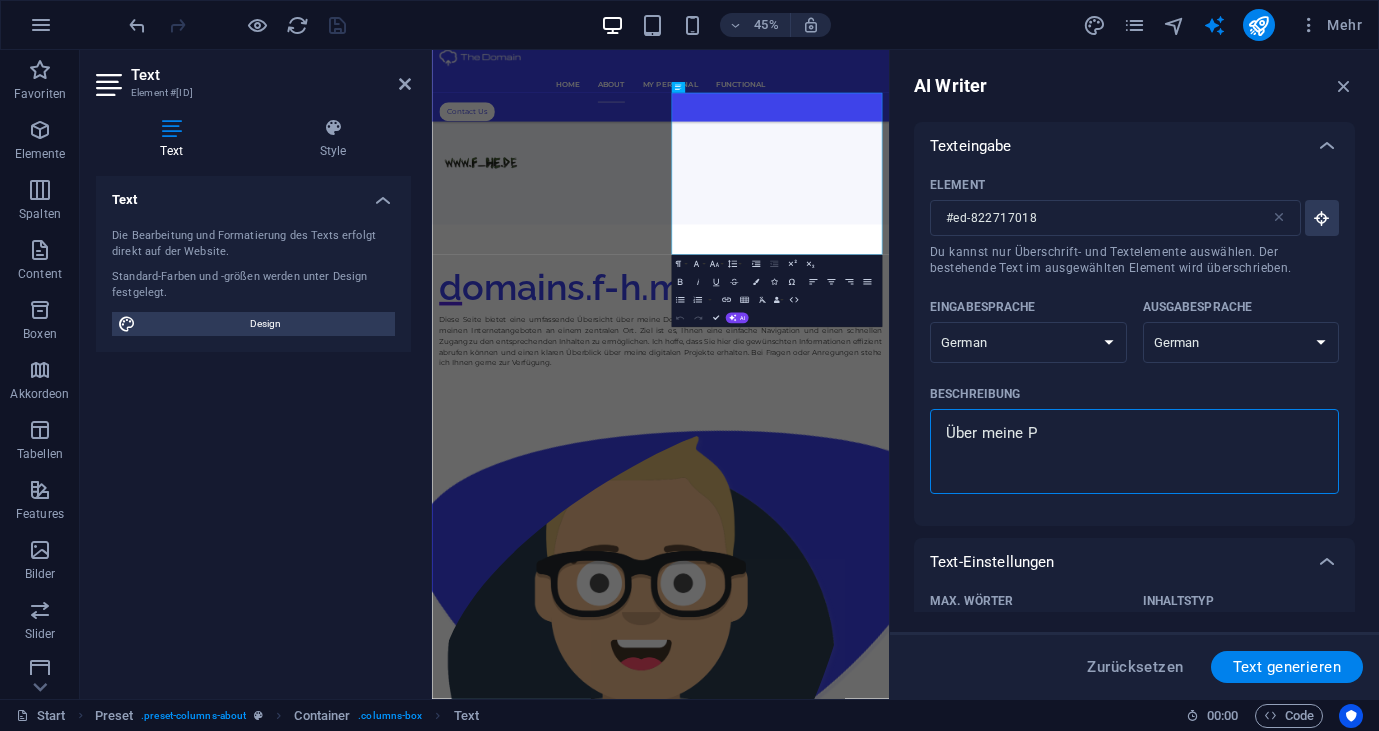 type on "Über meine Pe" 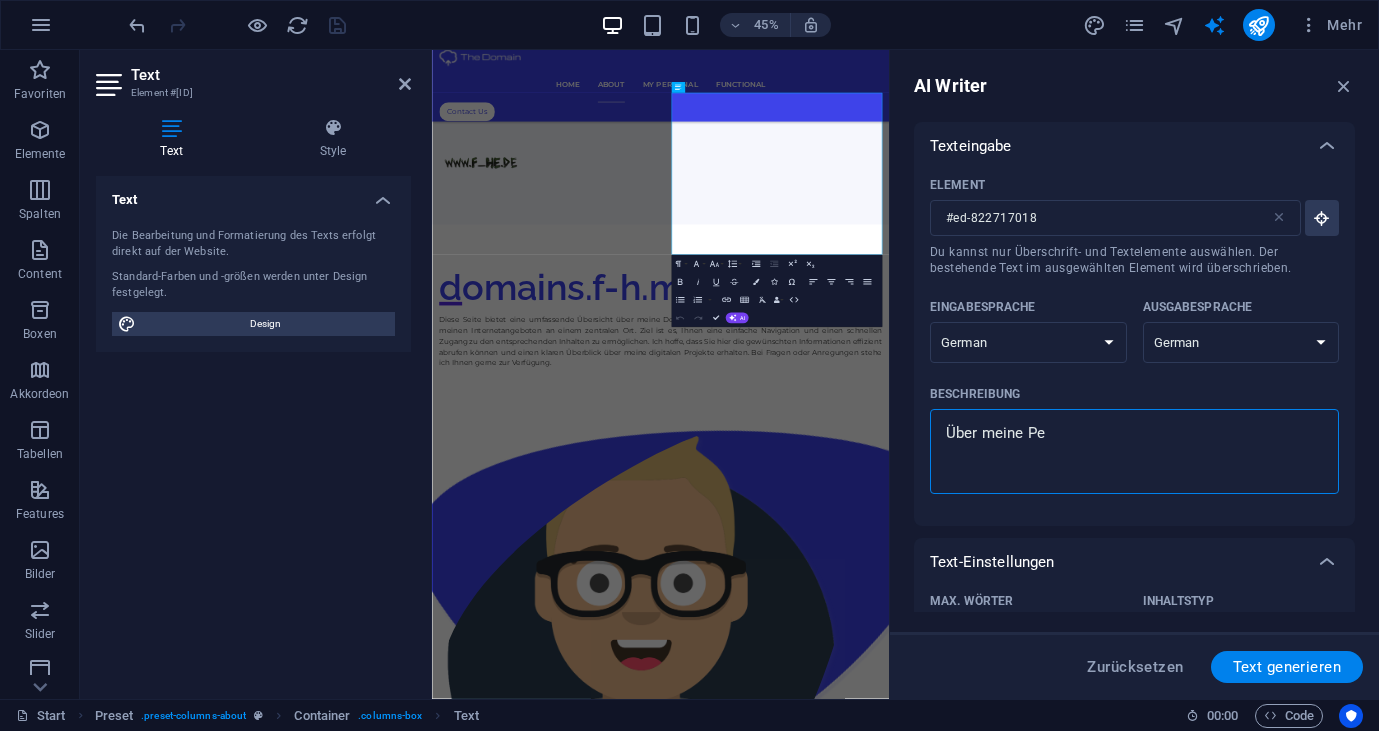 type on "Über meine Per" 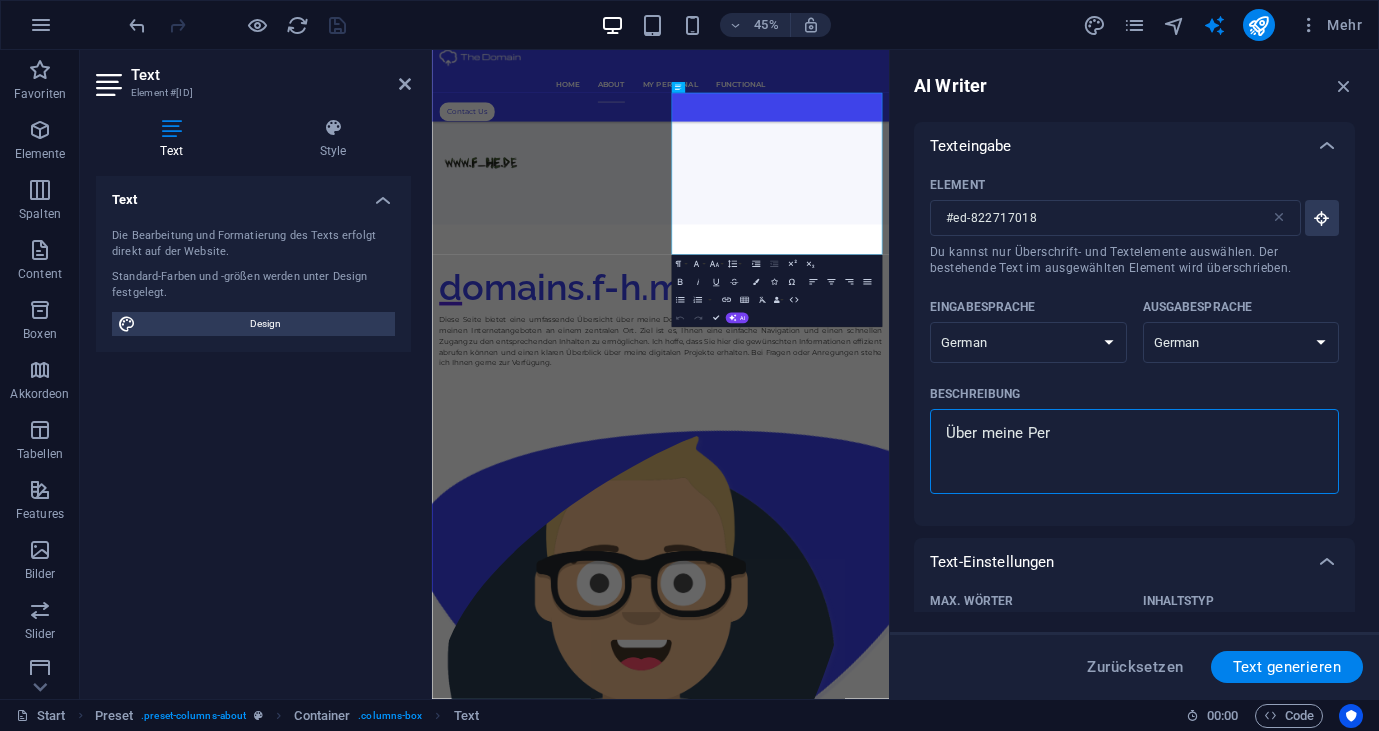 type on "Über meine Pers" 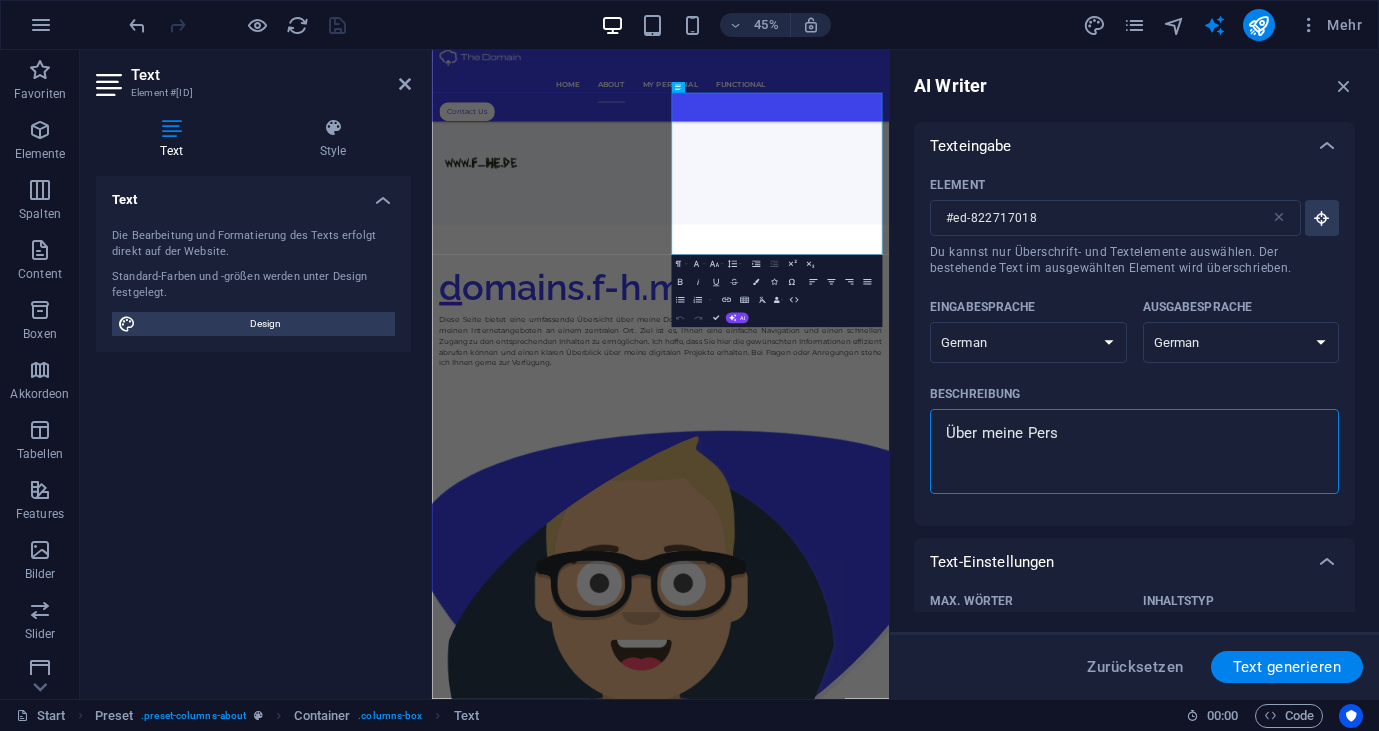 type on "Über meine Perso" 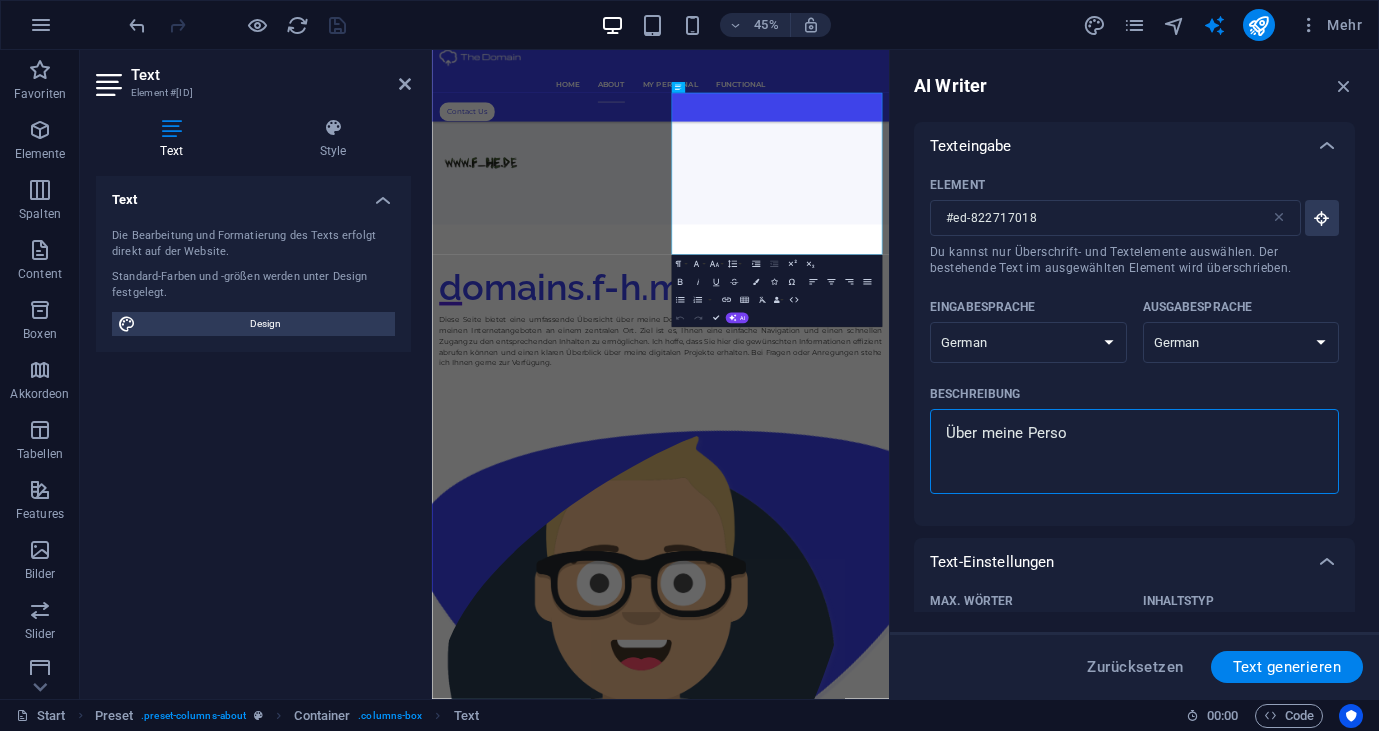 type on "Über meine Person" 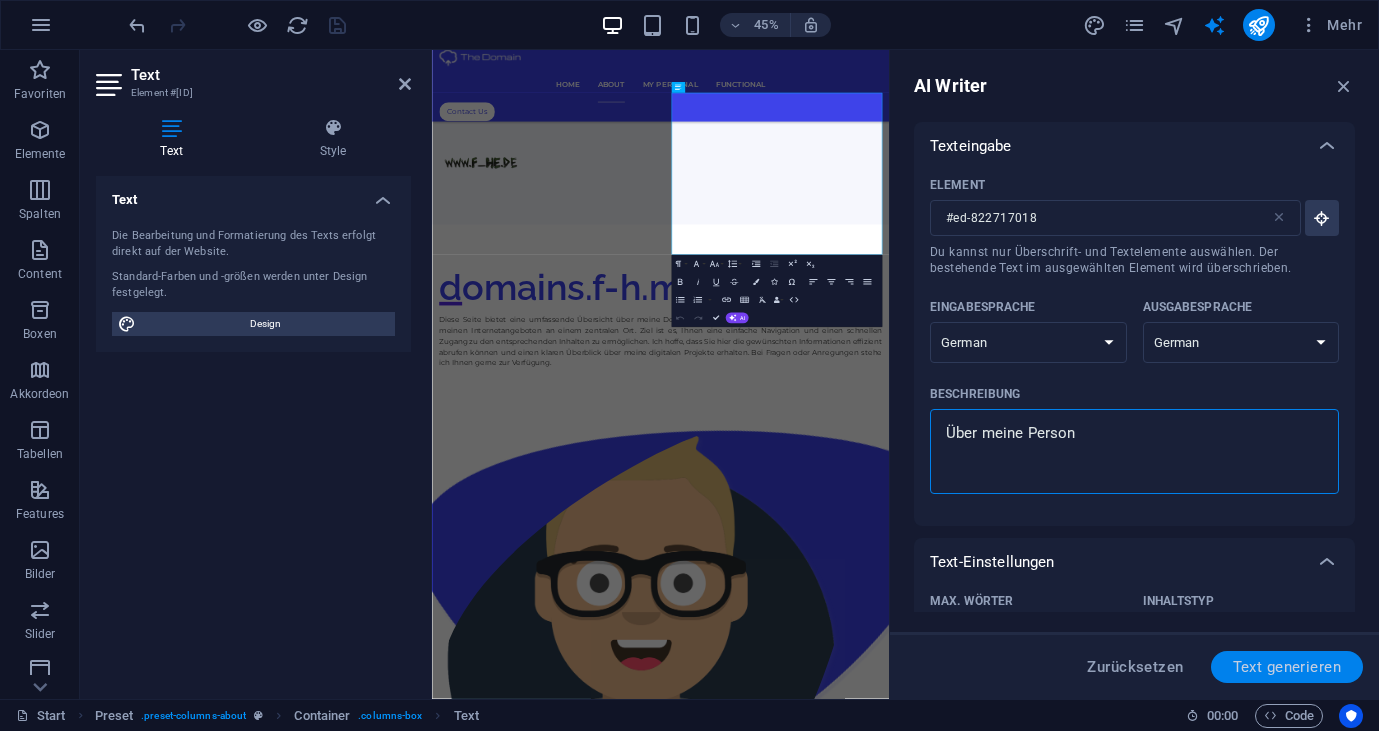 type on "Über meine Person" 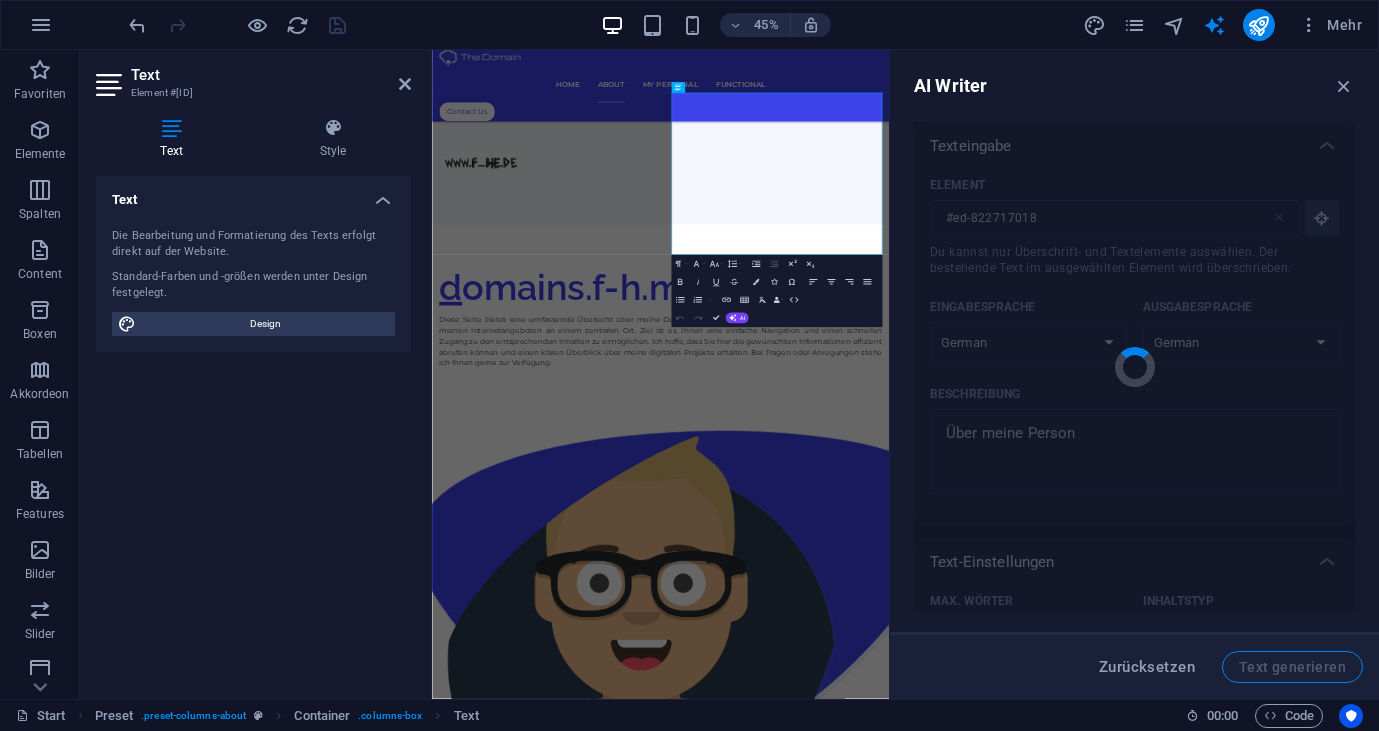 type 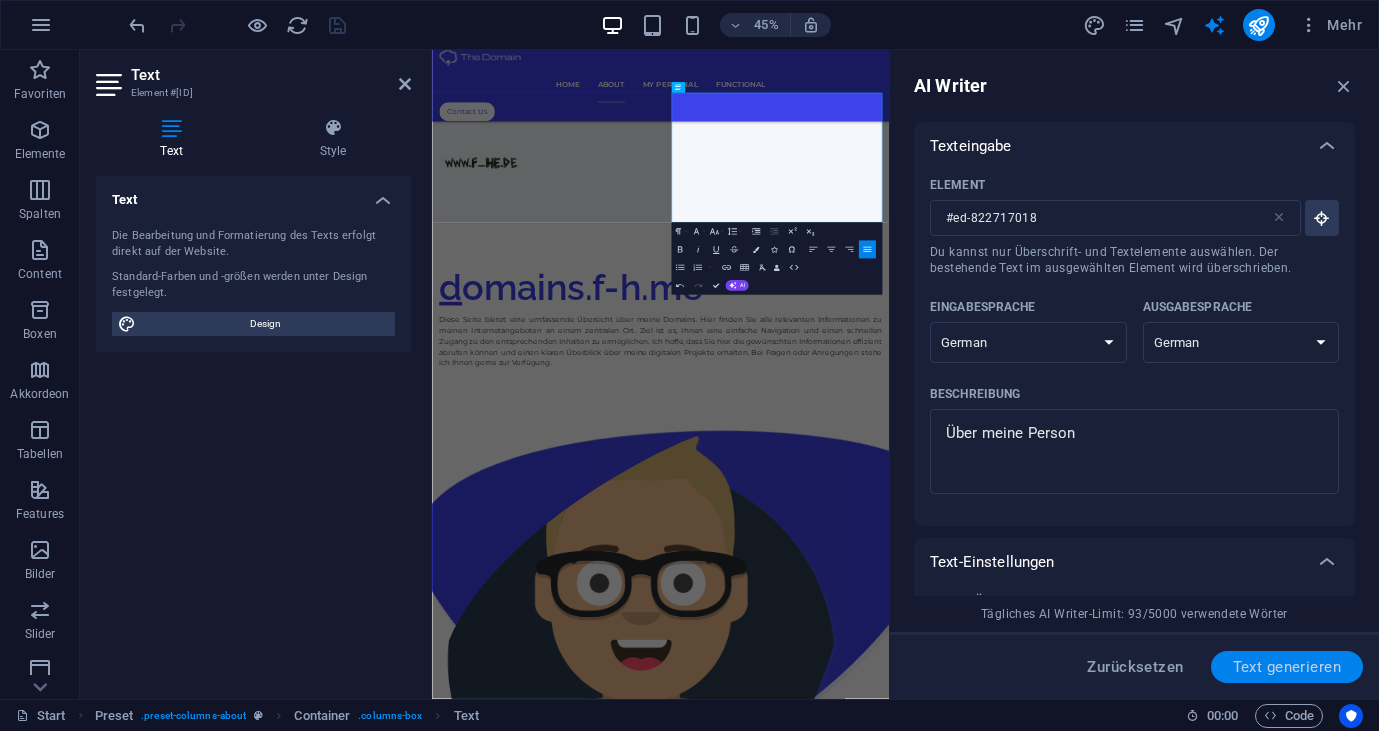 scroll, scrollTop: 2308, scrollLeft: 0, axis: vertical 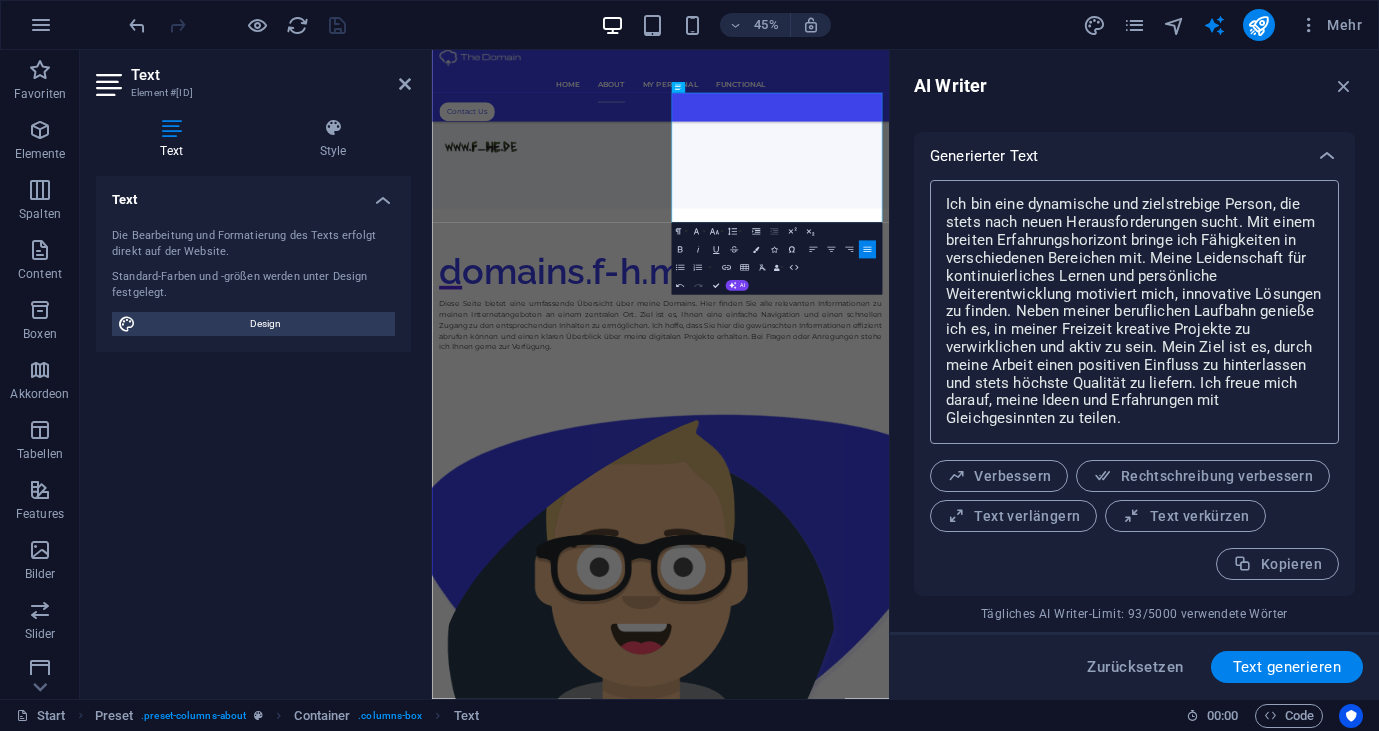 click on "Ich bin eine dynamische und zielstrebige Person, die stets nach neuen Herausforderungen sucht. Mit einem breiten Erfahrungshorizont bringe ich Fähigkeiten in verschiedenen Bereichen mit. Meine Leidenschaft für kontinuierliches Lernen und persönliche Weiterentwicklung motiviert mich, innovative Lösungen zu finden. Neben meiner beruflichen Laufbahn genieße ich es, in meiner Freizeit kreative Projekte zu verwirklichen und aktiv zu sein. Mein Ziel ist es, durch meine Arbeit einen positiven Einfluss zu hinterlassen und stets höchste Qualität zu liefern. Ich freue mich darauf, meine Ideen und Erfahrungen mit Gleichgesinnten zu teilen." at bounding box center (1134, 312) 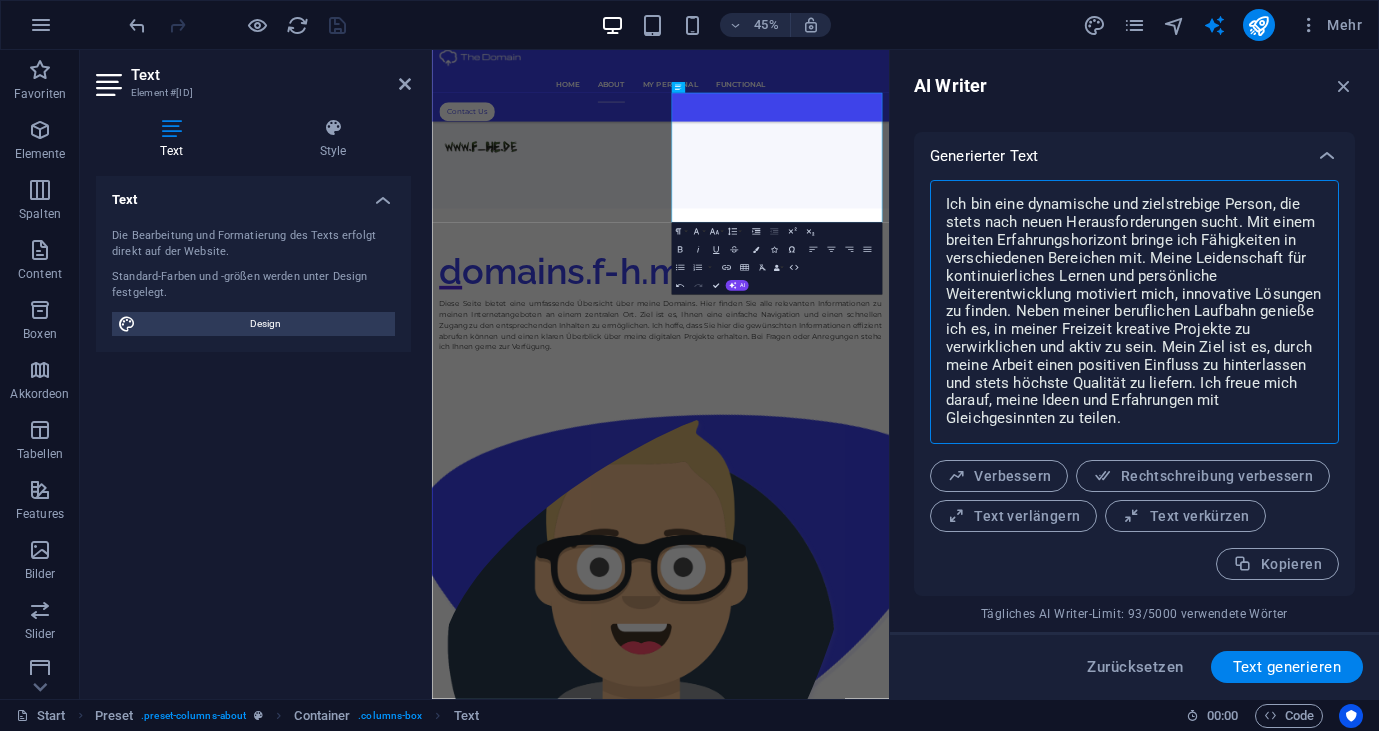 click on "Ich bin eine dynamische und zielstrebige Person, die stets nach neuen Herausforderungen sucht. Mit einem breiten Erfahrungshorizont bringe ich Fähigkeiten in verschiedenen Bereichen mit. Meine Leidenschaft für kontinuierliches Lernen und persönliche Weiterentwicklung motiviert mich, innovative Lösungen zu finden. Neben meiner beruflichen Laufbahn genieße ich es, in meiner Freizeit kreative Projekte zu verwirklichen und aktiv zu sein. Mein Ziel ist es, durch meine Arbeit einen positiven Einfluss zu hinterlassen und stets höchste Qualität zu liefern. Ich freue mich darauf, meine Ideen und Erfahrungen mit Gleichgesinnten zu teilen." at bounding box center [1134, 312] 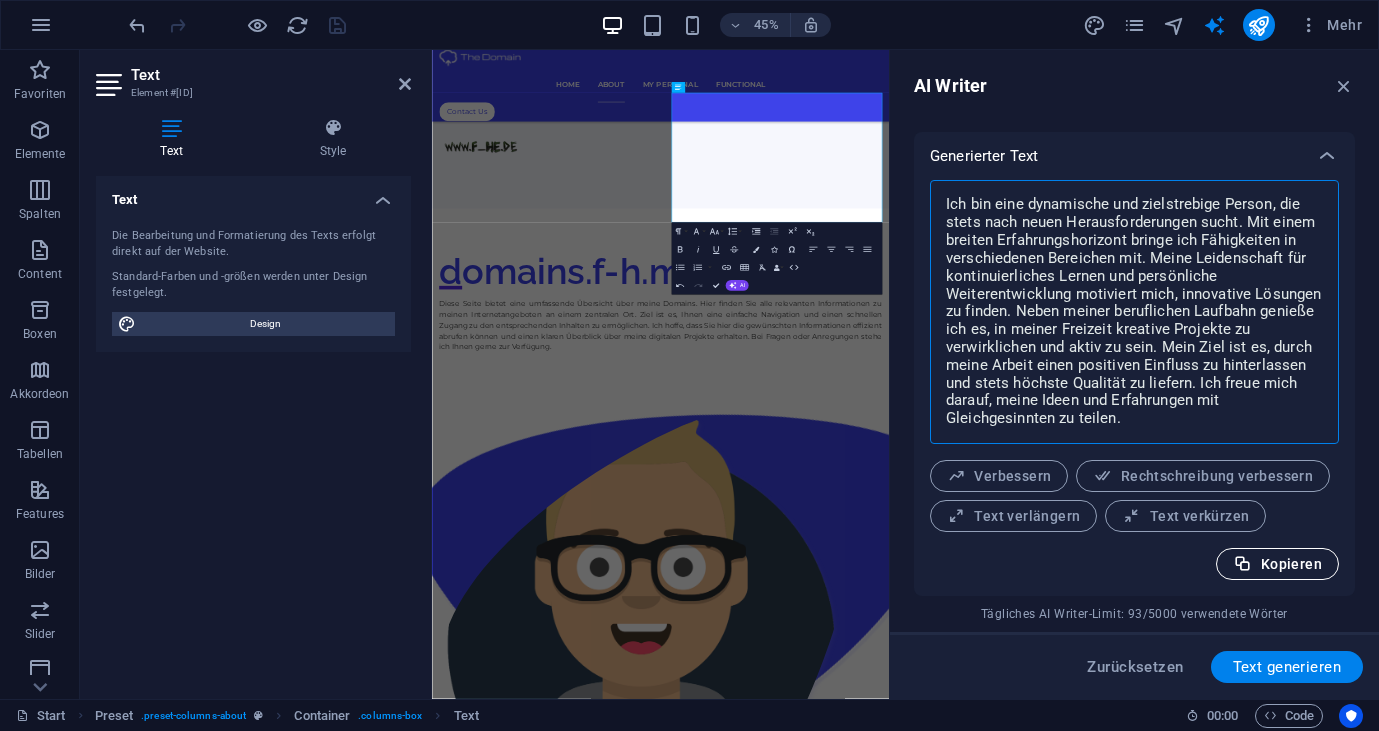 type on "x" 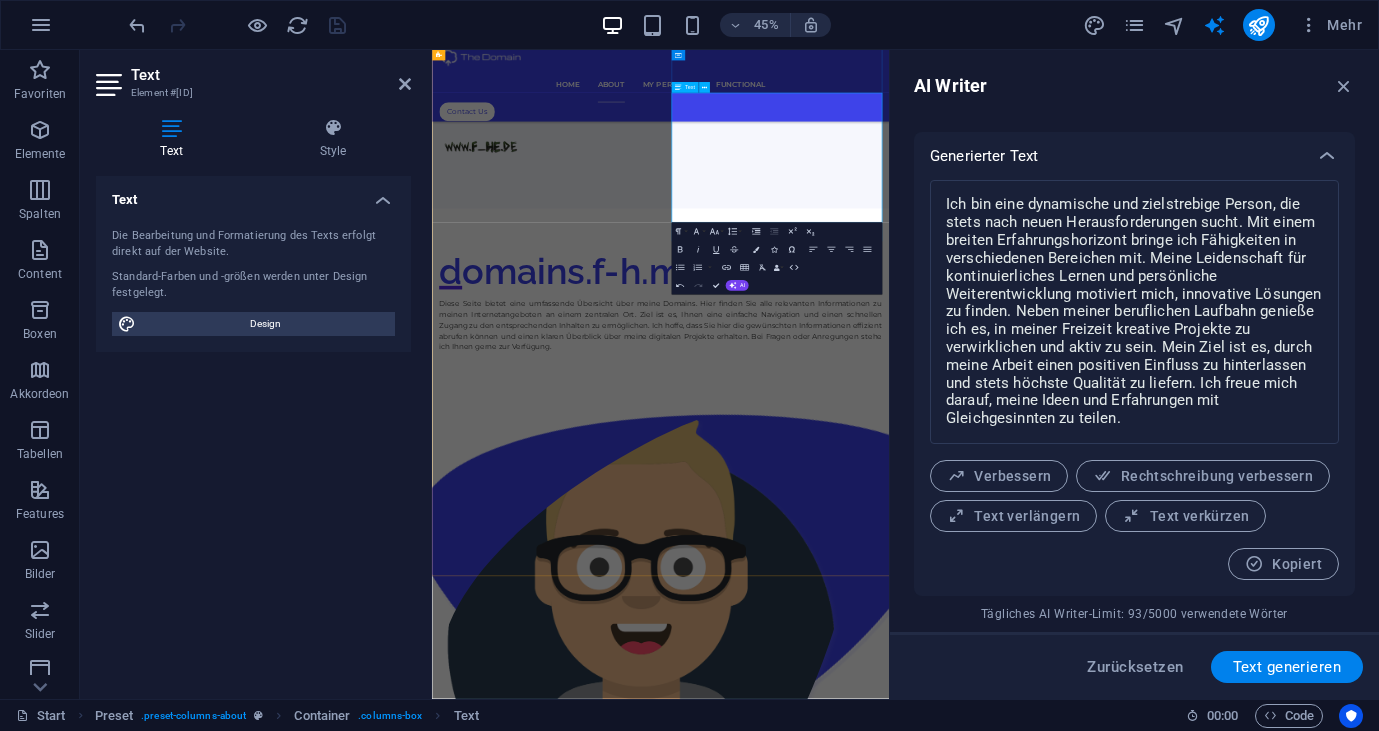 click on "Ich bin eine dynamische und zielstrebige Person, die stets nach neuen Herausforderungen sucht. Mit einem breiten Erfahrungshorizont bringe ich Fähigkeiten in verschiedenen Bereichen mit. Meine Leidenschaft für kontinuierliches Lernen und persönliche Weiterentwicklung motiviert mich, innovative Lösungen zu finden. Neben meiner beruflichen Laufbahn genieße ich es, in meiner Freizeit kreative Projekte zu verwirklichen und aktiv zu sein. Mein Ziel ist es, durch meine Arbeit einen positiven Einfluss zu hinterlassen und stets höchste Qualität zu liefern. Ich freue mich darauf, meine Ideen und Erfahrungen mit Gleichgesinnten zu teilen." at bounding box center (940, 3141) 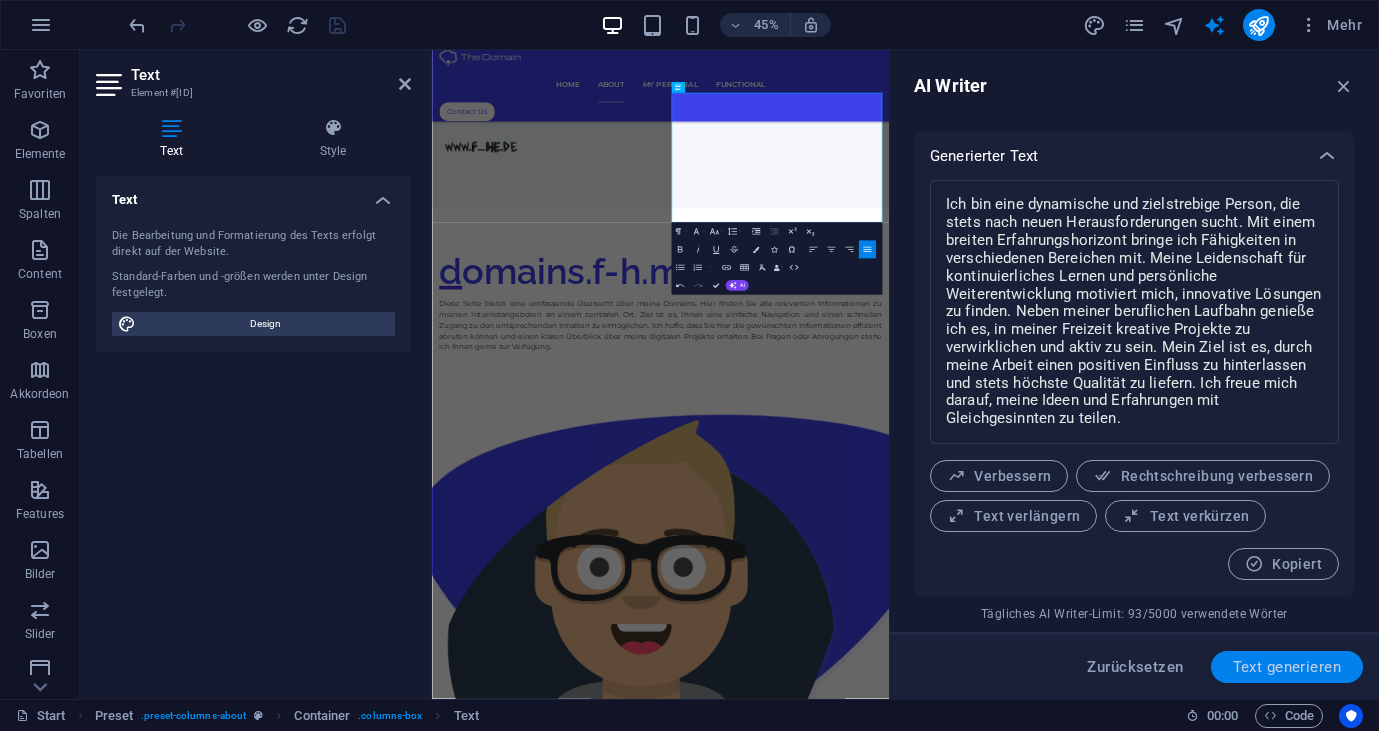 click on "Text generieren" at bounding box center (1287, 667) 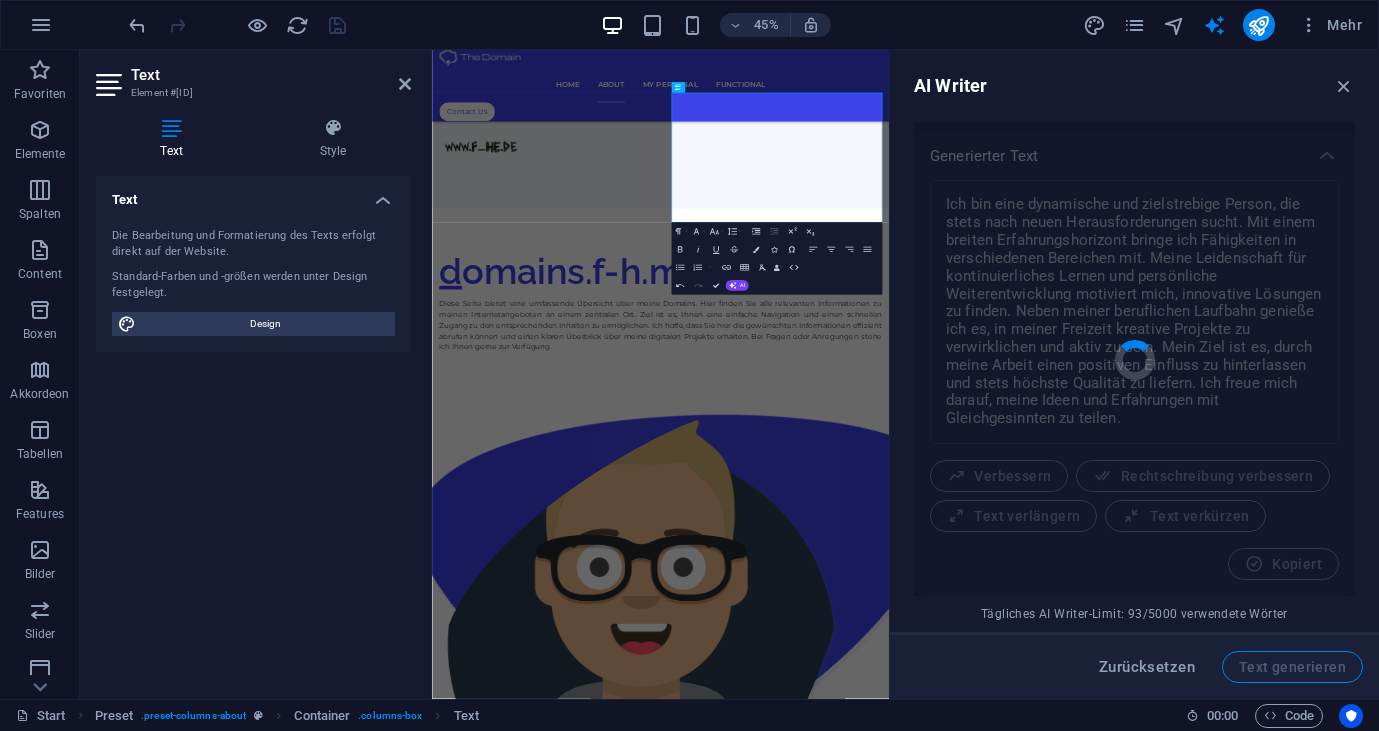 type on "x" 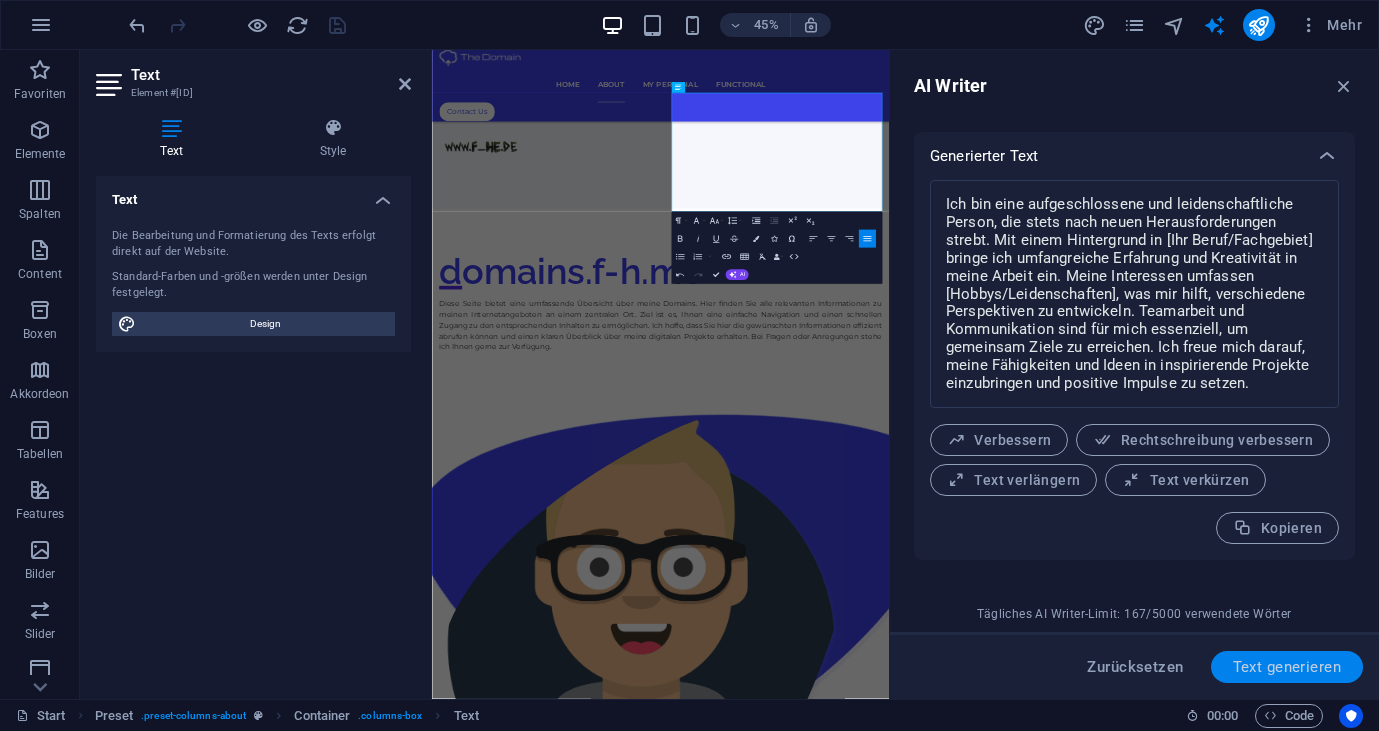 scroll, scrollTop: 2320, scrollLeft: 0, axis: vertical 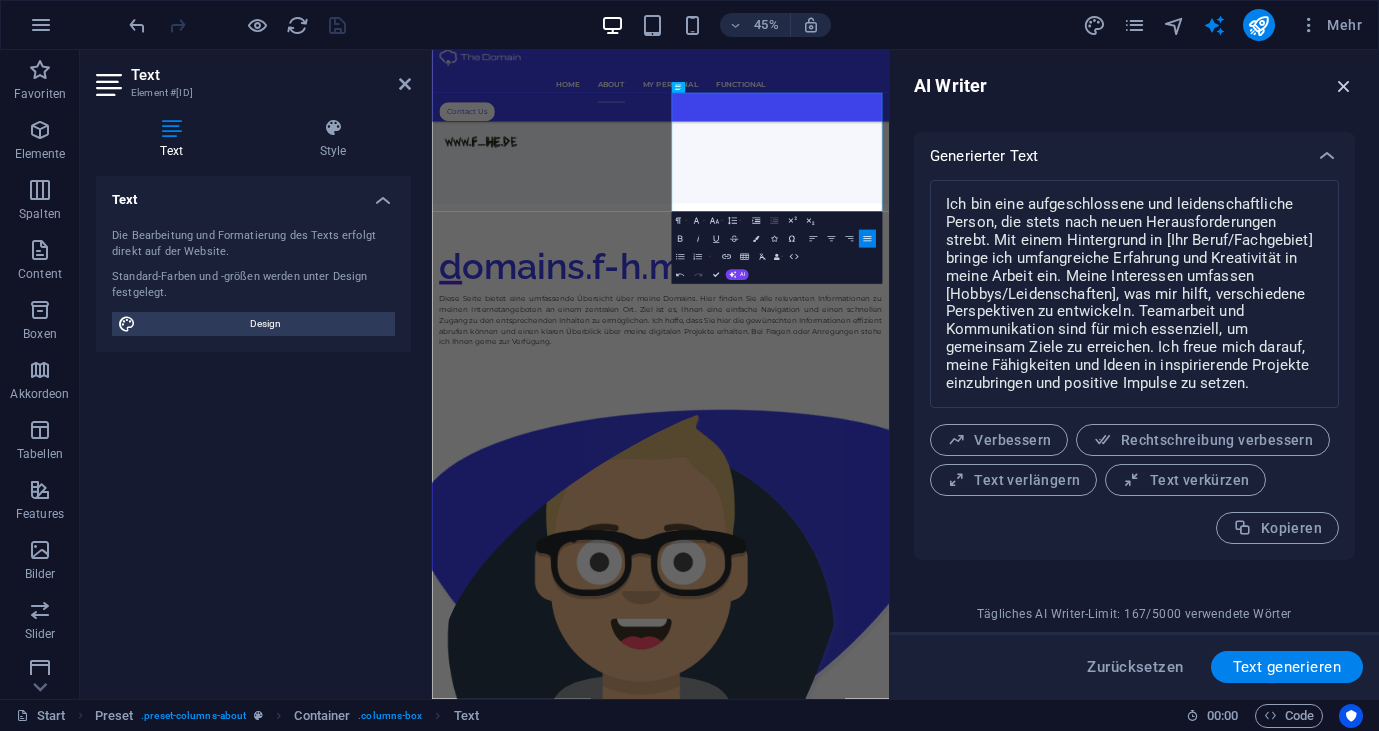 click at bounding box center (1344, 86) 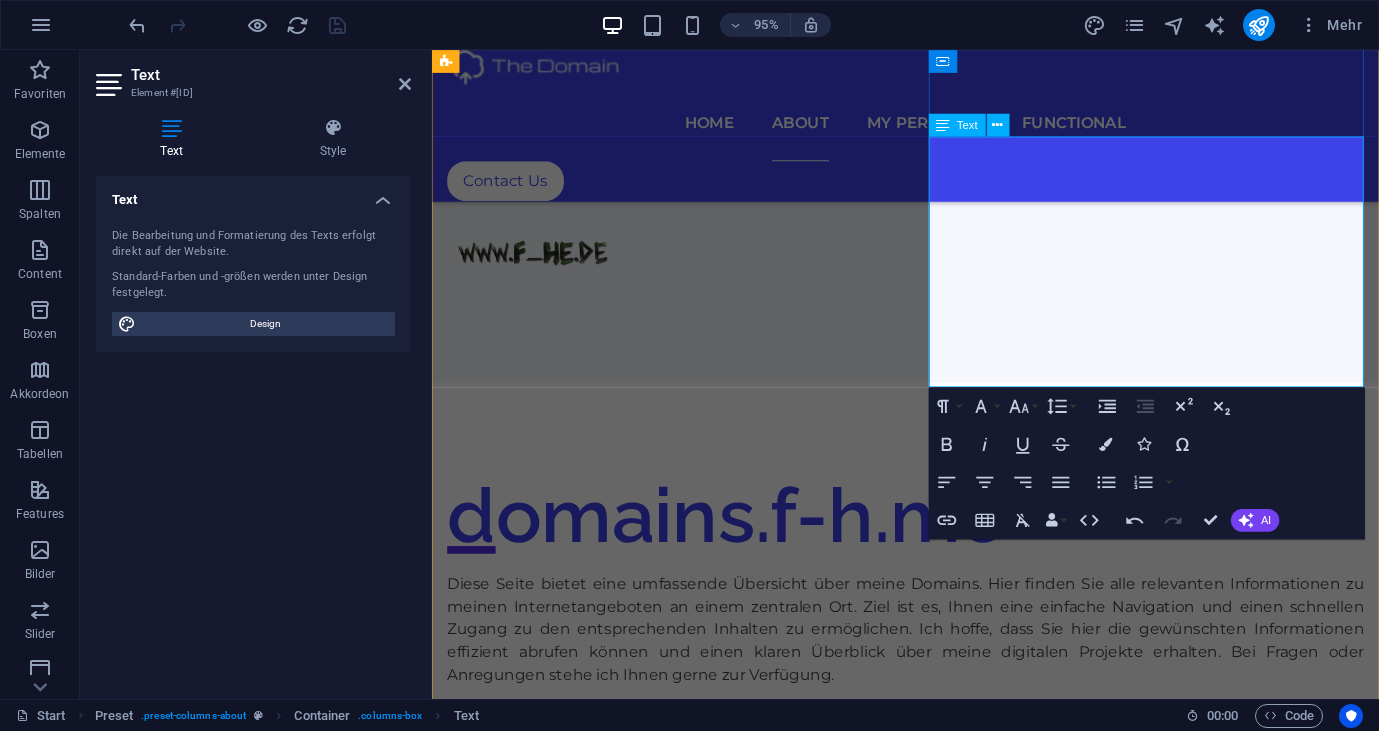 click on "Ich bin eine aufgeschlossene und leidenschaftliche Person, die stets nach neuen Herausforderungen strebt. Mit einem Hintergrund in [Ihr Beruf/Fachgebiet] bringe ich umfangreiche Erfahrung und Kreativität in meine Arbeit ein. Meine Interessen umfassen [Hobbys/Leidenschaften], was mir hilft, verschiedene Perspektiven zu entwickeln. Teamarbeit und Kommunikation sind für mich essenziell, um gemeinsam Ziele zu erreichen. Ich freue mich darauf, meine Fähigkeiten und Ideen in inspirierende Projekte einzubringen und positive Impulse zu setzen." at bounding box center (930, 3086) 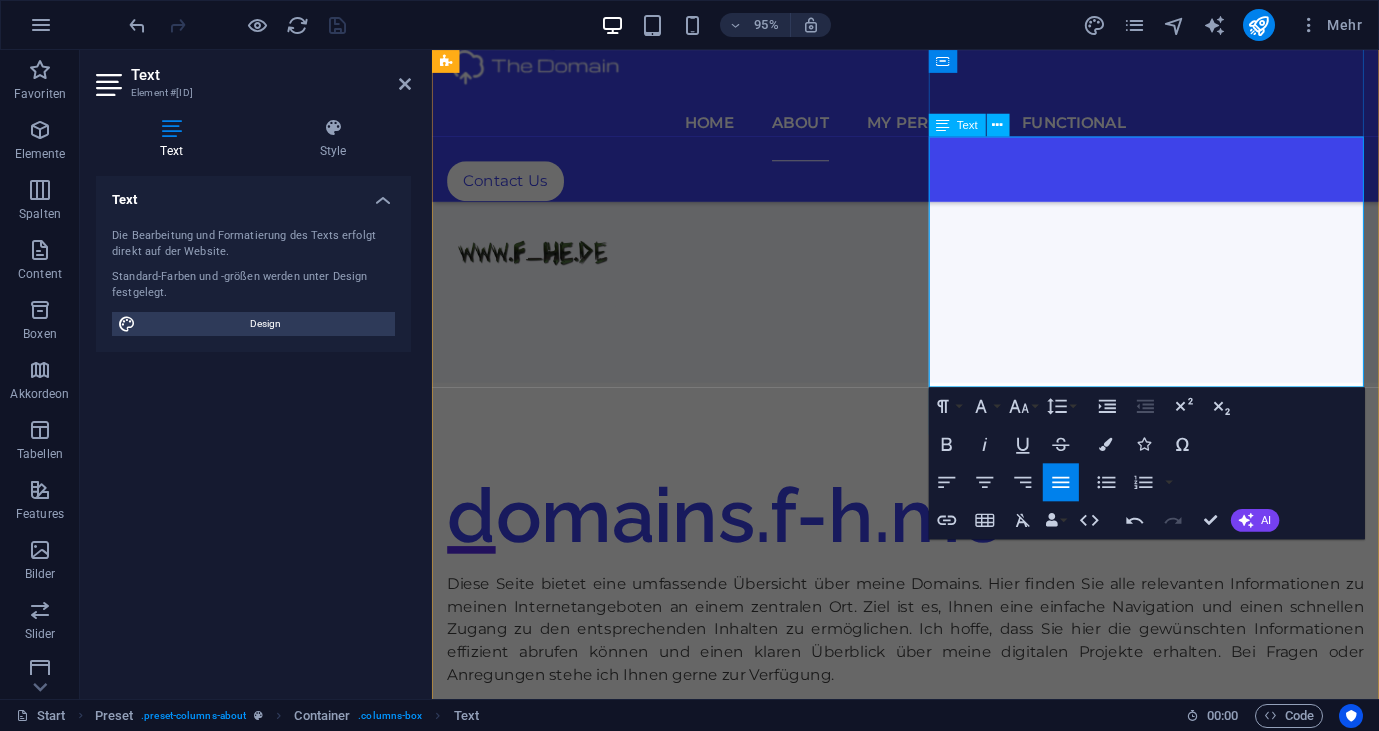 click on "Ich bin eine aufgeschlosseneund leidenschaftliche Person, die stets nach neuen Herausforderungen strebt. Mit einem Hintergrund in [Ihr Beruf/Fachgebiet] bringe ich umfangreiche Erfahrung und Kreativität in meine Arbeit ein. Meine Interessen umfassen [Hobbys/Leidenschaften], was mir hilft, verschiedene Perspektiven zu entwickeln. Teamarbeit und Kommunikation sind für mich essenziell, um gemeinsam Ziele zu erreichen. Ich freue mich darauf, meine Fähigkeiten und Ideen in inspirierende Projekte einzubringen und positive Impulse zu setzen." at bounding box center (930, 3086) 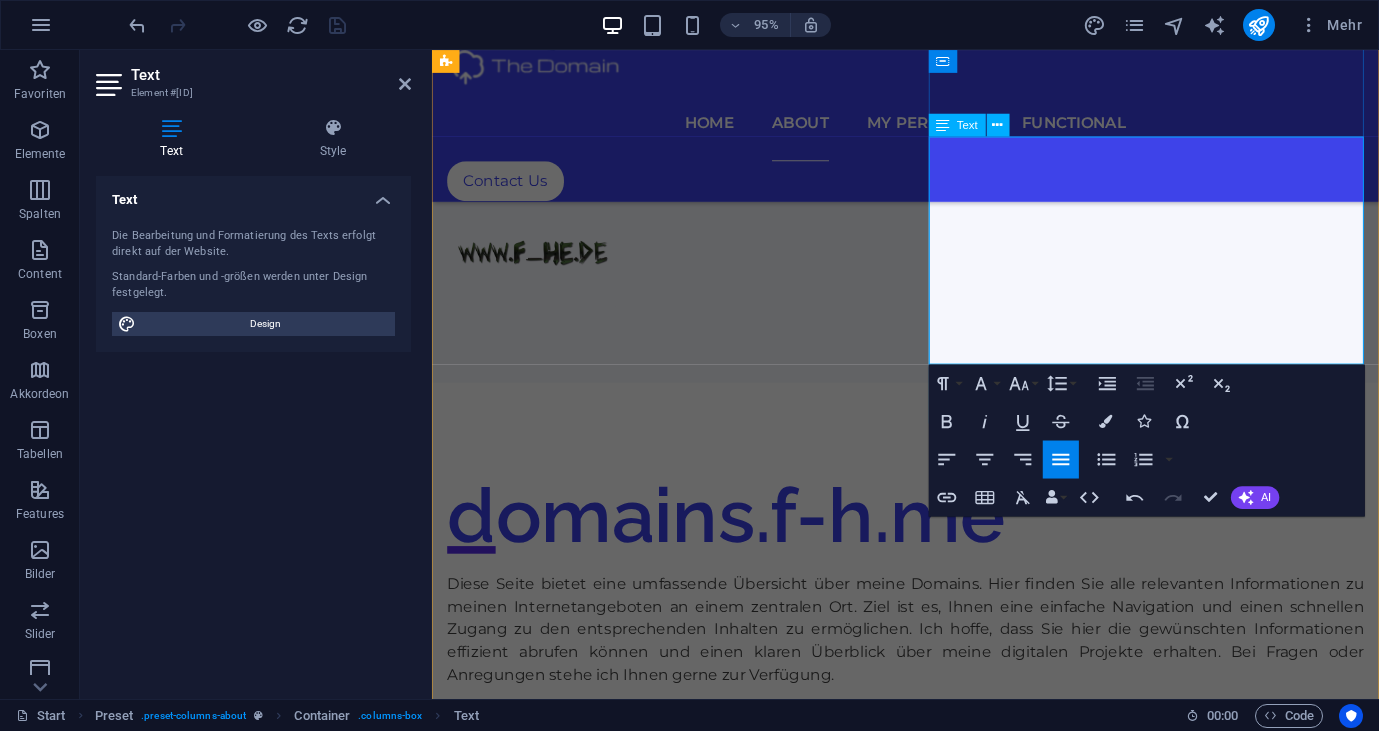 scroll, scrollTop: 1748, scrollLeft: 0, axis: vertical 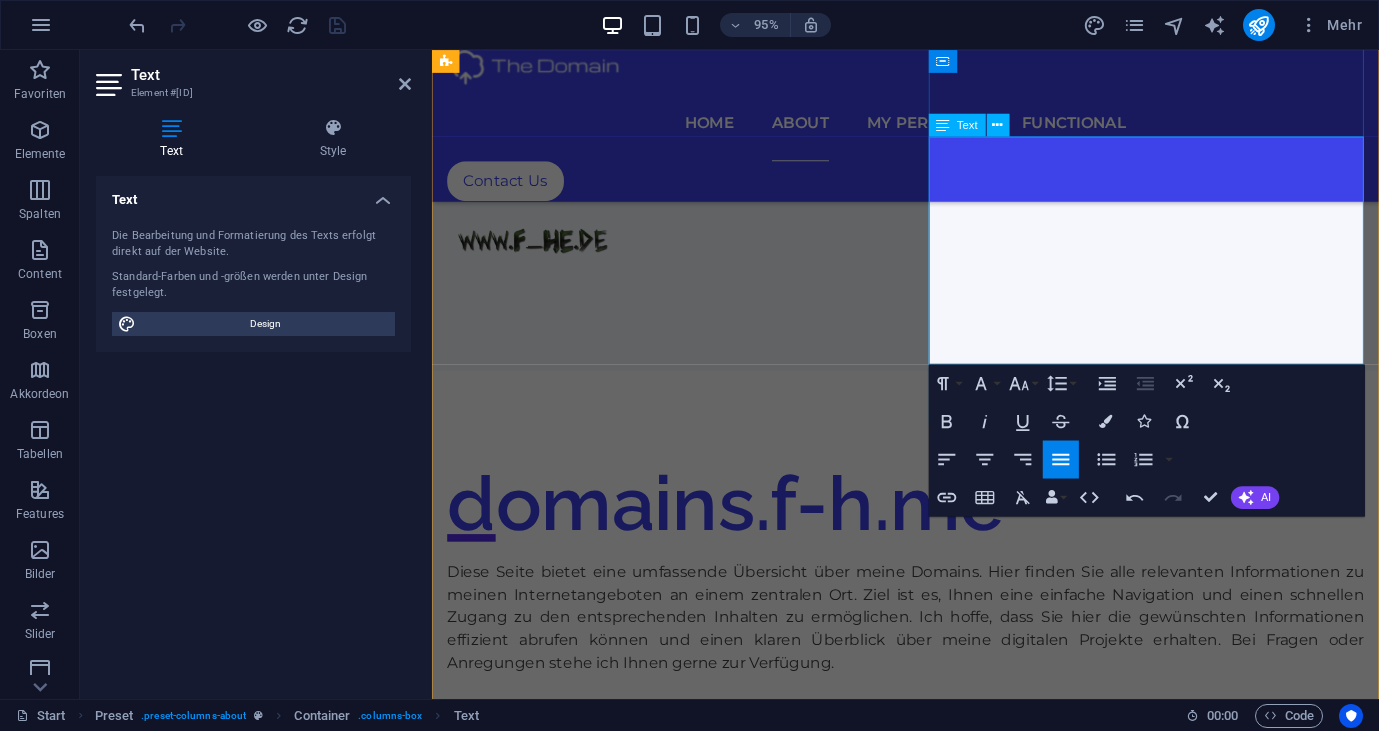 click on "Ich bin eine leidenschaftliche Person, die stets nach neuen Herausforderungen strebt. Mit einem Hintergrund in Informatik bringe ich umfangreiche Erfahrung und Kreativität in meine Arbeit ein. Meine Interessen umfassen [Hobbys/Leidenschaften], was mir hilft, verschiedene Perspektiven zu entwickeln. Teamarbeit und Kommunikation sind für mich essenziell, um gemeinsam Ziele zu erreichen. Ich freue mich darauf, meine Fähigkeiten und Ideen in inspirierende Projekte einzubringen und positive Impulse zu setzen." at bounding box center [930, 3074] 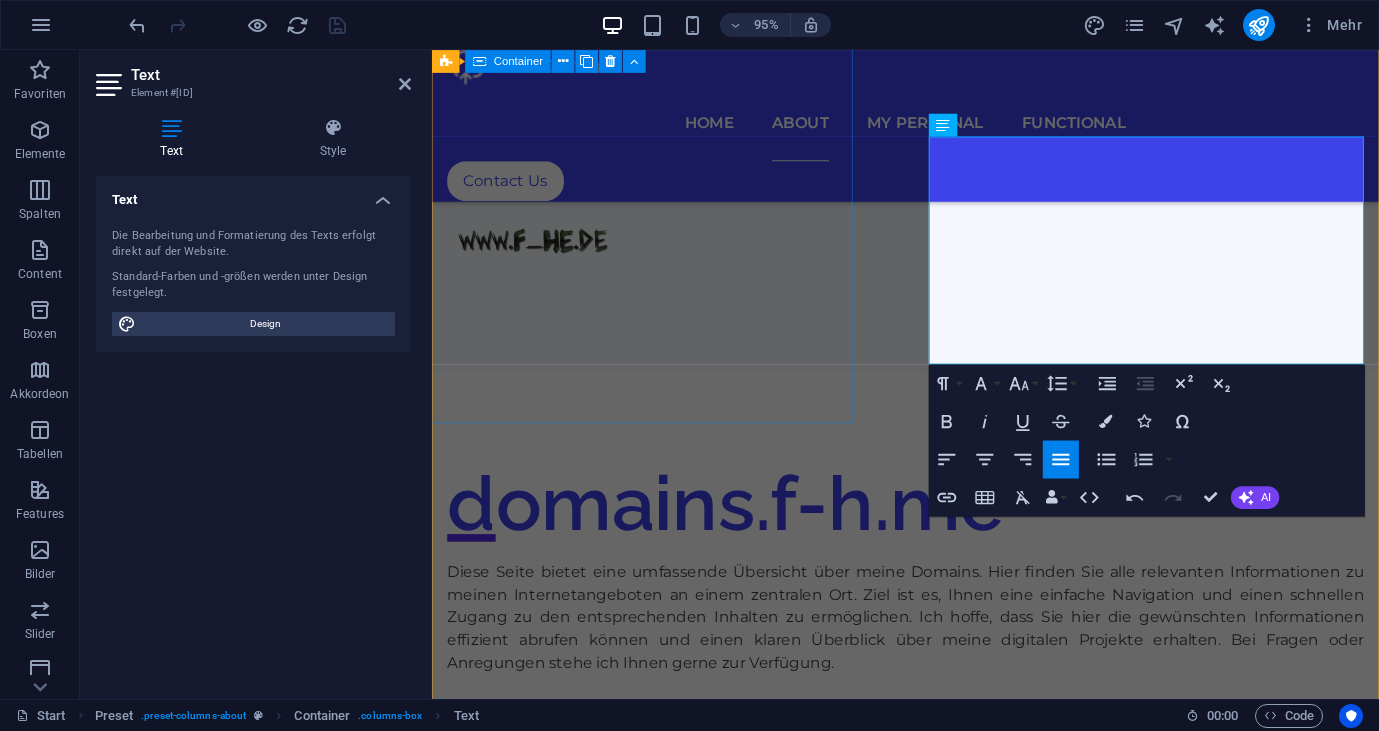click on ".cls-1{fill:#1a171b;stroke:#fff;stroke-miterlimit:10;} Element 2" at bounding box center [906, 2359] 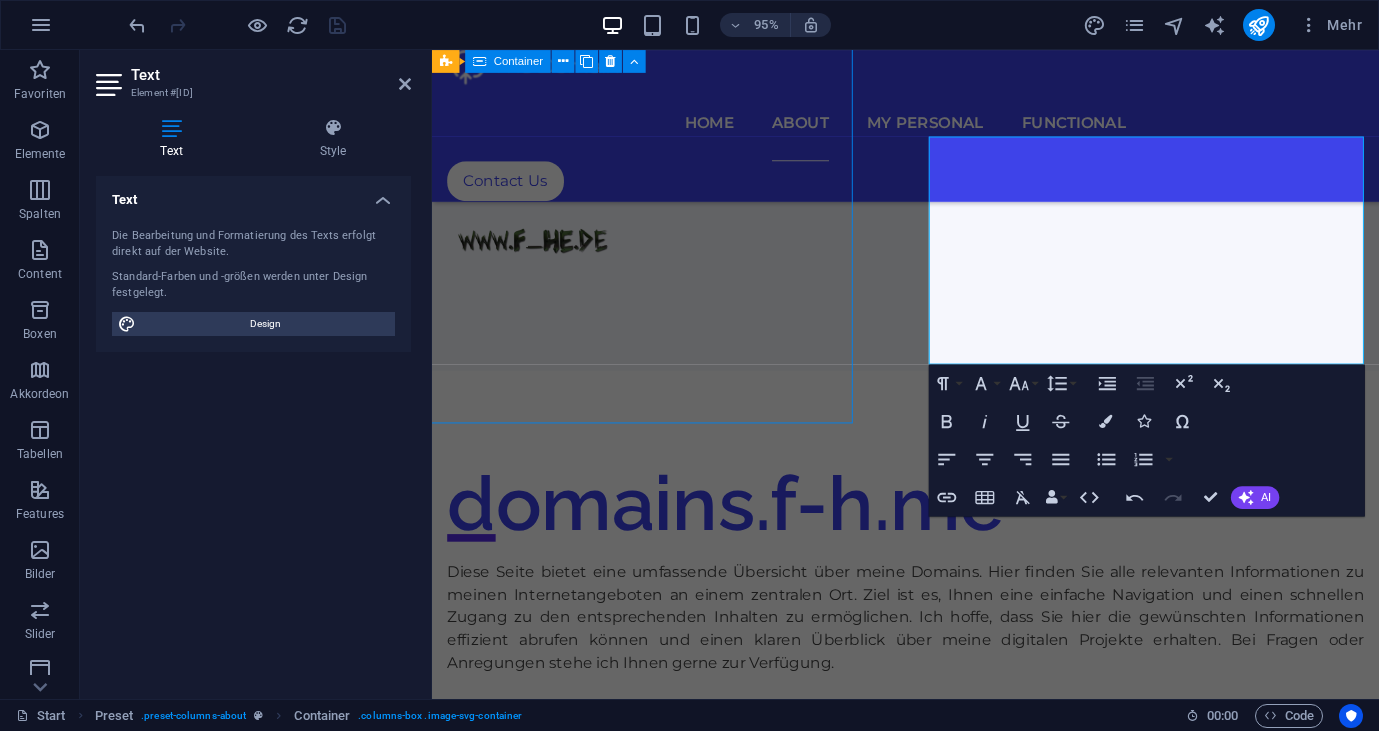 scroll, scrollTop: 1910, scrollLeft: 0, axis: vertical 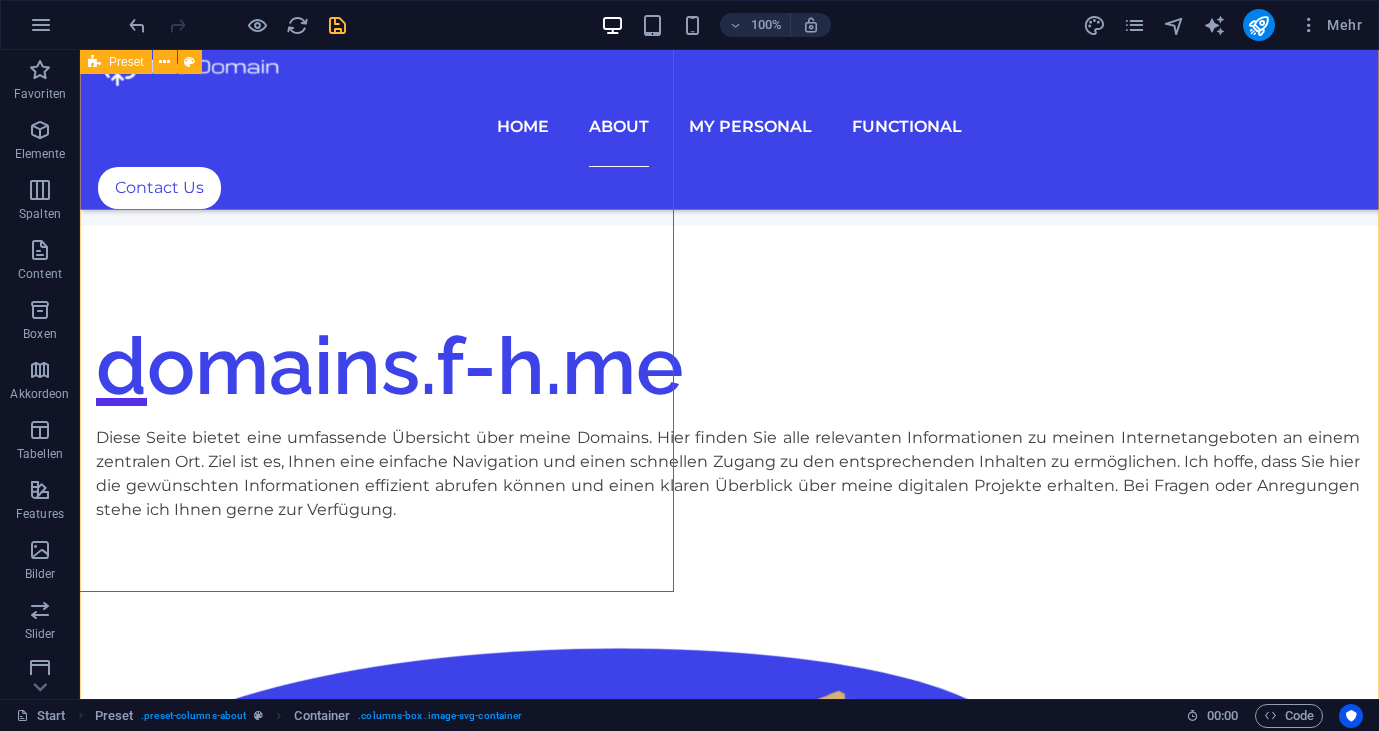 click on "domains.f-h.me Diese Seite bietet eine umfassende Übersicht über meine Domains. Hier finden Sie alle relevanten Informationen zu meinen Internetangeboten an einem zentralen Ort. Ziel ist es, Ihnen eine einfache Navigation und einen schnellen Zugang zu den entsprechenden Inhalten zu ermöglichen. Ich hoffe, dass Sie hier die gewünschten Informationen effizient abrufen können und einen klaren Überblick über meine digitalen Projekte erhalten. Bei Fragen oder Anregungen stehe ich Ihnen gerne zur Verfügung. .cls-1{fill:#1a171b;stroke:#fff;stroke-miterlimit:10;} Element 2
.cls-1{fill:#1a171b;stroke:#fff;stroke-miterlimit:10;} Element 2
Personal Projekte & Functional .cls-1{fill:#1a171b;stroke:#fff;stroke-miterlimit:10;} Element 2" at bounding box center (729, 2540) 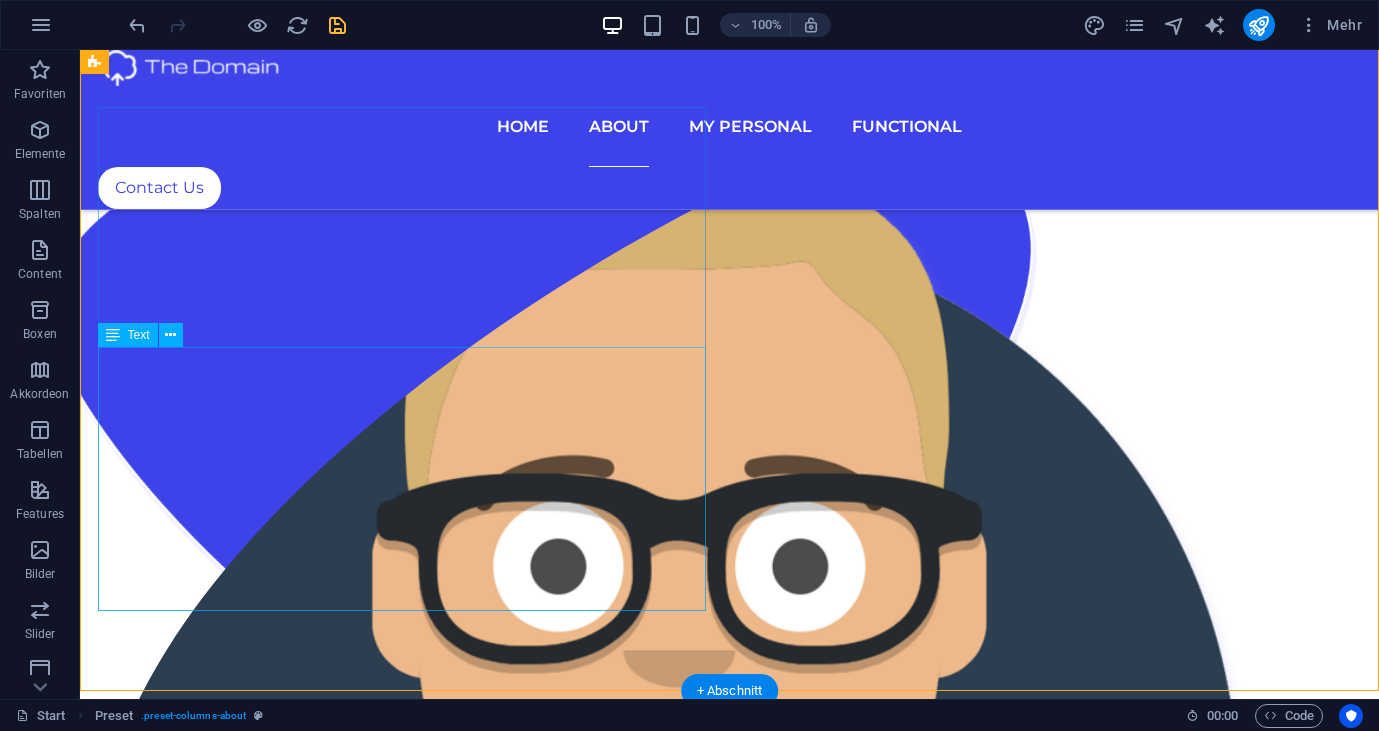scroll, scrollTop: 2467, scrollLeft: 0, axis: vertical 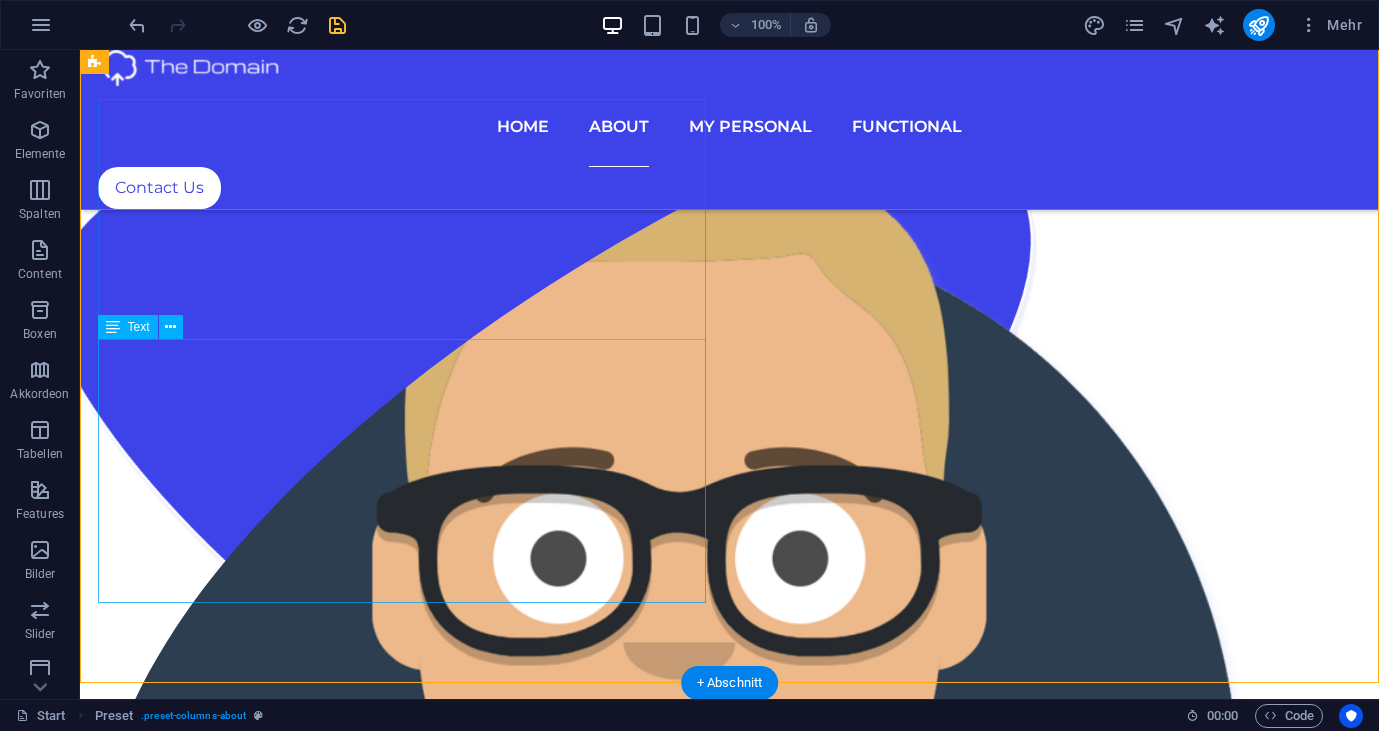 click on "Lorem ipsum dolor sit amet, consectetur adipisicing elit. Alias, repellat, temporibus, consequuntur, at ipsam sint iusto delectus laborum saepe sed error aspernatur voluptatibus mollitia labore a? Nemo, reprehenderit, fugiat tenetur atque voluptas quae ex blanditiis deleniti soluta repellat placeat totam fugit qui magnam distinctio doloremque nihil iste architecto expedita voluptates! Est, illo, illum, ut asperiores obcaecati nihil quibusdam voluptatum repellendus ullam error quo placeat doloremque cumque expedita distinctio praesentium tempora ipsum quos quisquam mollitia accusamus iure voluptas aut ratione officia quae id rerum? Deleniti, voluptatibus, impedit fugit at dicta ea voluptas voluptatem laboriosam blanditiis distinctio quidem dolorum assumenda maiores illo!" at bounding box center (728, 3215) 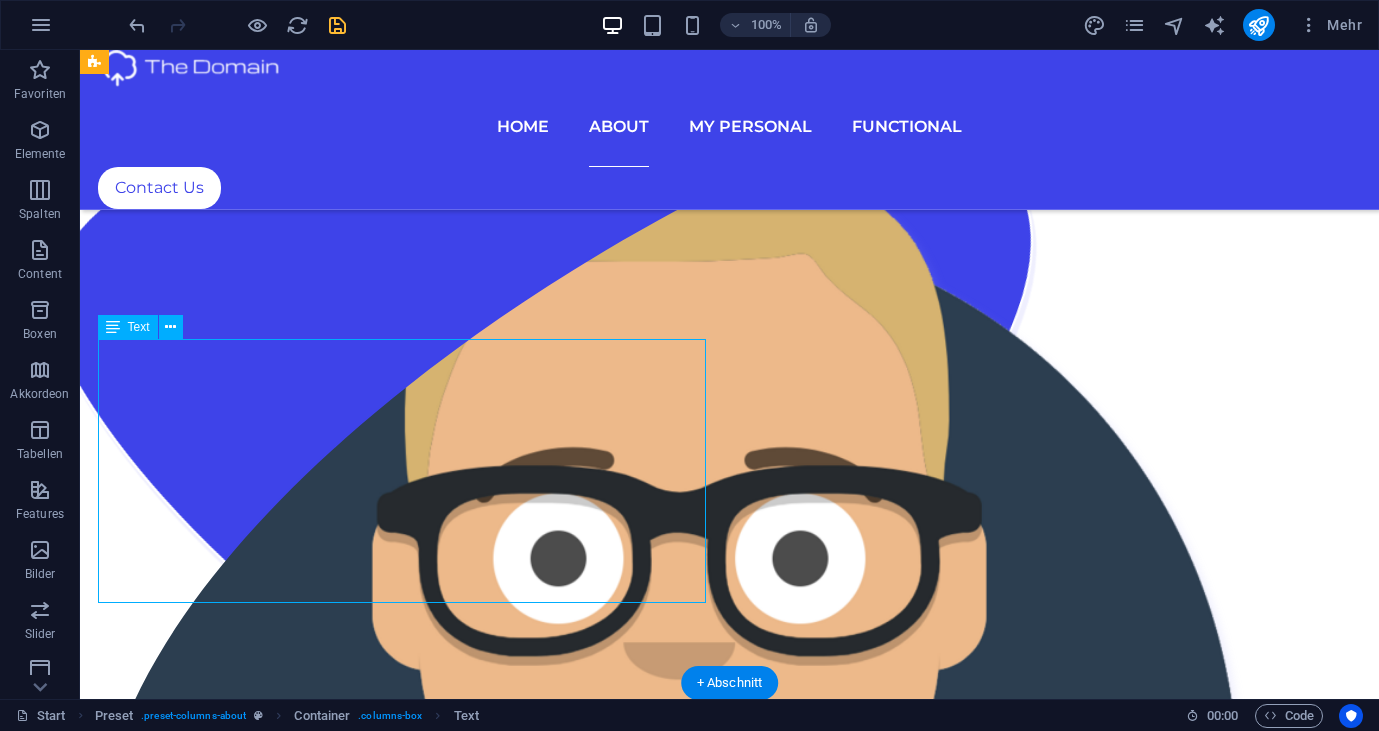click on "Lorem ipsum dolor sit amet, consectetur adipisicing elit. Alias, repellat, temporibus, consequuntur, at ipsam sint iusto delectus laborum saepe sed error aspernatur voluptatibus mollitia labore a? Nemo, reprehenderit, fugiat tenetur atque voluptas quae ex blanditiis deleniti soluta repellat placeat totam fugit qui magnam distinctio doloremque nihil iste architecto expedita voluptates! Est, illo, illum, ut asperiores obcaecati nihil quibusdam voluptatum repellendus ullam error quo placeat doloremque cumque expedita distinctio praesentium tempora ipsum quos quisquam mollitia accusamus iure voluptas aut ratione officia quae id rerum? Deleniti, voluptatibus, impedit fugit at dicta ea voluptas voluptatem laboriosam blanditiis distinctio quidem dolorum assumenda maiores illo!" at bounding box center [728, 3215] 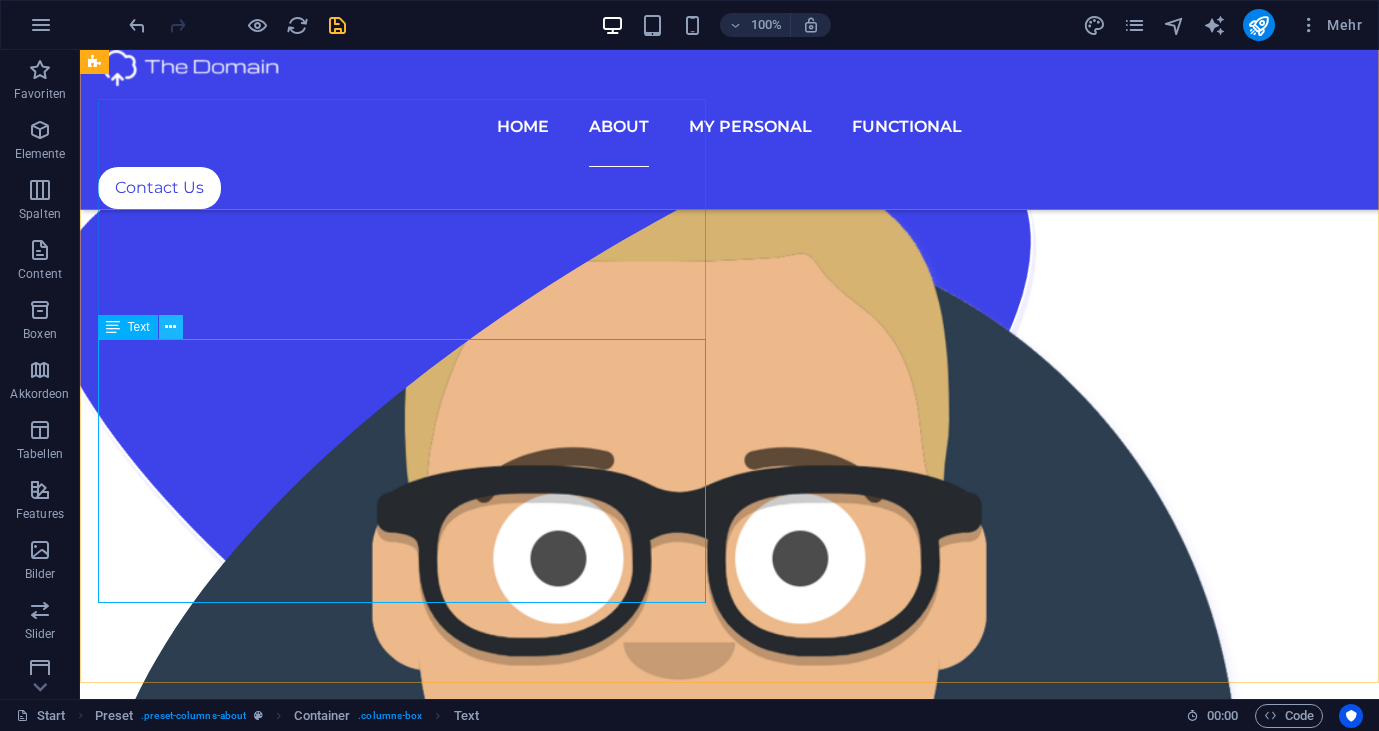 click at bounding box center (170, 327) 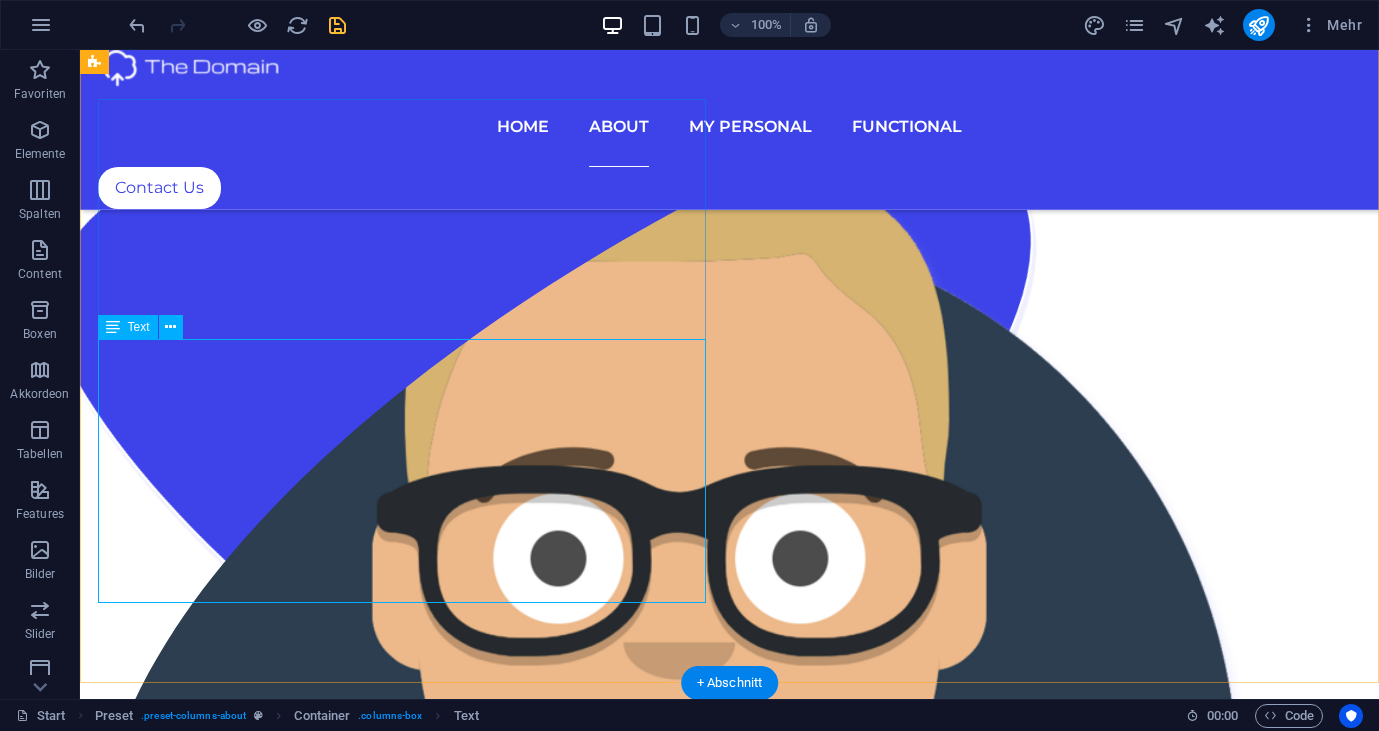 click on "Lorem ipsum dolor sit amet, consectetur adipisicing elit. Alias, repellat, temporibus, consequuntur, at ipsam sint iusto delectus laborum saepe sed error aspernatur voluptatibus mollitia labore a? Nemo, reprehenderit, fugiat tenetur atque voluptas quae ex blanditiis deleniti soluta repellat placeat totam fugit qui magnam distinctio doloremque nihil iste architecto expedita voluptates! Est, illo, illum, ut asperiores obcaecati nihil quibusdam voluptatum repellendus ullam error quo placeat doloremque cumque expedita distinctio praesentium tempora ipsum quos quisquam mollitia accusamus iure voluptas aut ratione officia quae id rerum? Deleniti, voluptatibus, impedit fugit at dicta ea voluptas voluptatem laboriosam blanditiis distinctio quidem dolorum assumenda maiores illo!" at bounding box center [728, 3215] 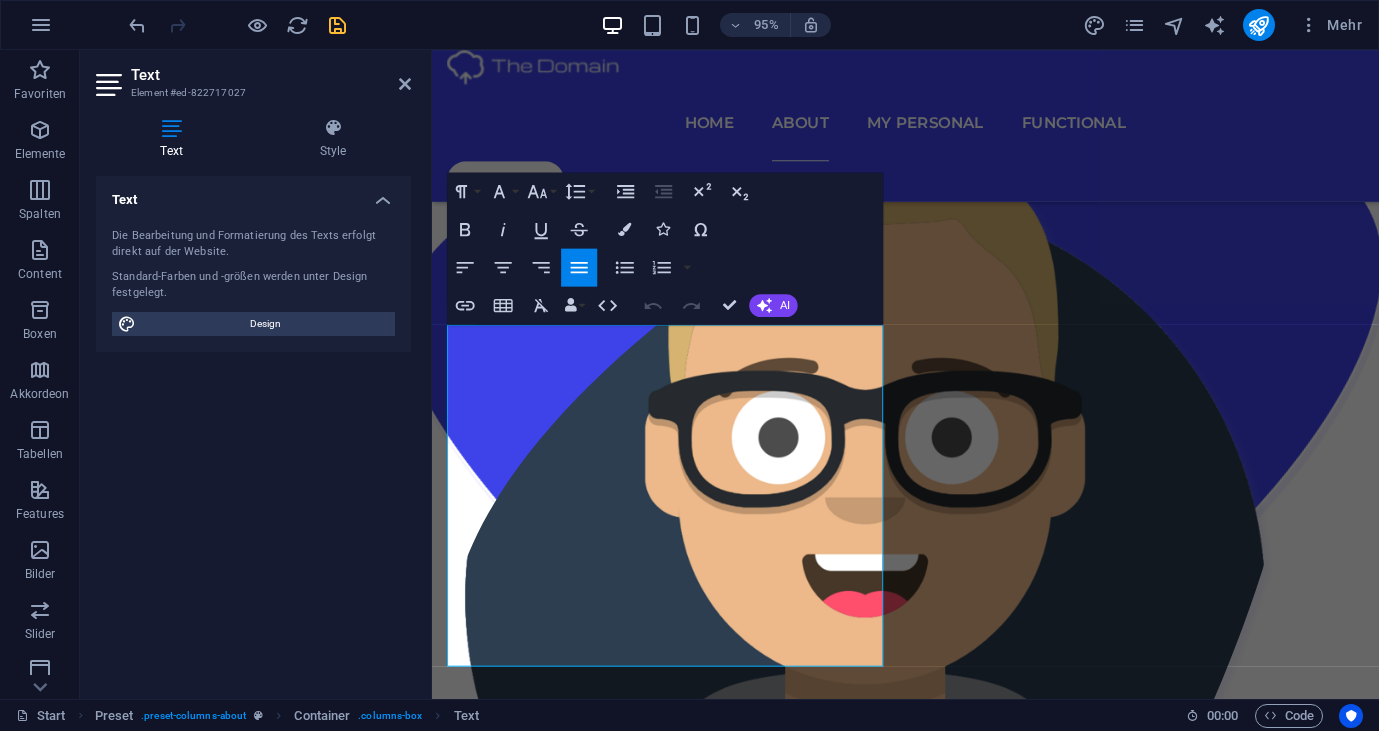 scroll, scrollTop: 2155, scrollLeft: 0, axis: vertical 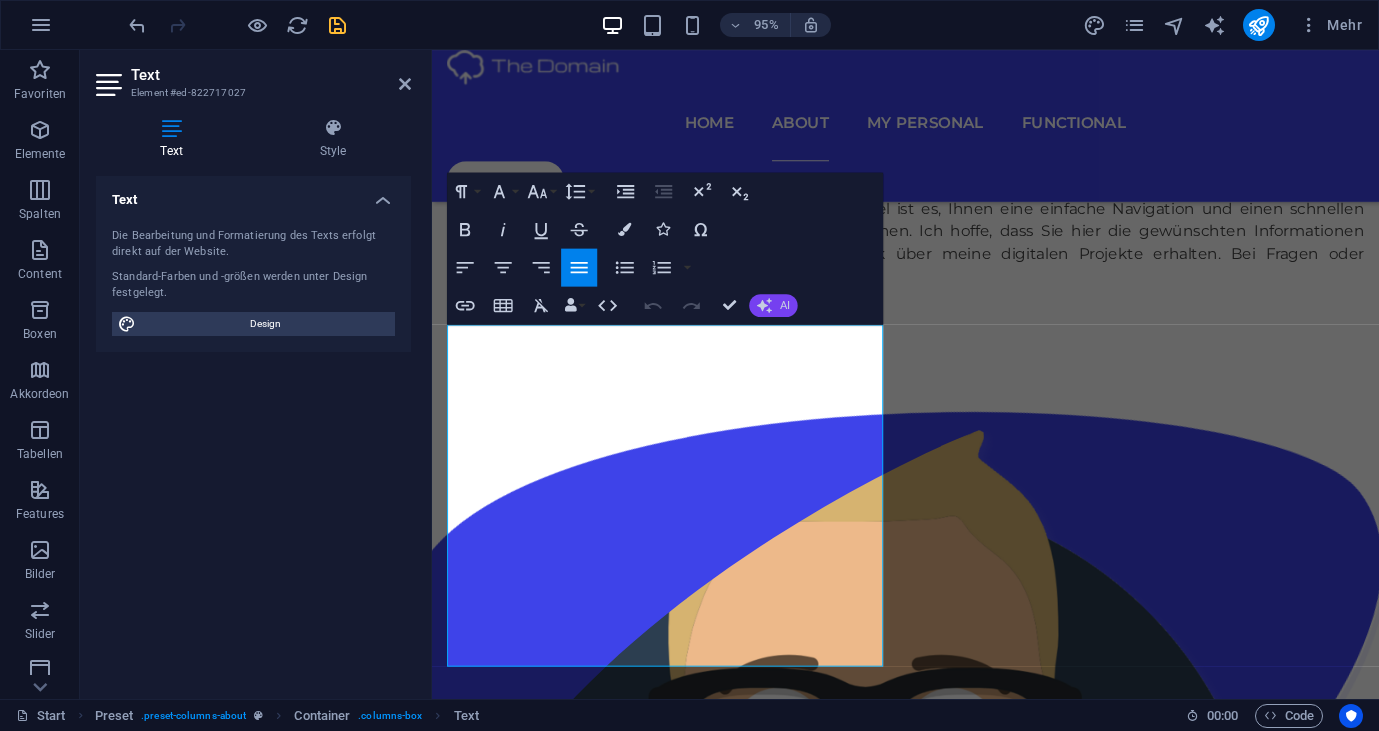 click on "AI" at bounding box center (785, 305) 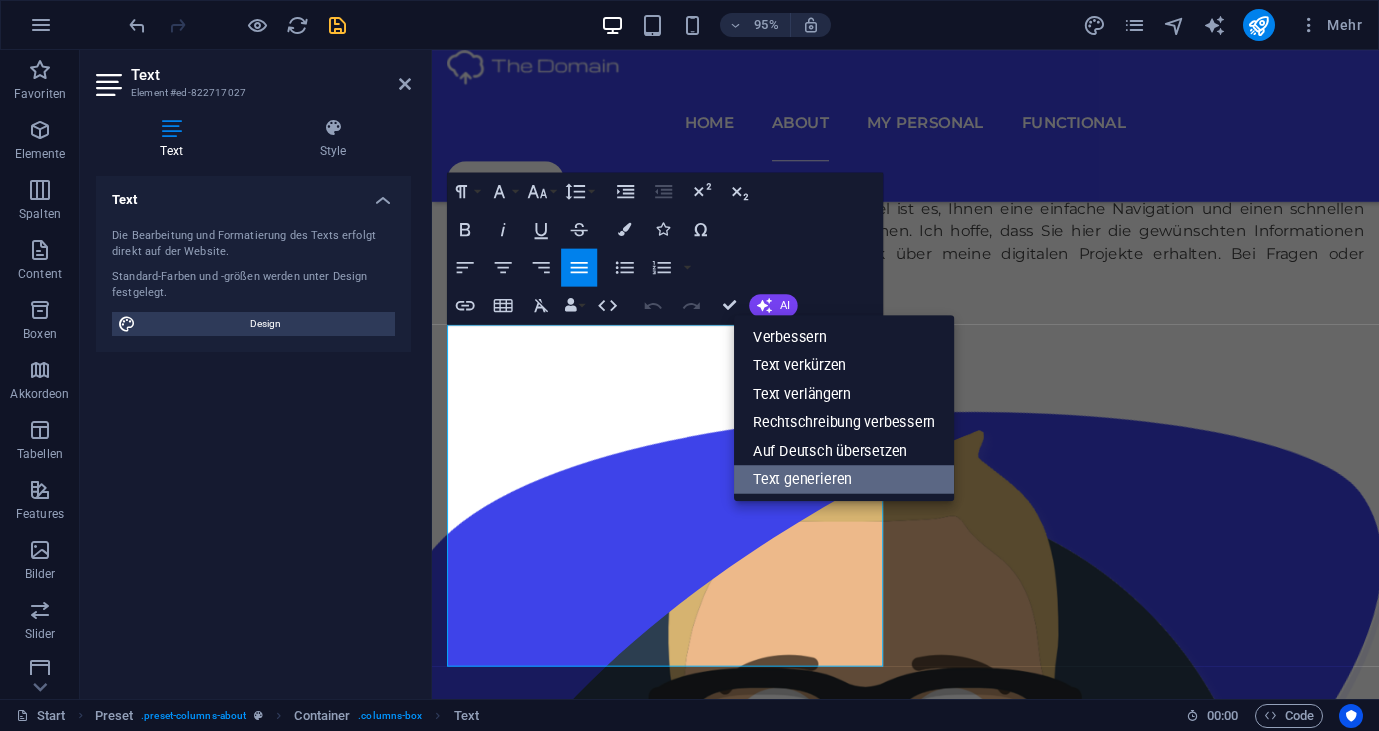 click on "Text generieren" at bounding box center (844, 479) 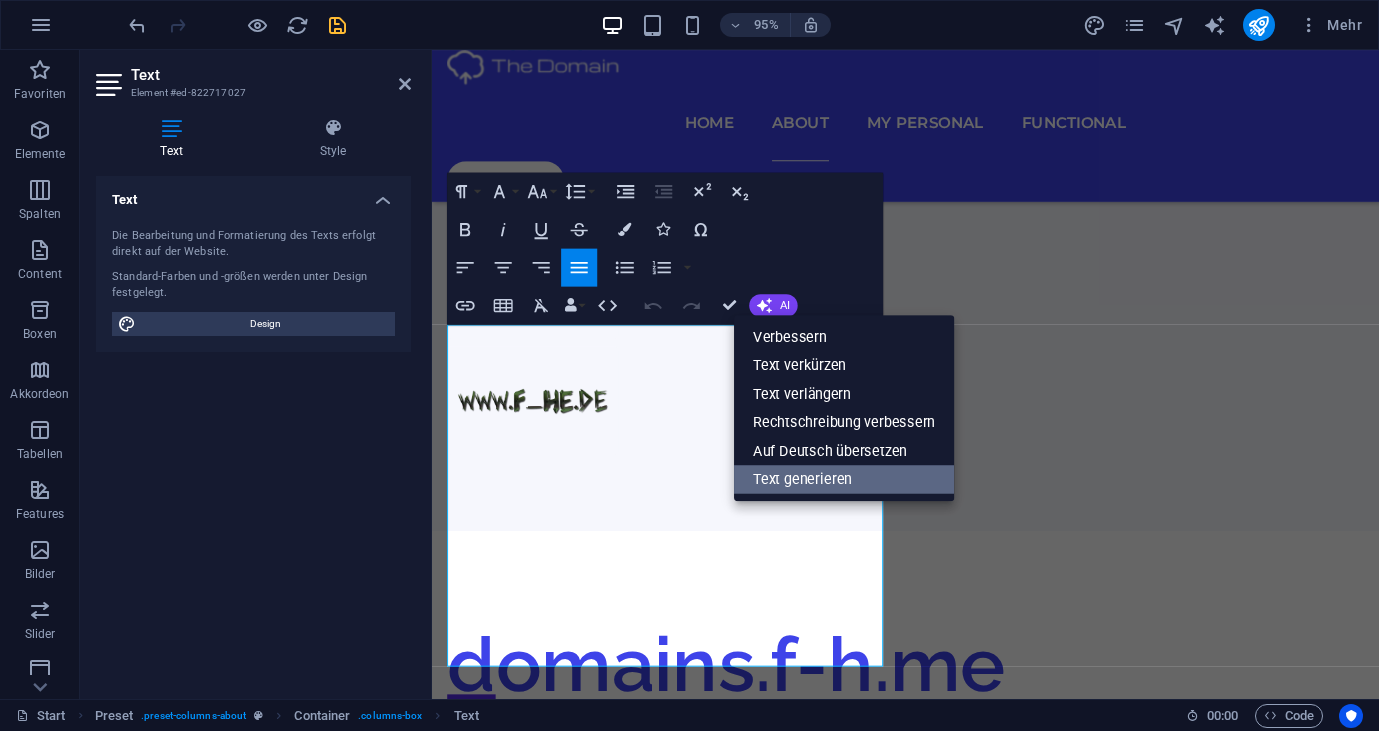 select on "German" 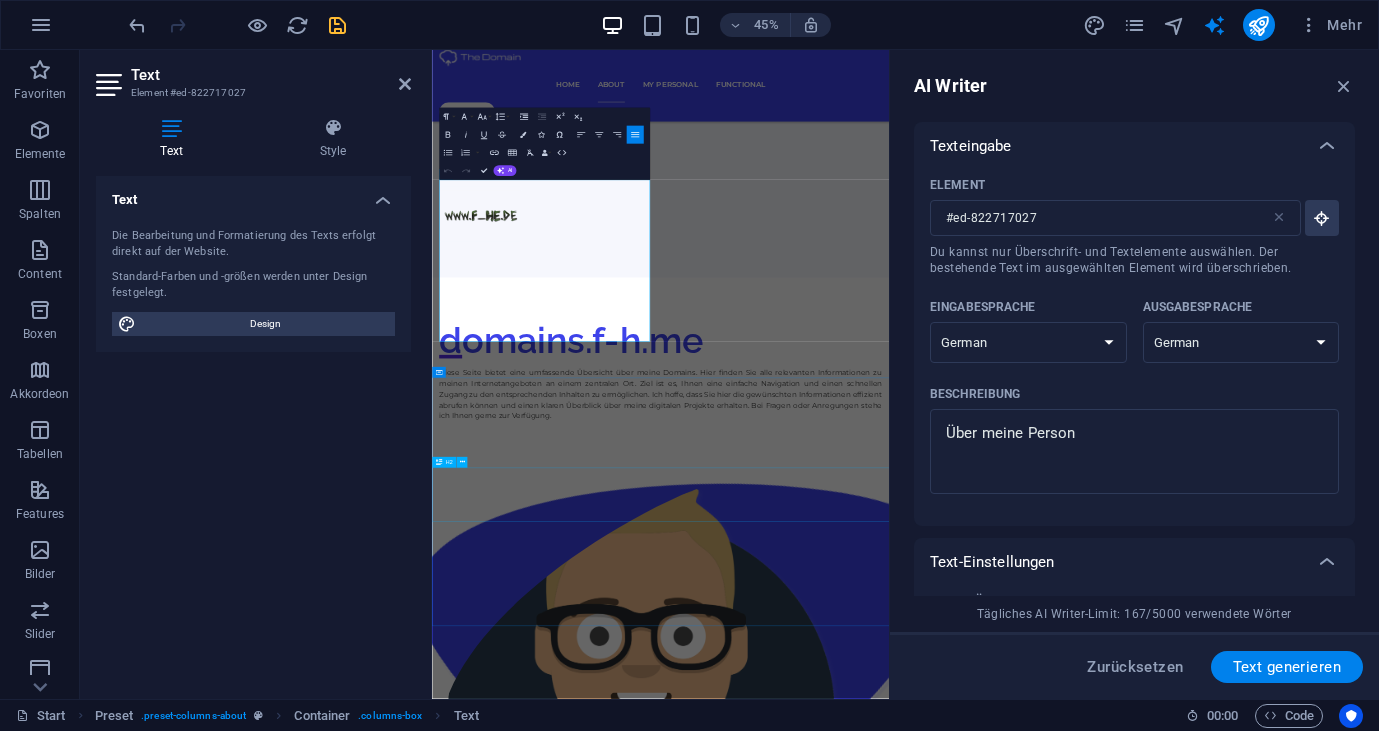 scroll, scrollTop: 2749, scrollLeft: 0, axis: vertical 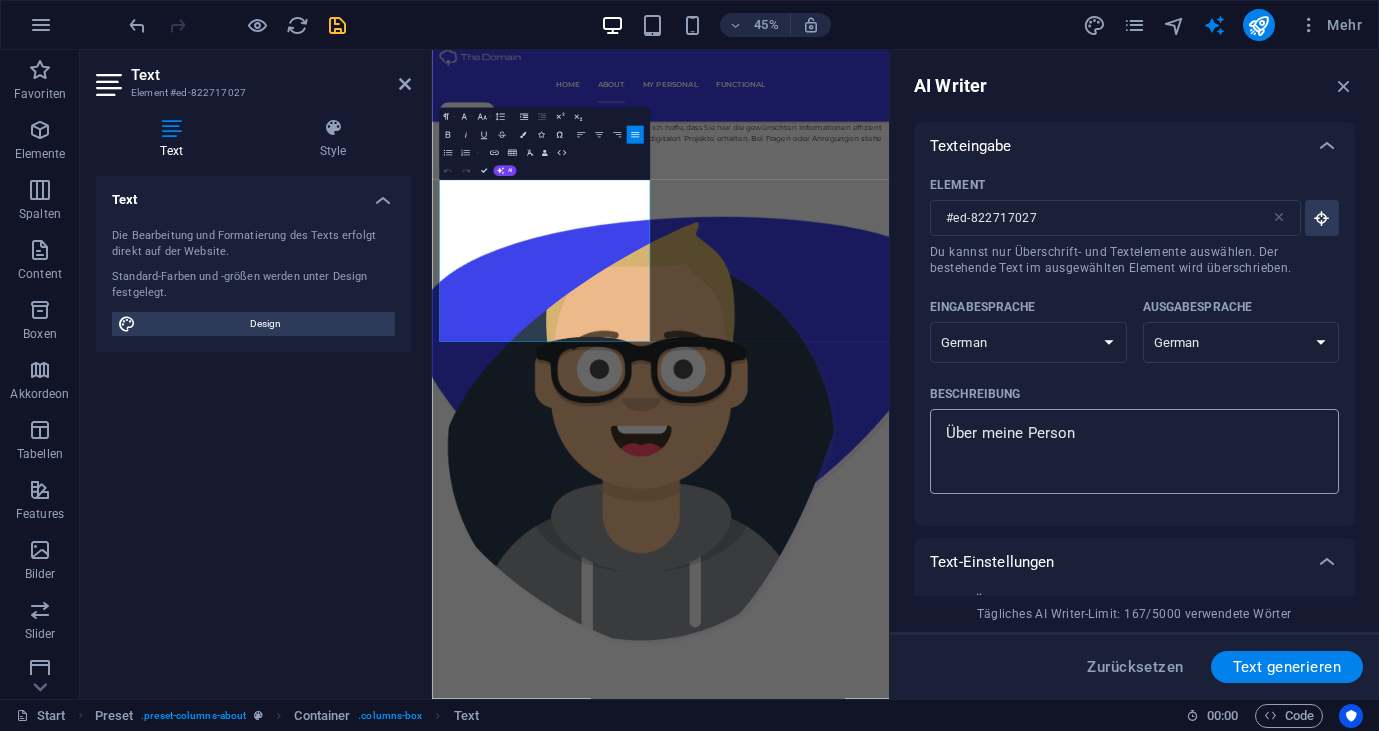 click on "Über meine Person" at bounding box center [1134, 451] 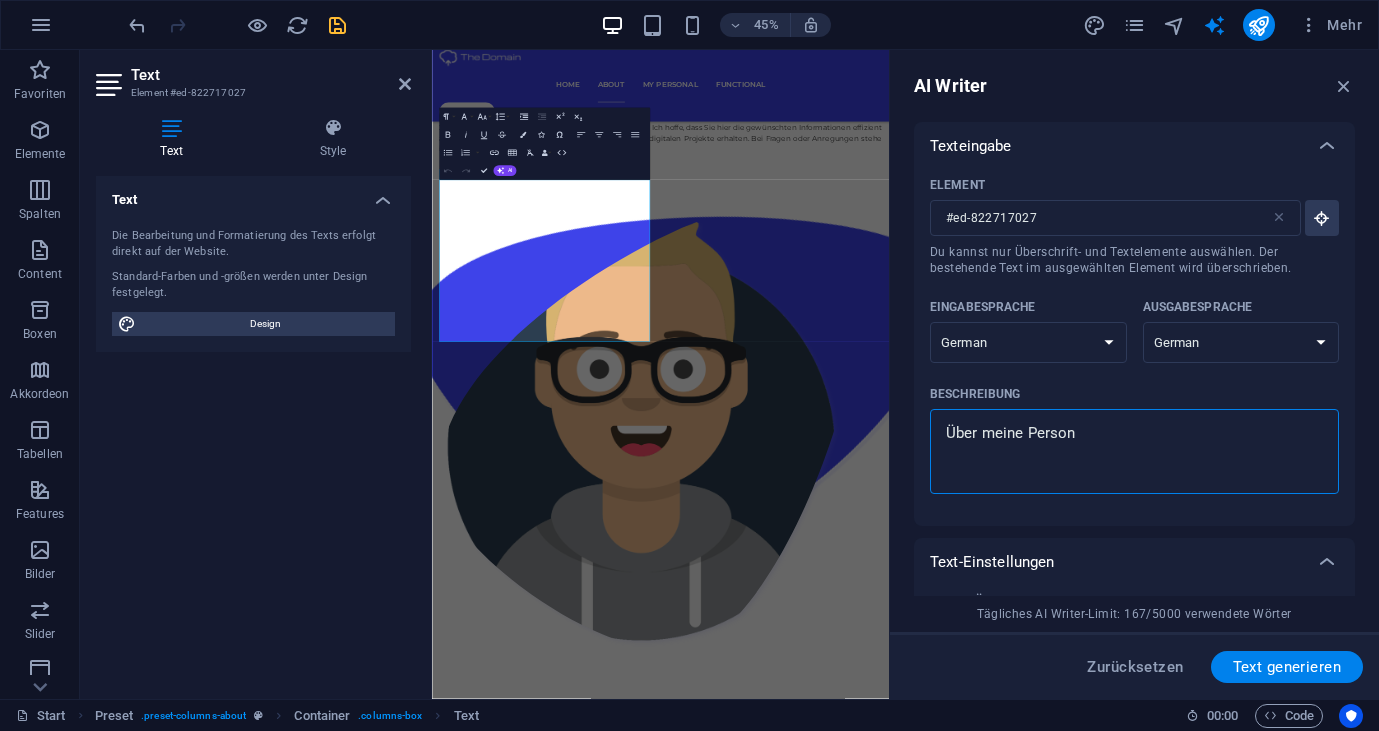type on "Über meine Perso" 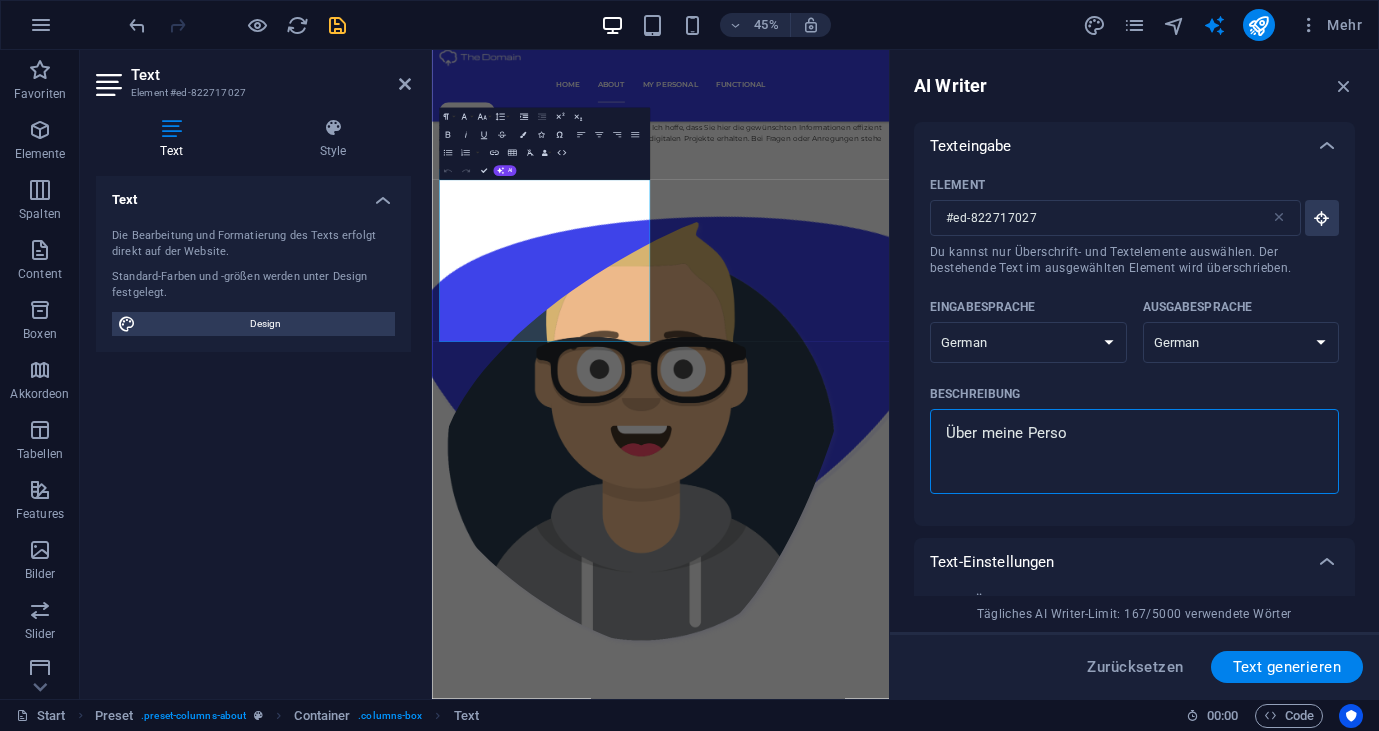 type on "Über meine Pers" 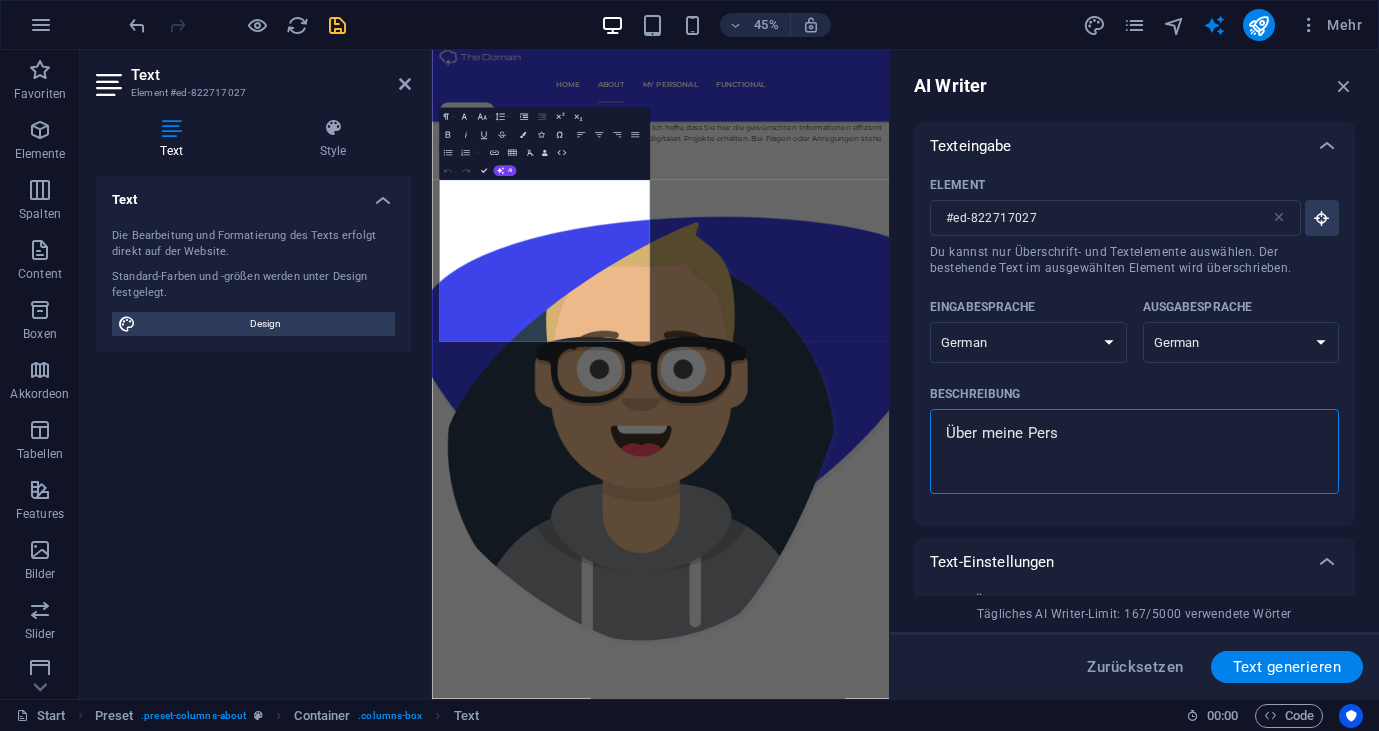 type on "Über meine Per" 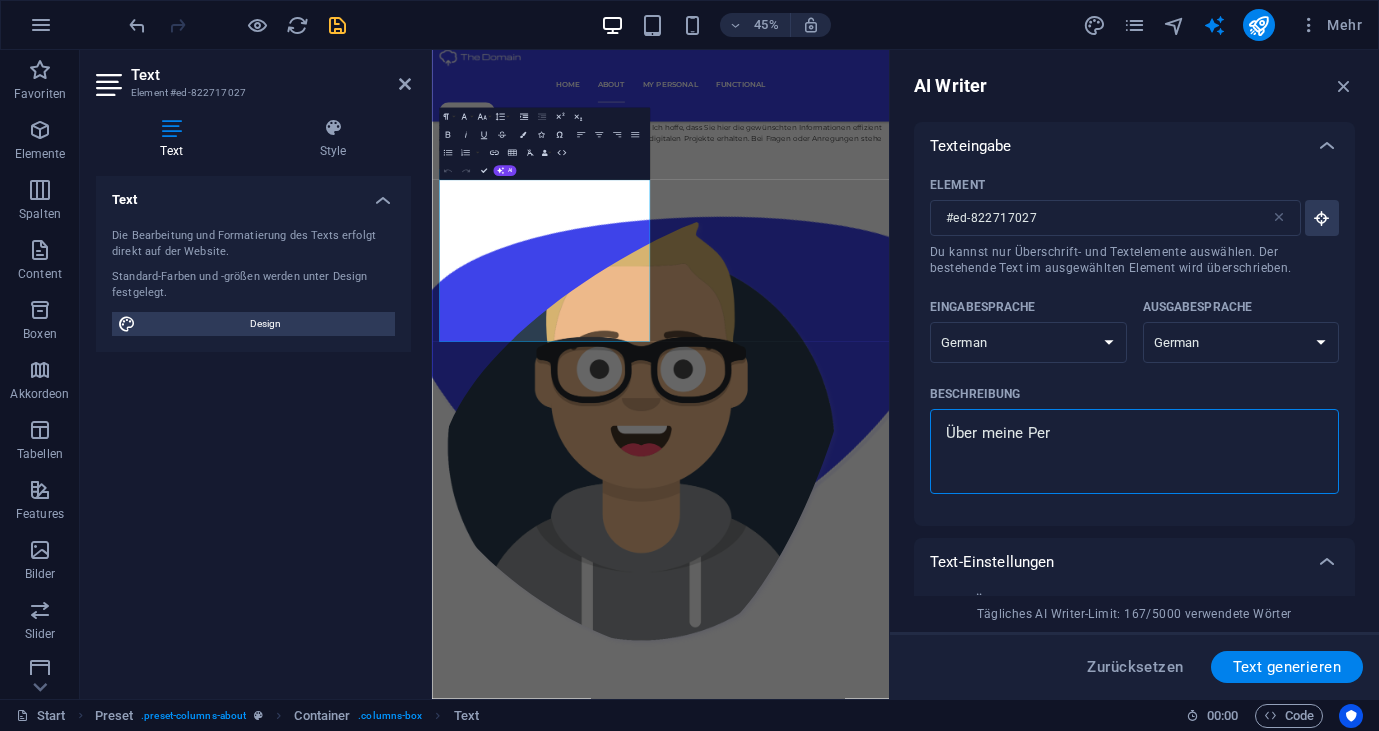 type on "Über meine Pe" 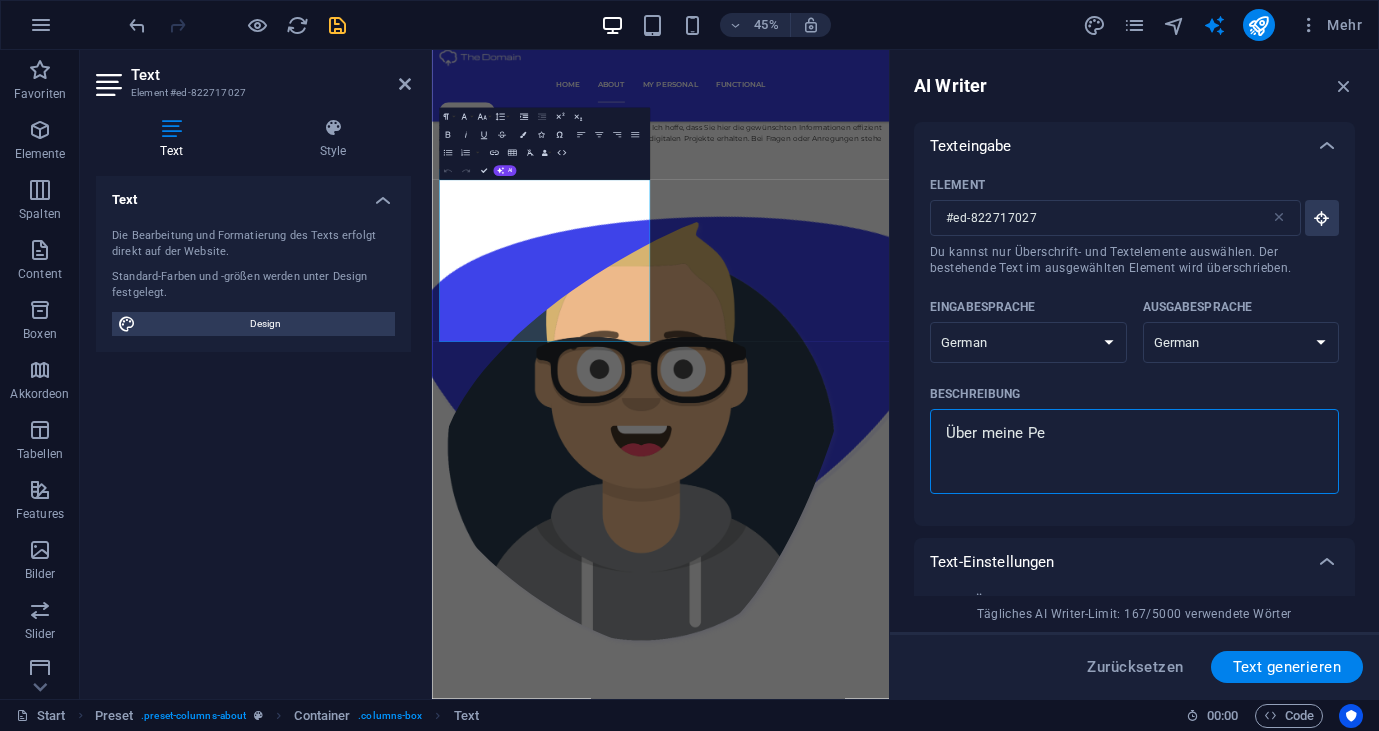 type on "Über meine P" 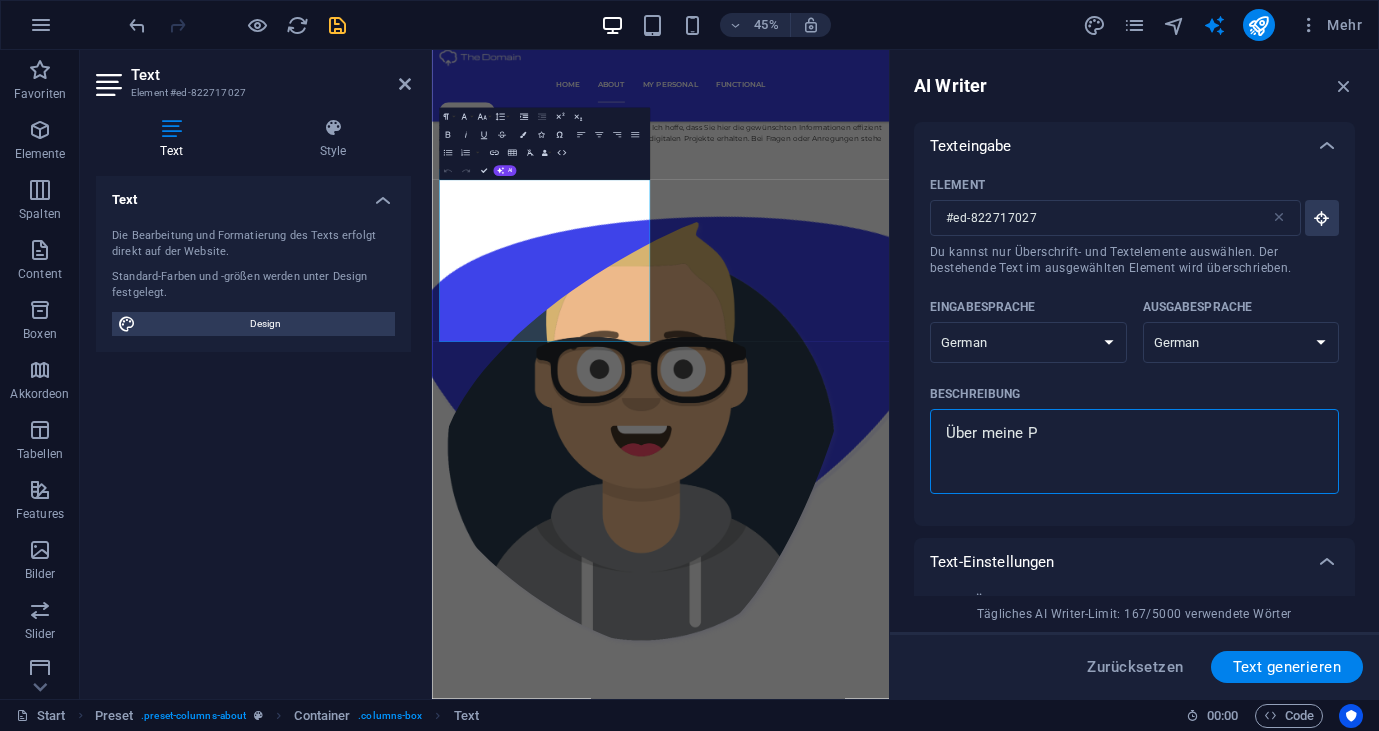 type on "Über meine" 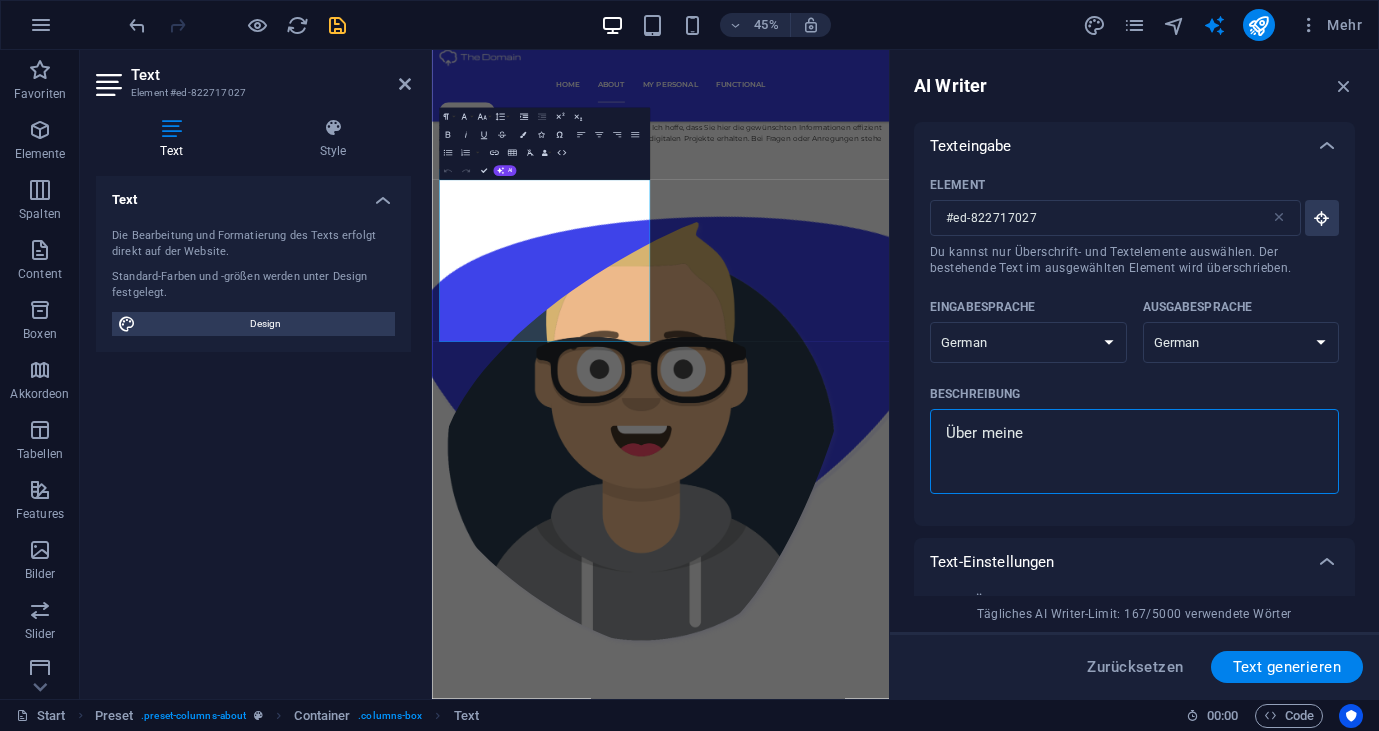 type on "Über meine" 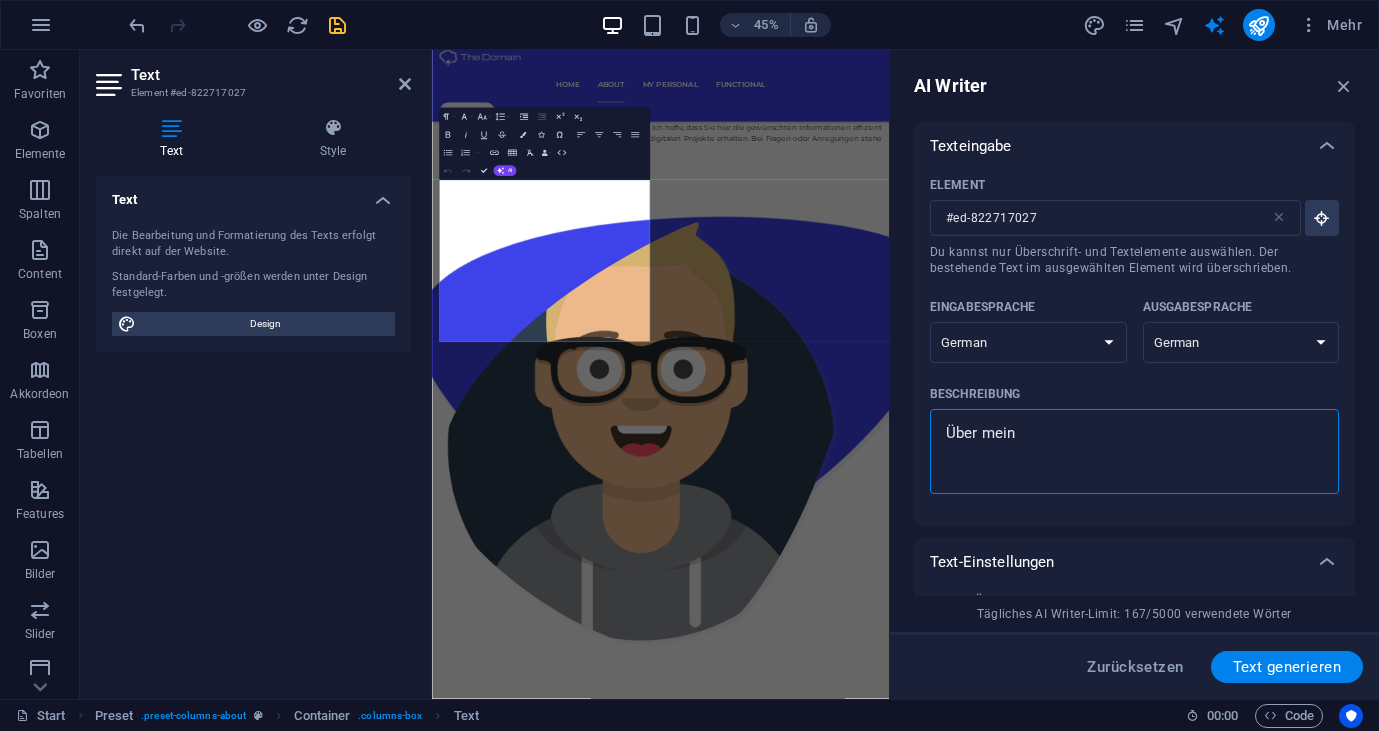 type on "Über mei" 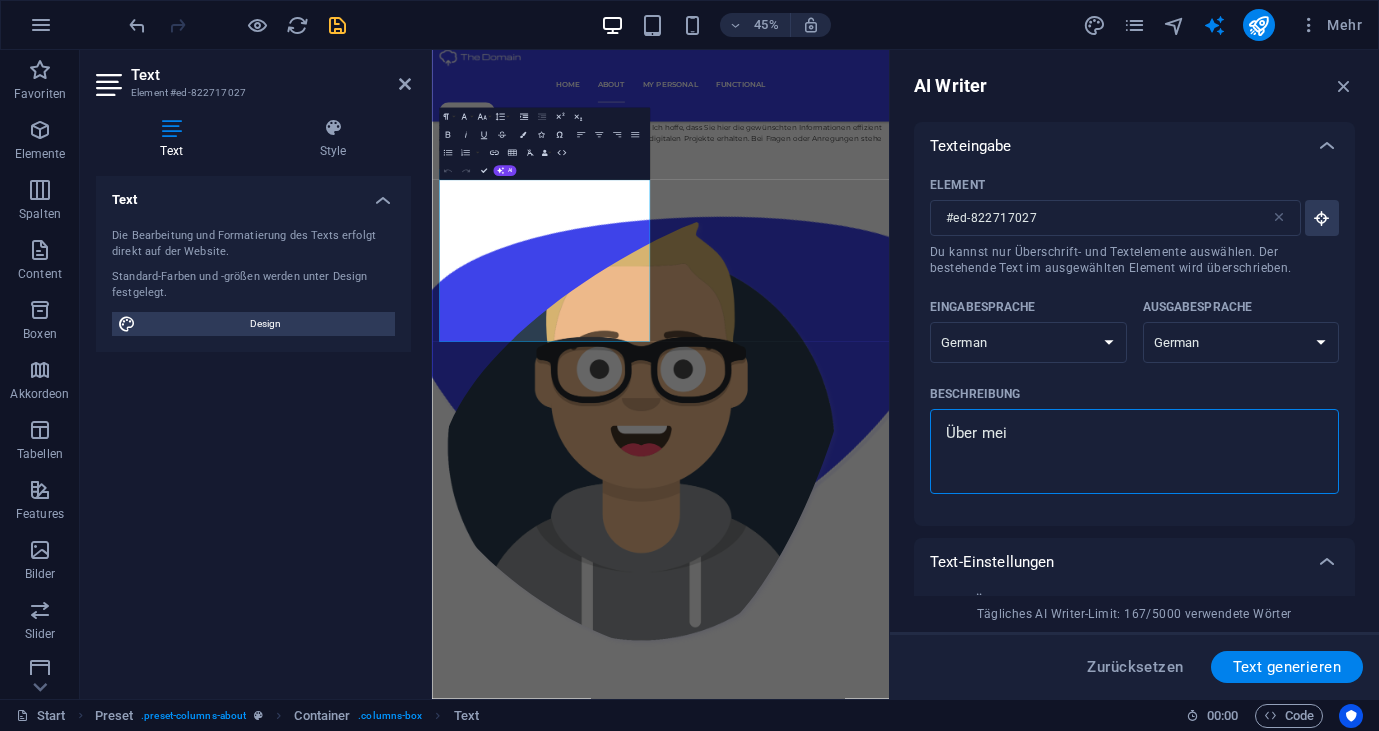 type on "Über me" 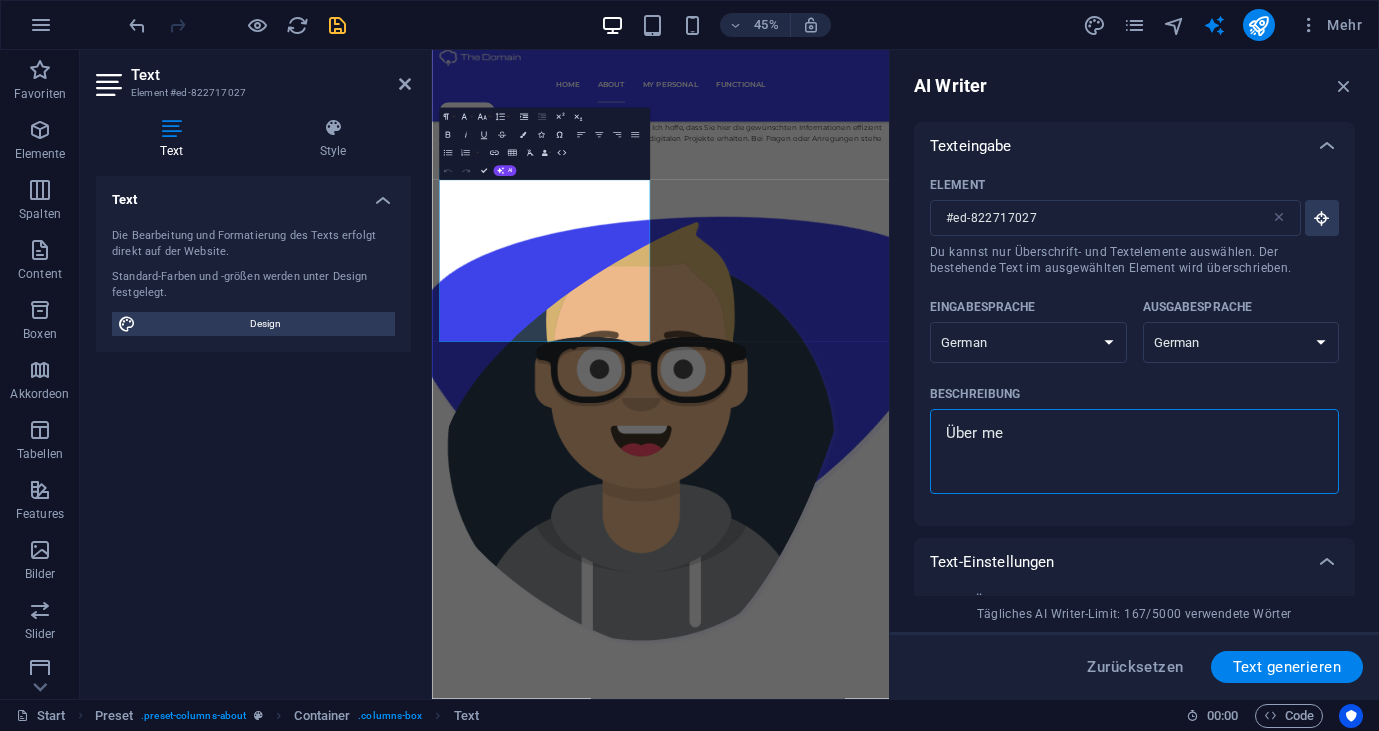 type on "Über m" 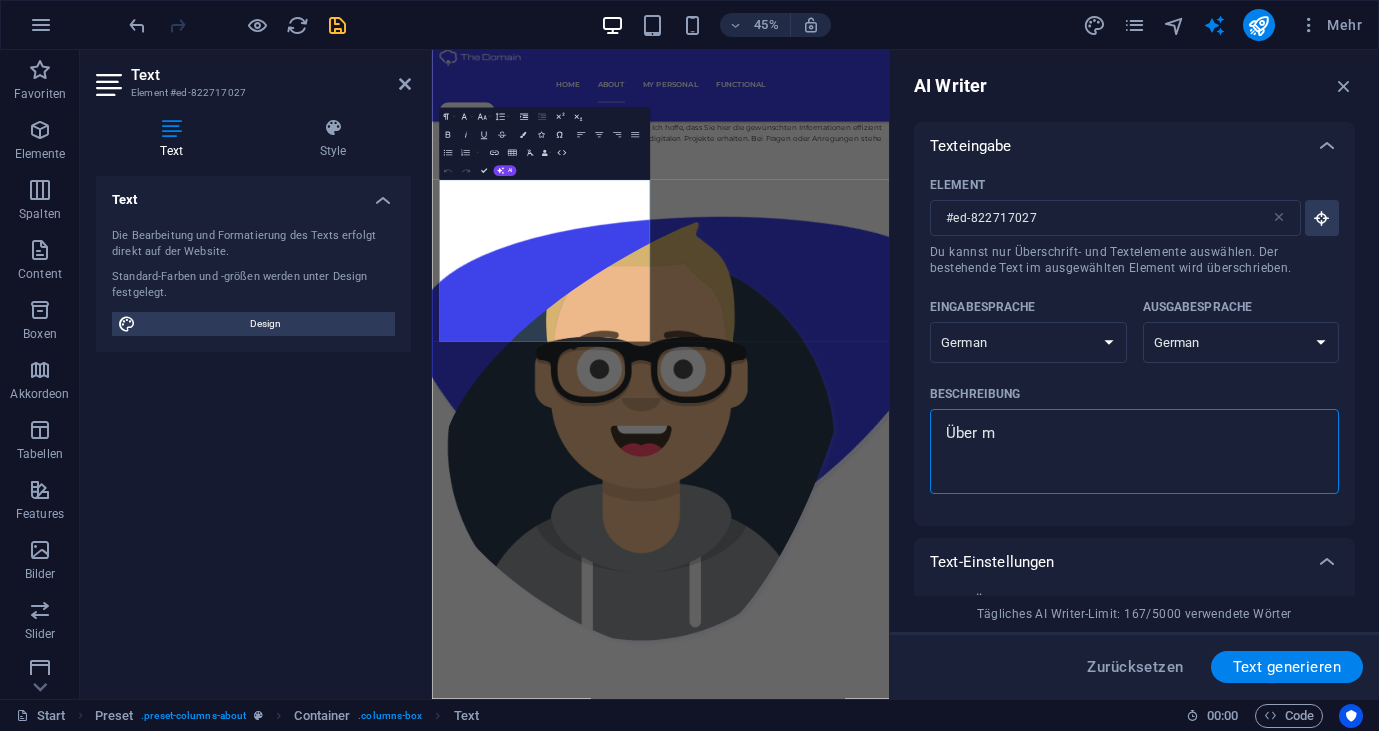 type on "Über" 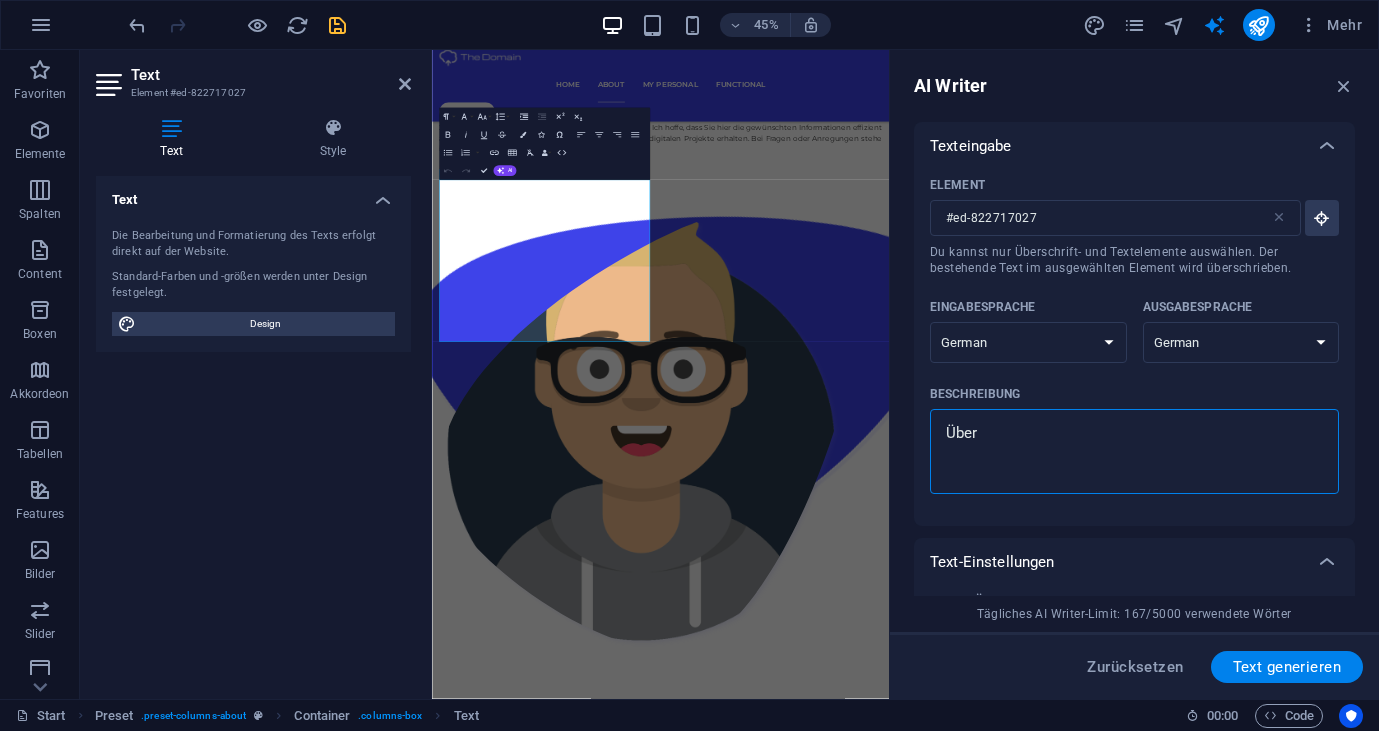 type on "Über" 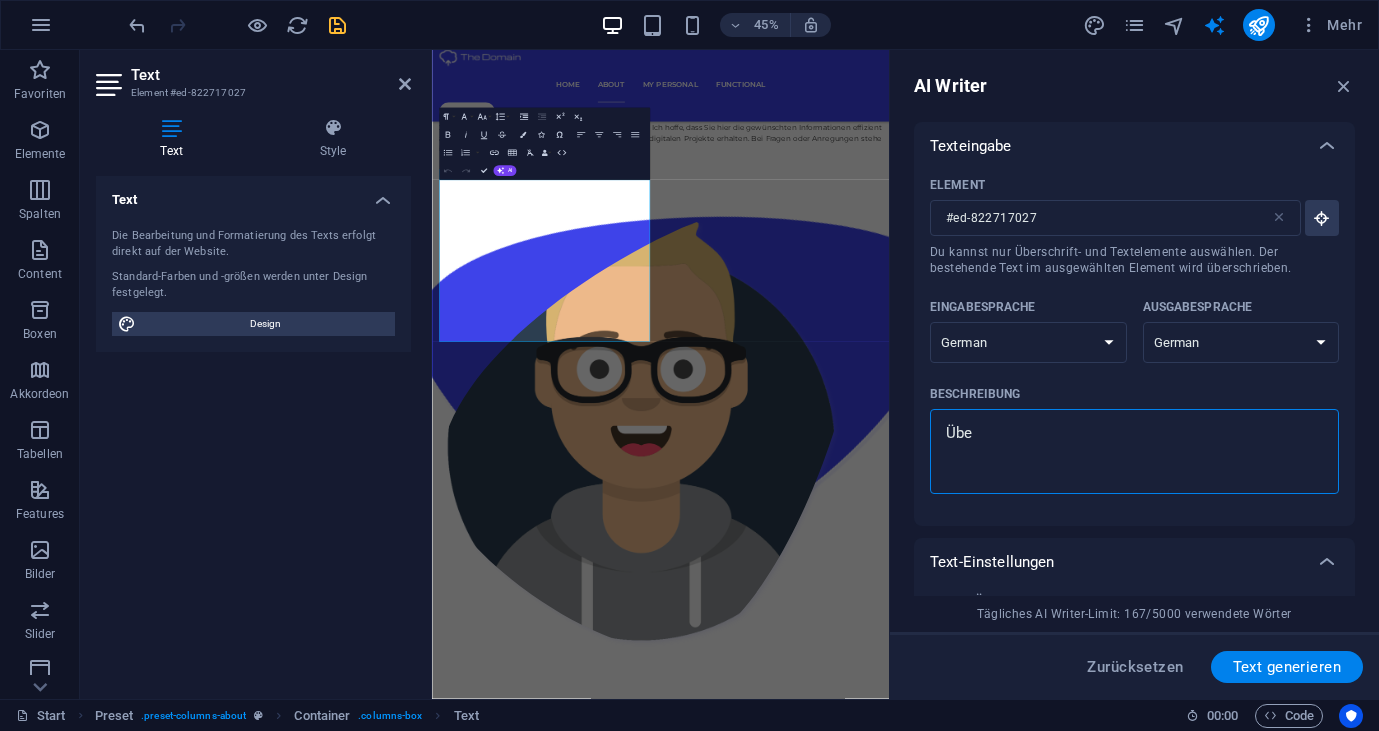 type on "Üb" 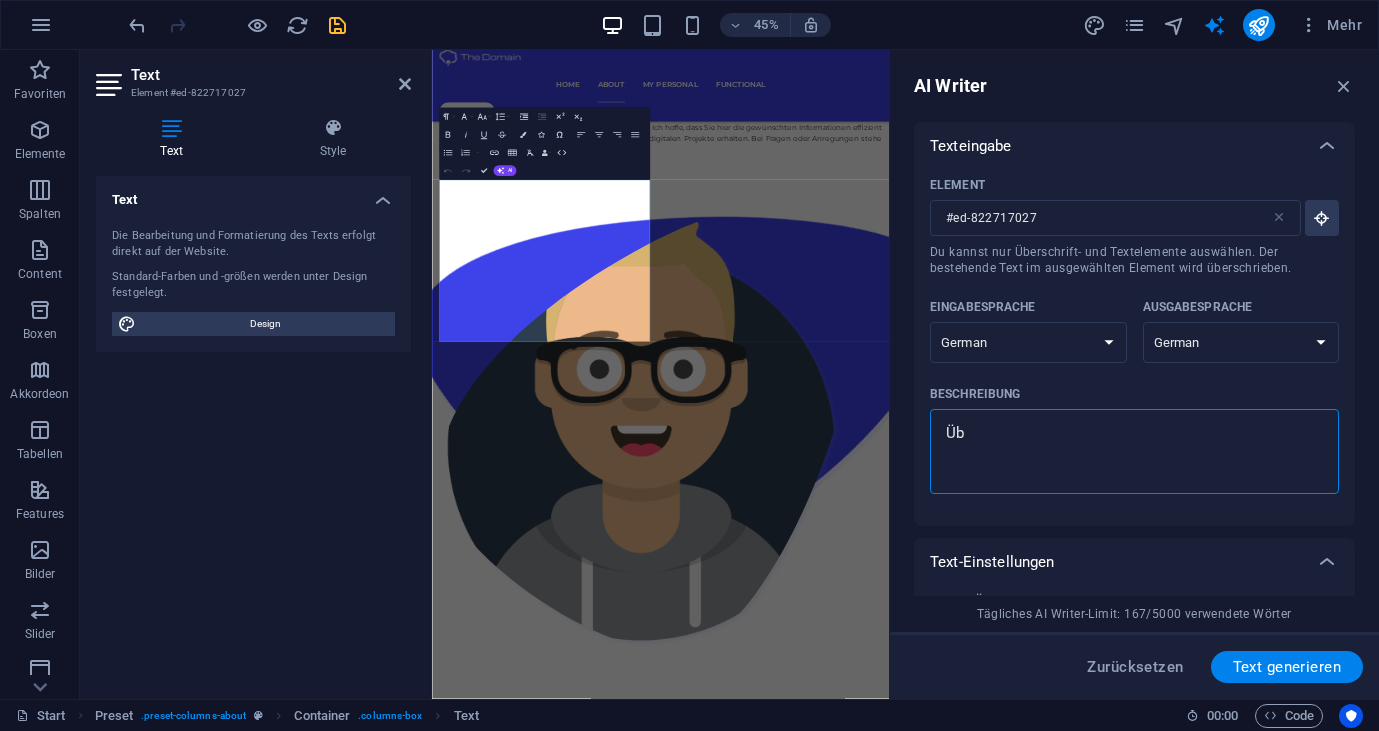 type on "Ü" 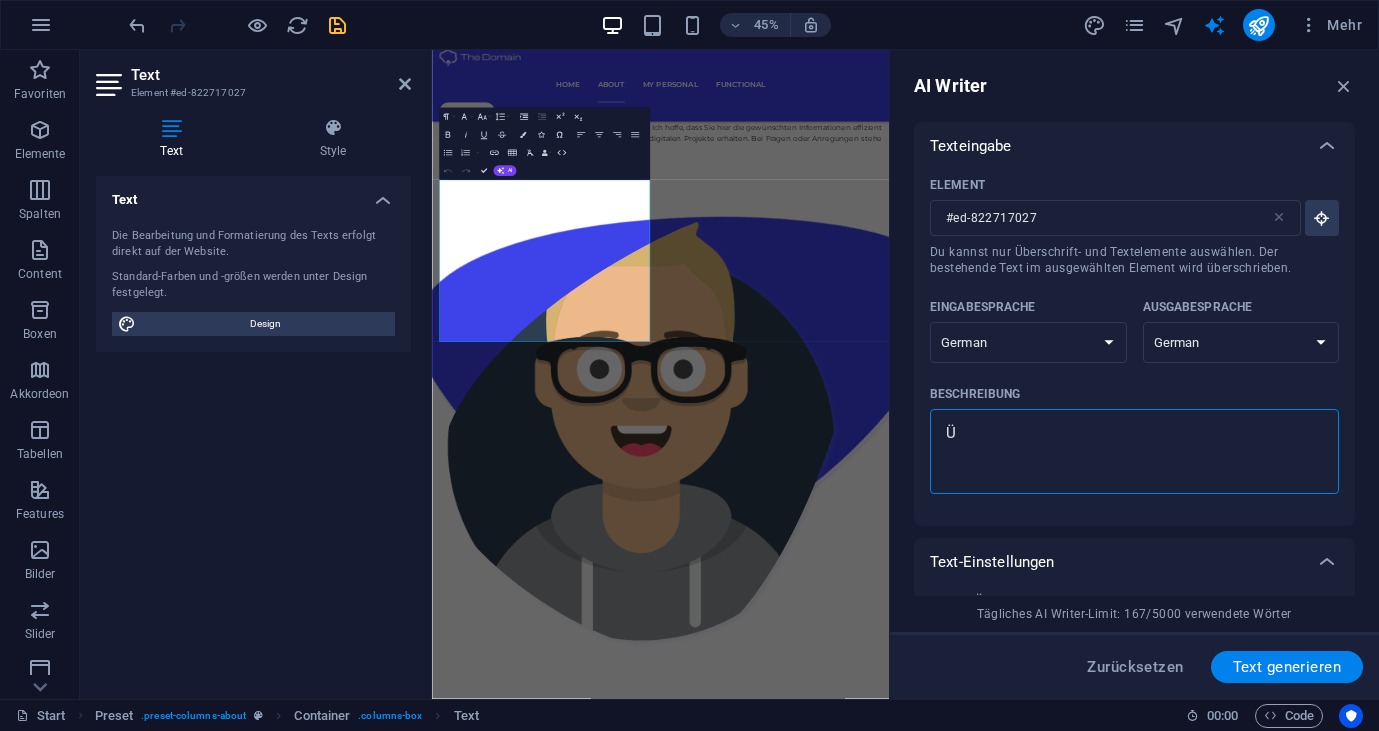 type 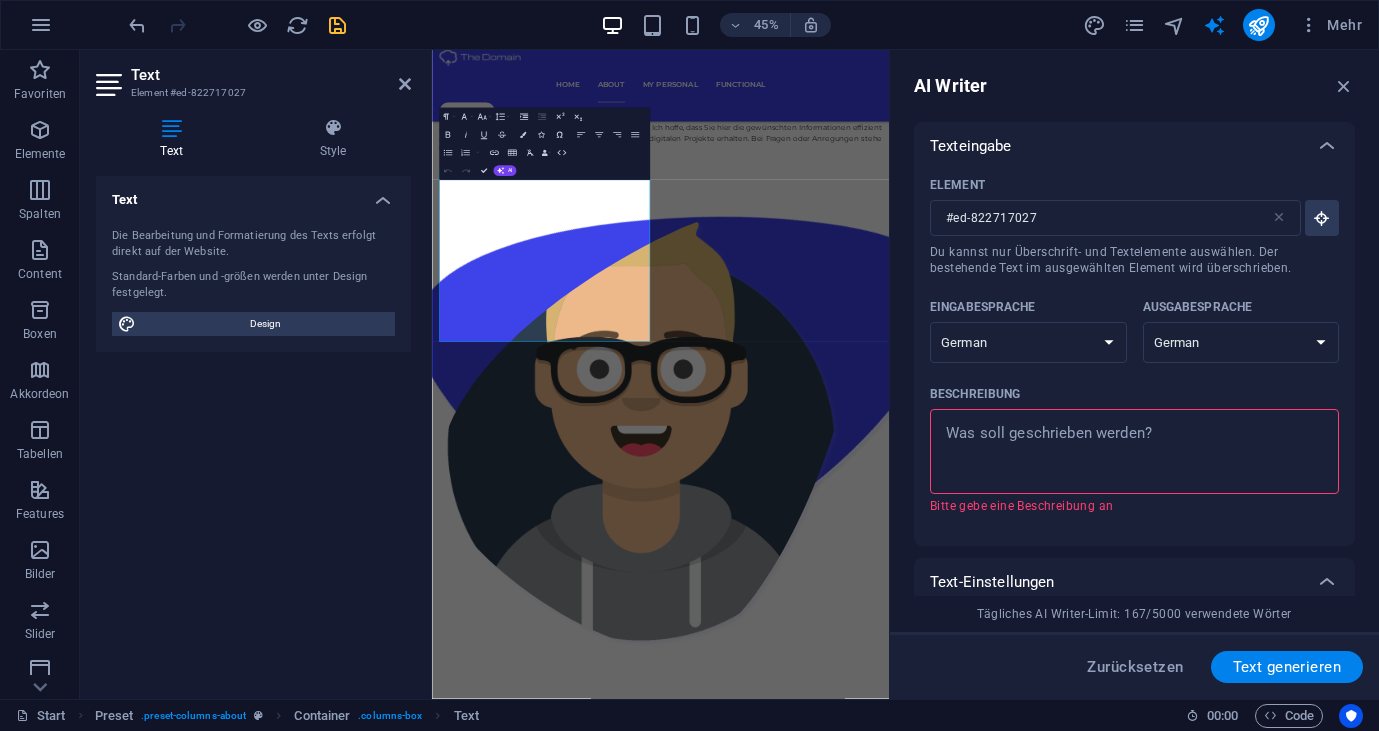 type on "I" 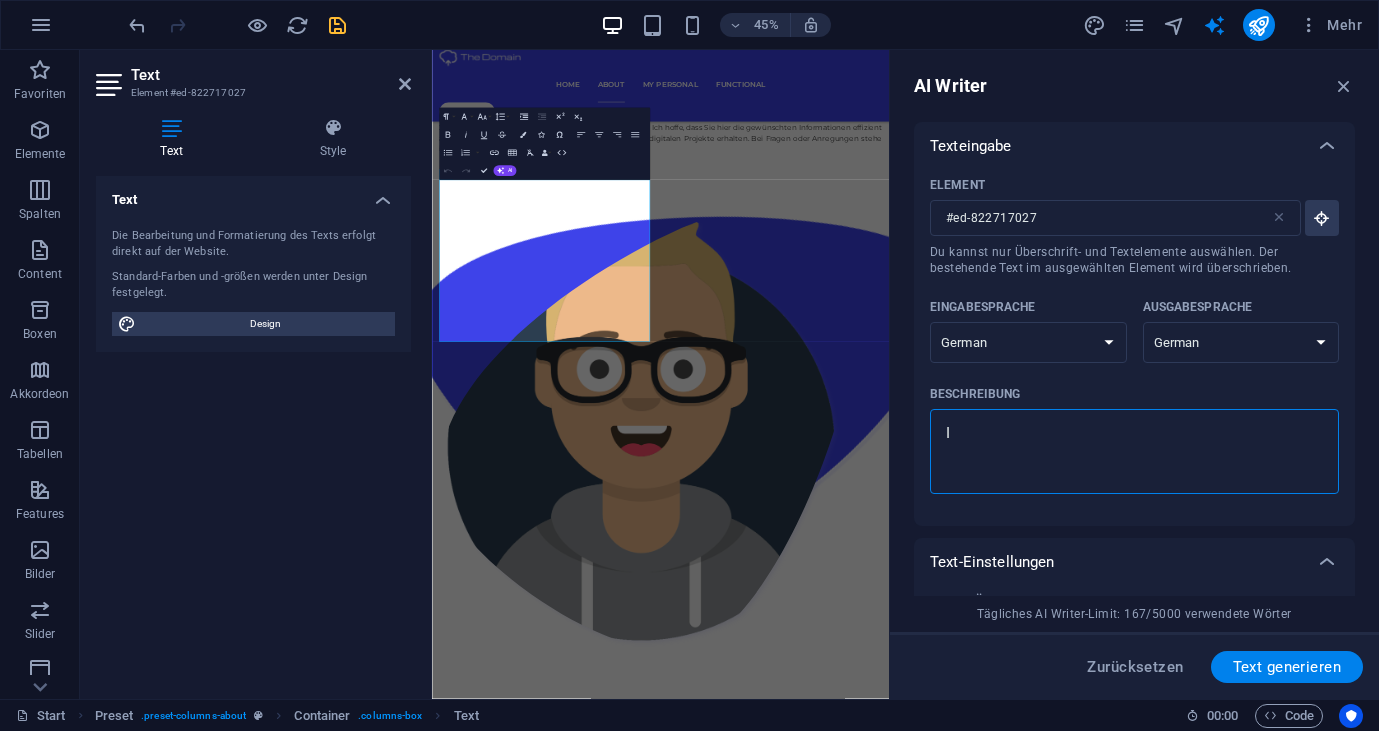 type on "Ic" 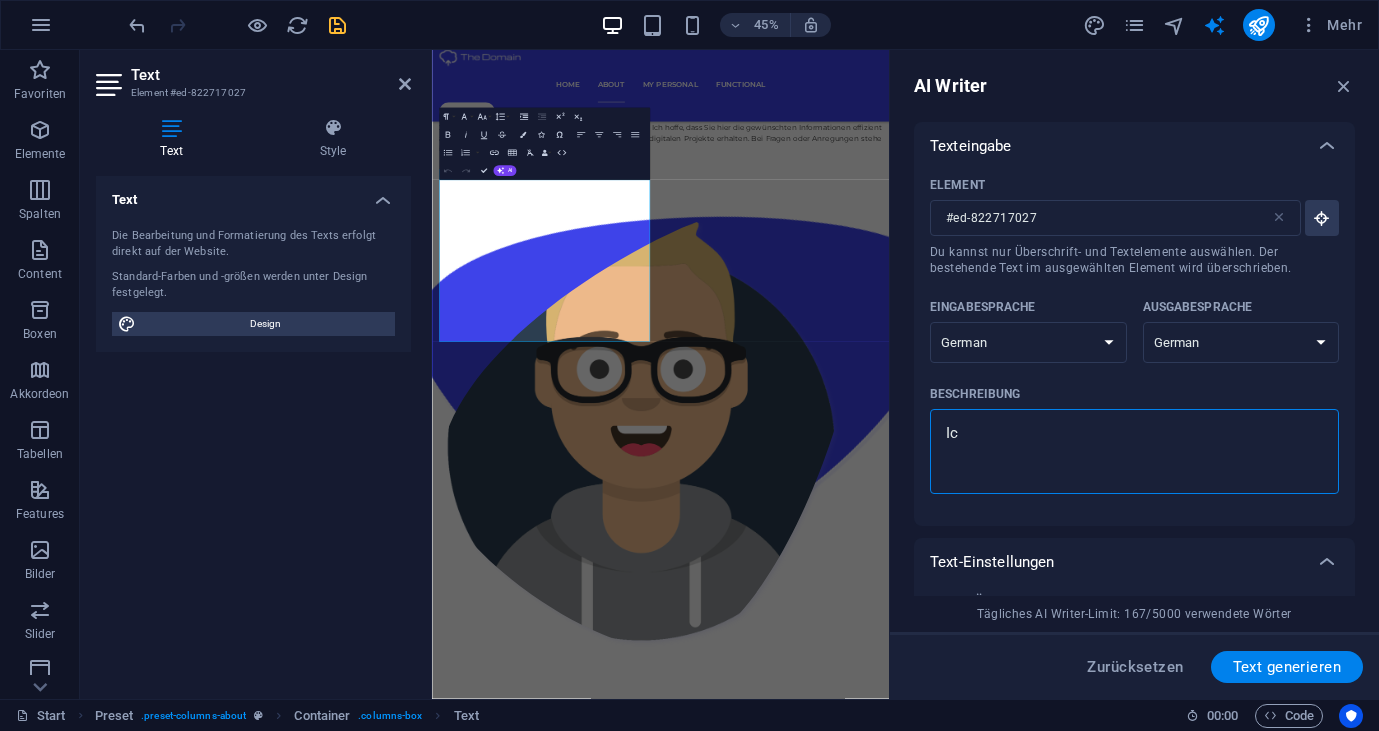 type on "Ich" 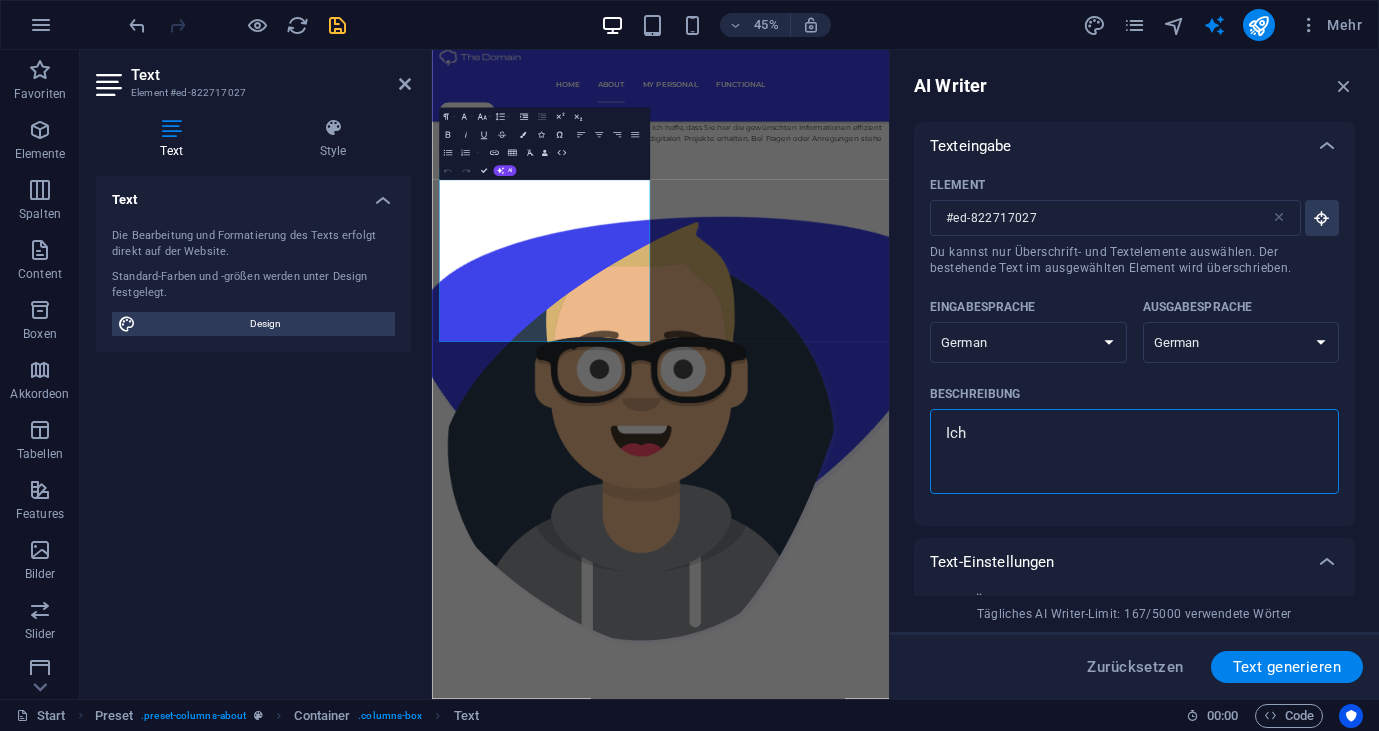 type on "Ich" 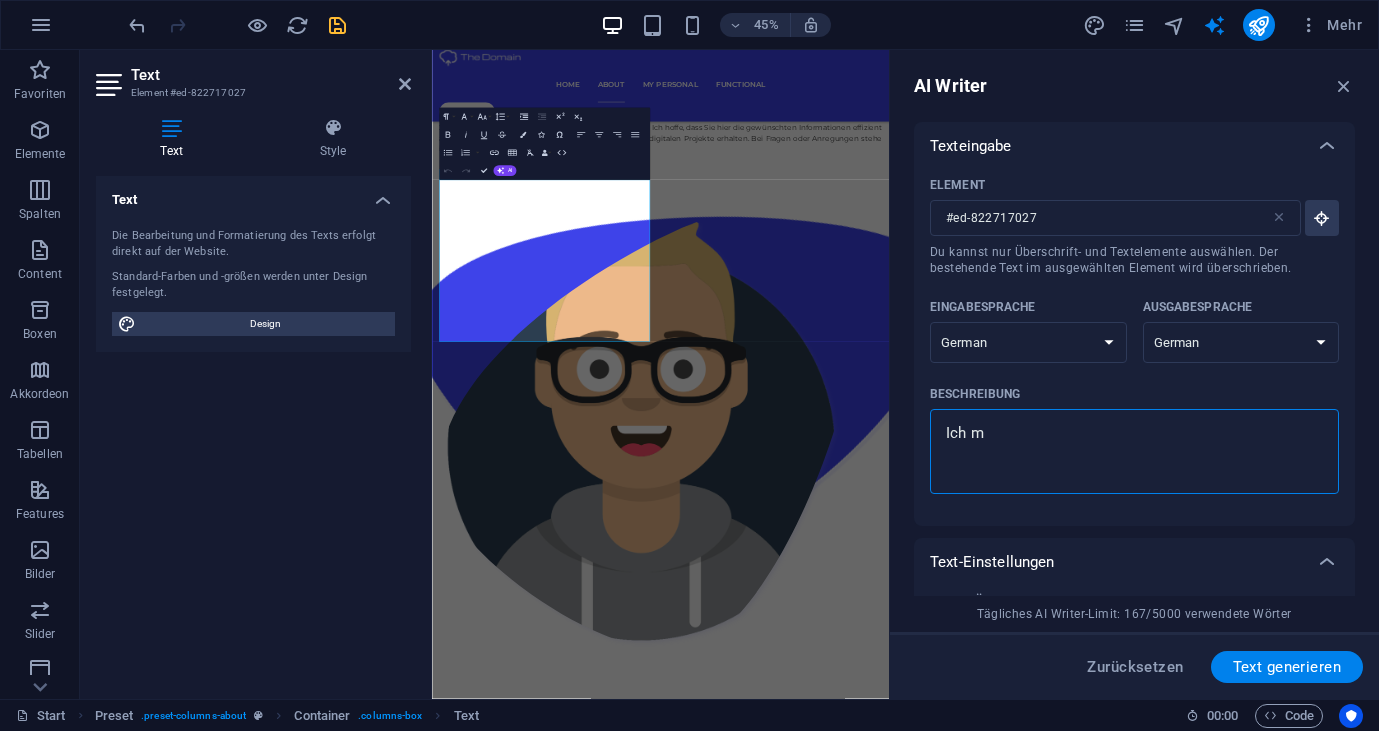 type on "Ich mö" 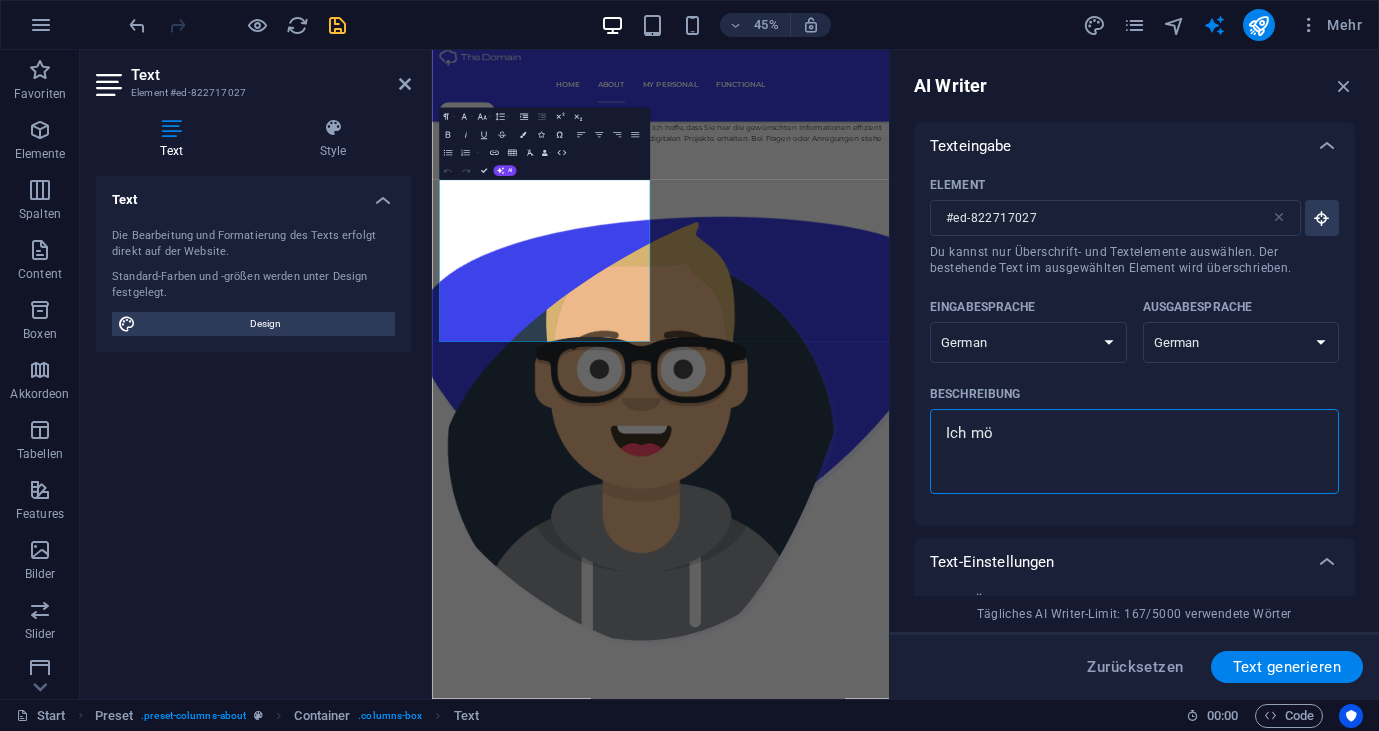 type on "Ich möc" 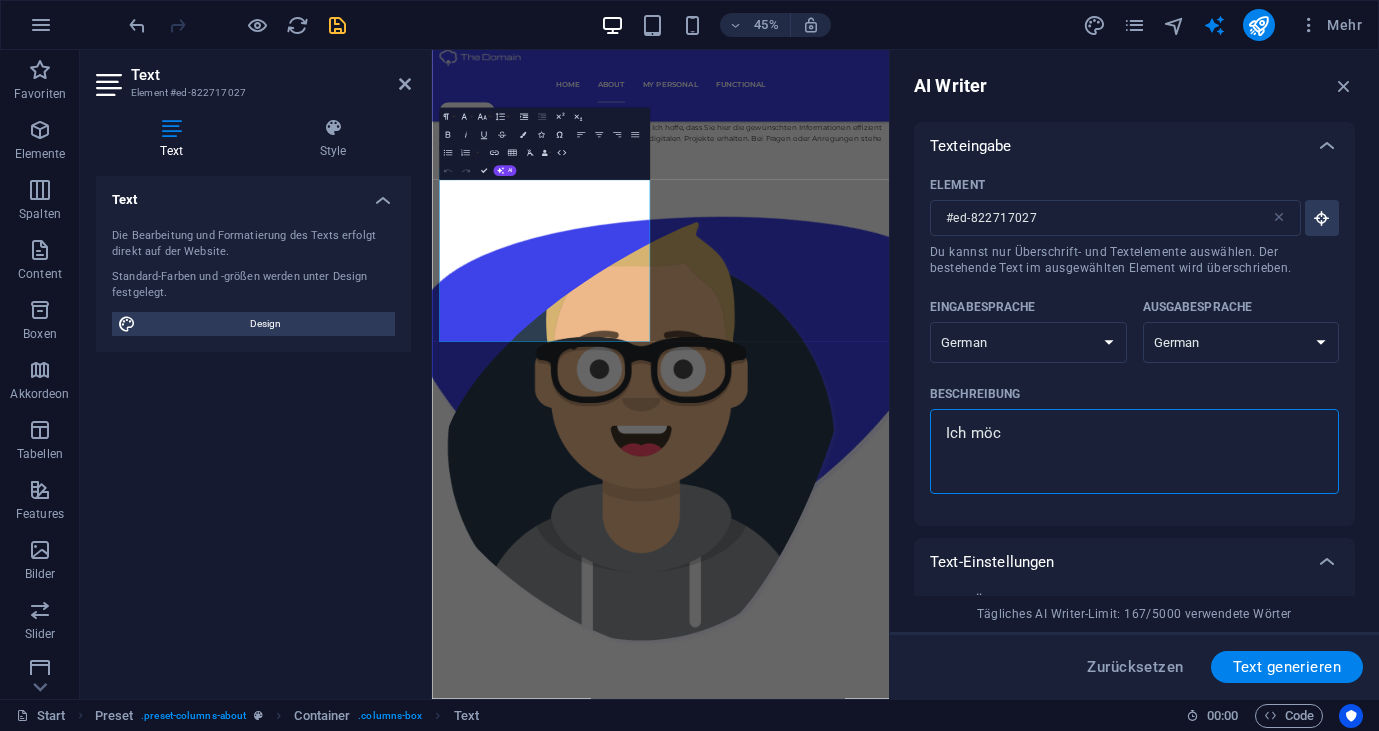 type on "Ich möch" 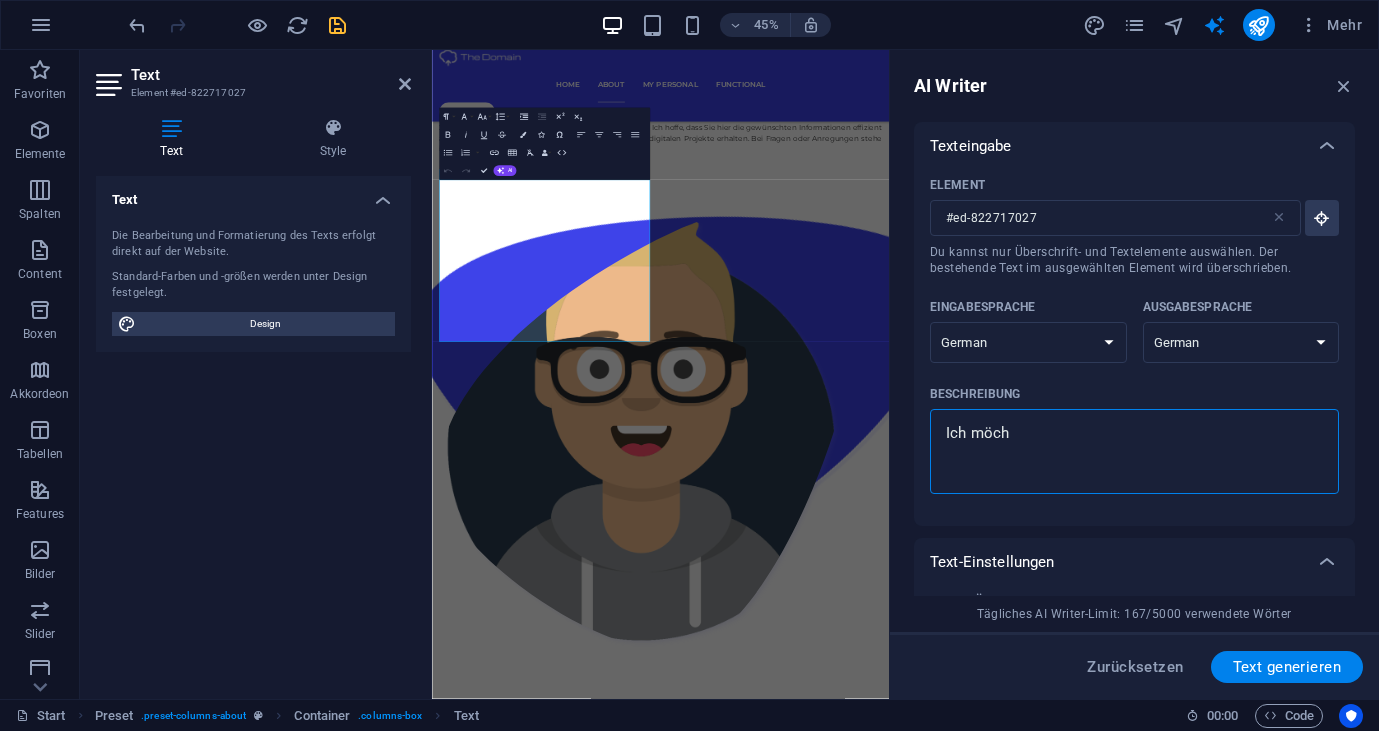 type on "Ich möcht" 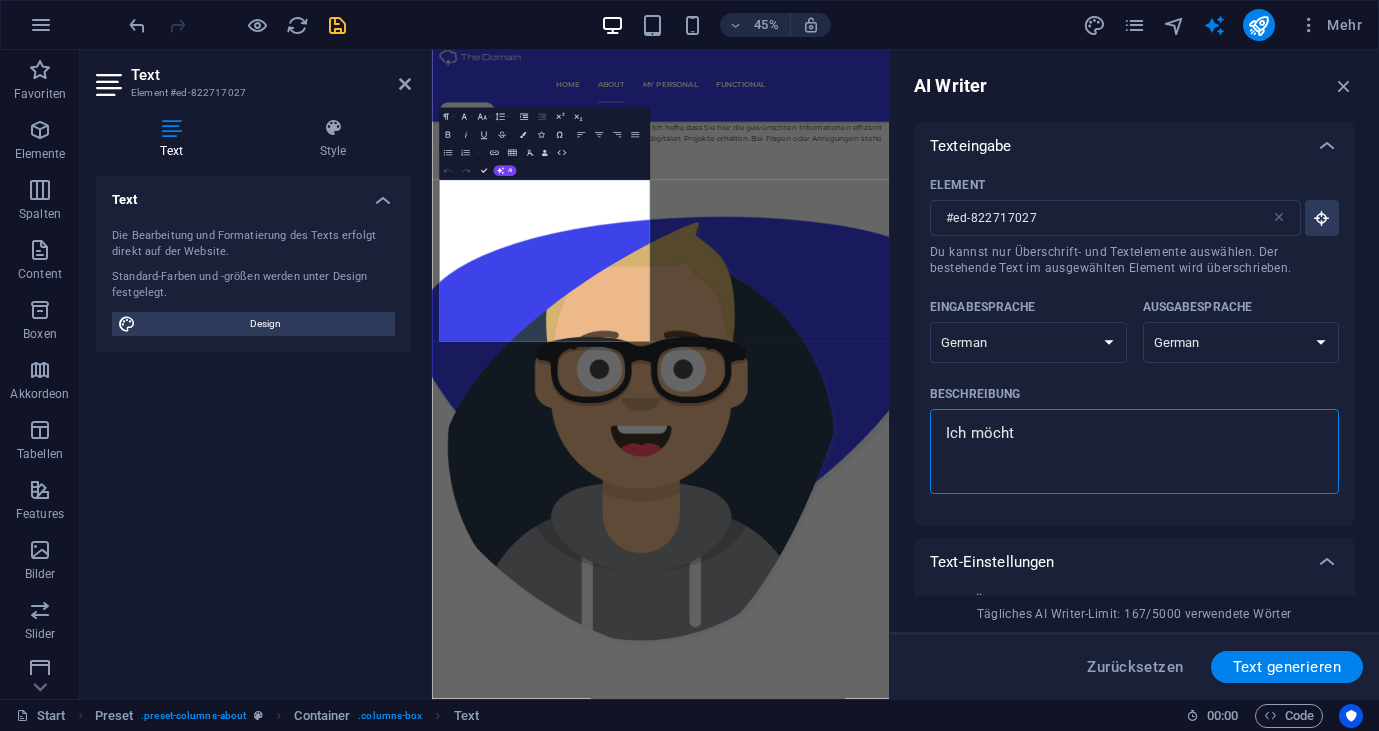 type on "Ich möchte" 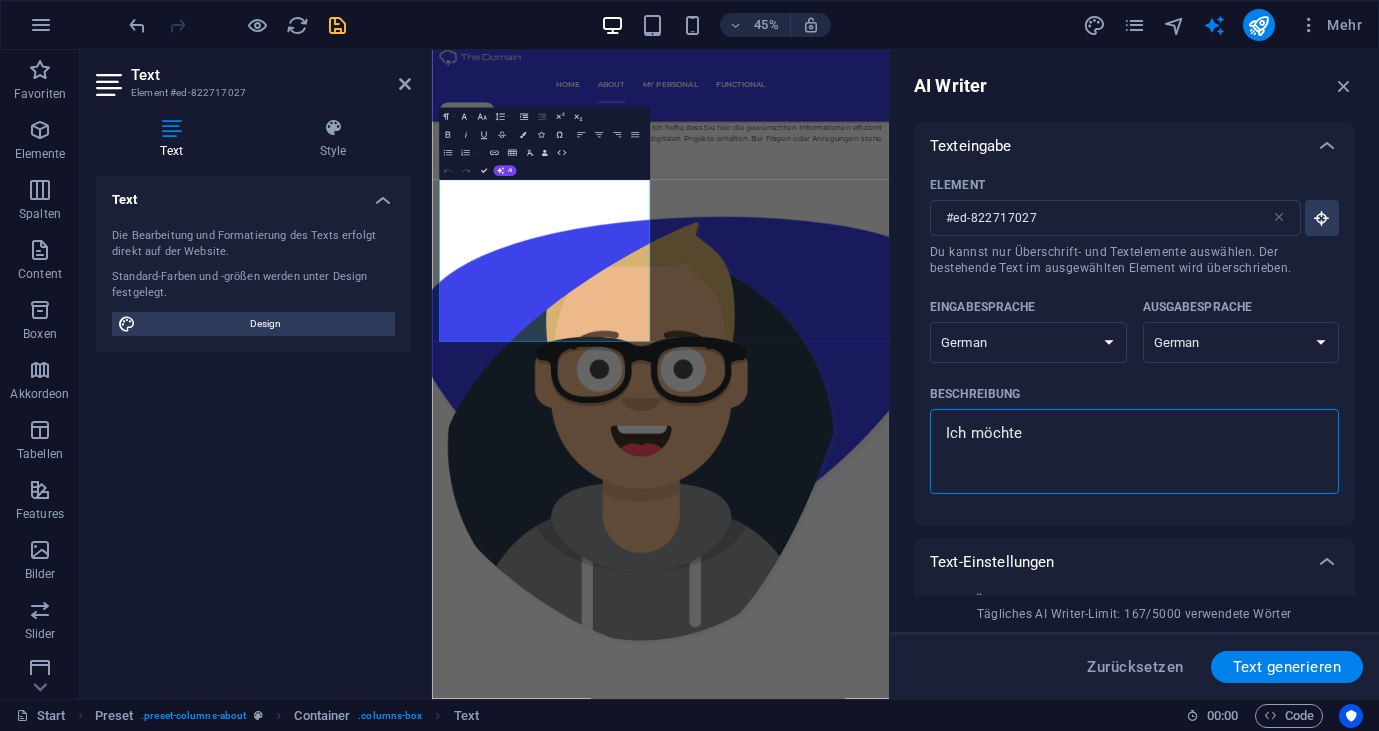 type on "Ich möchte" 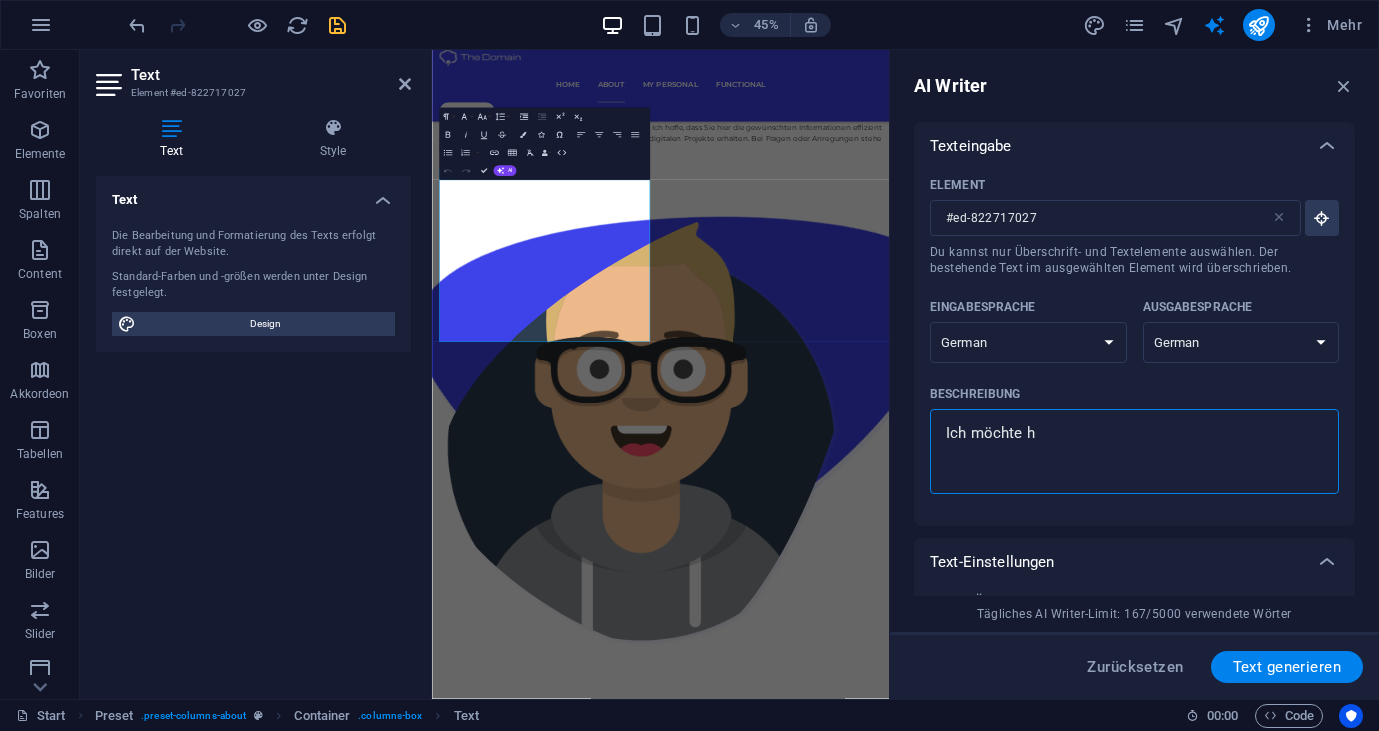 type on "Ich möchte hi" 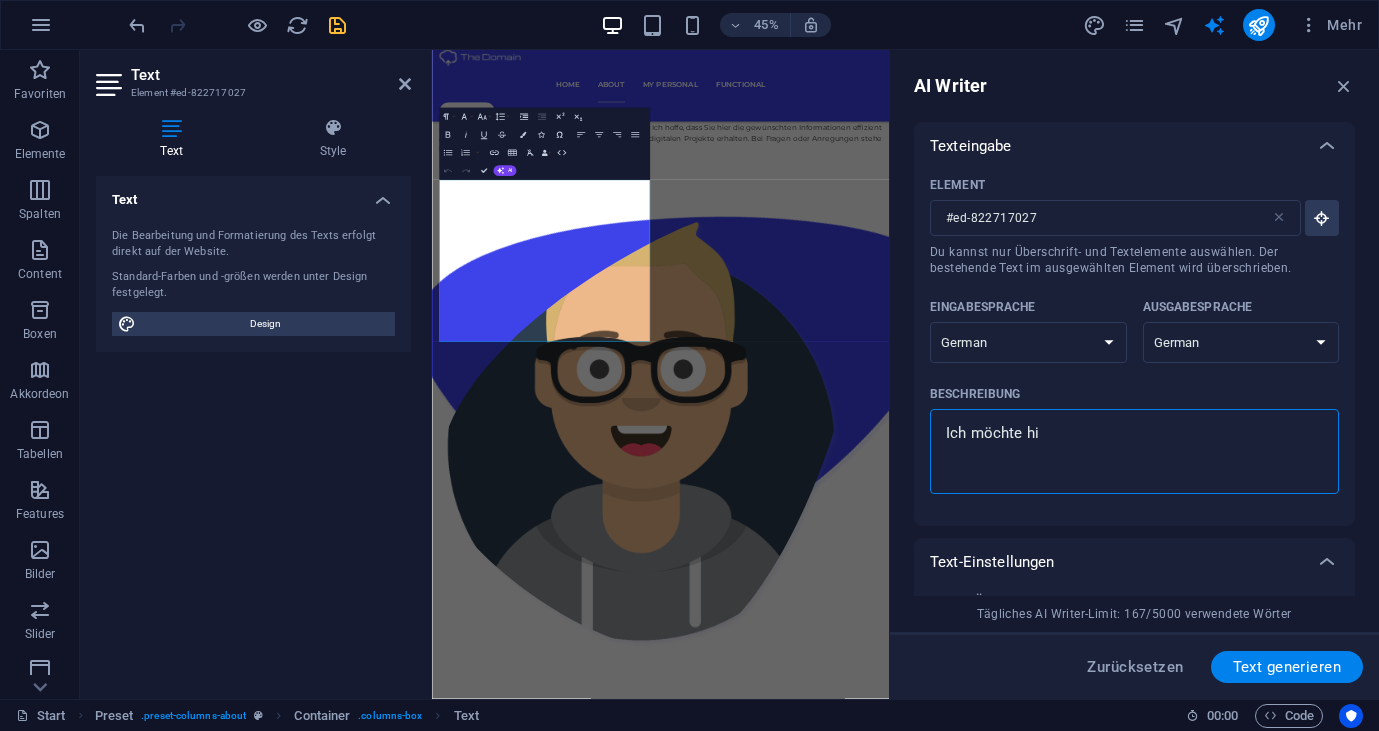 type on "Ich möchte hie" 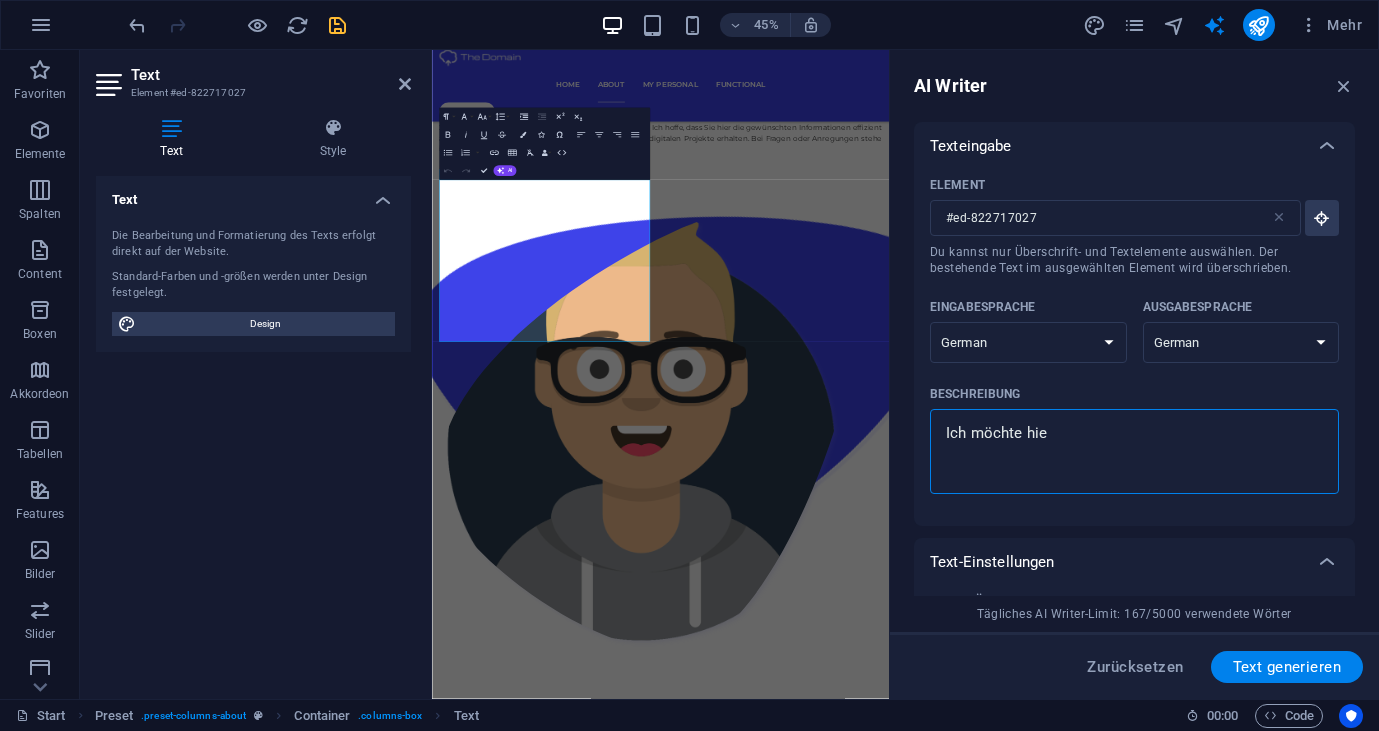 type on "Ich möchte hier" 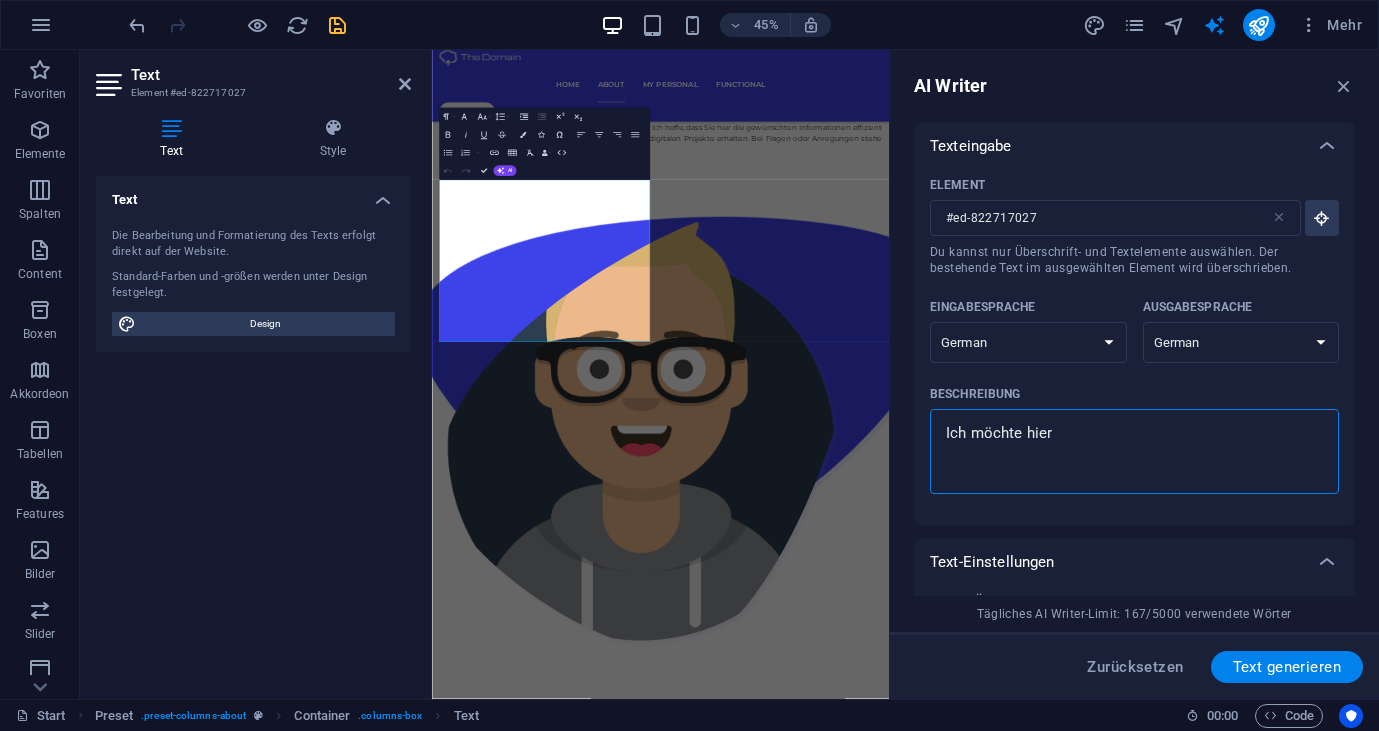 type on "Ich möchte hier" 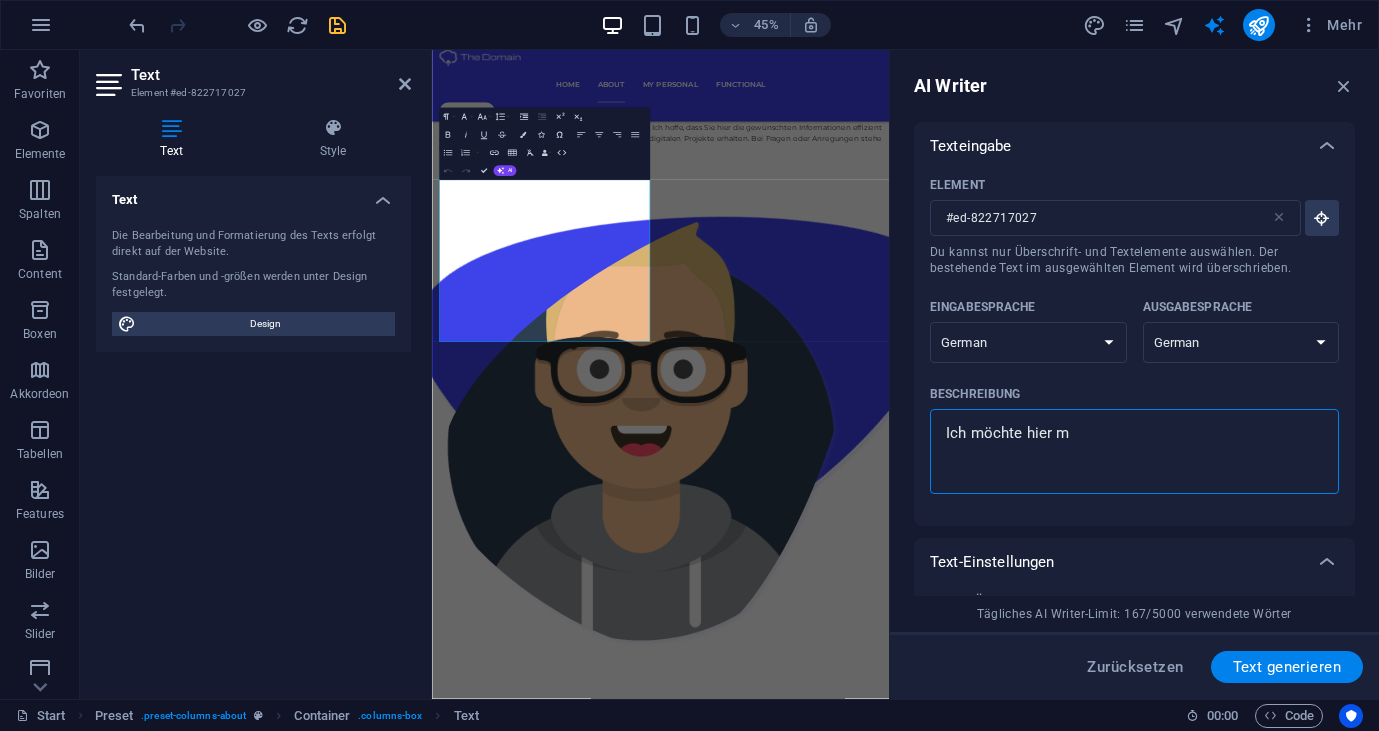 type on "Ich möchte hier me" 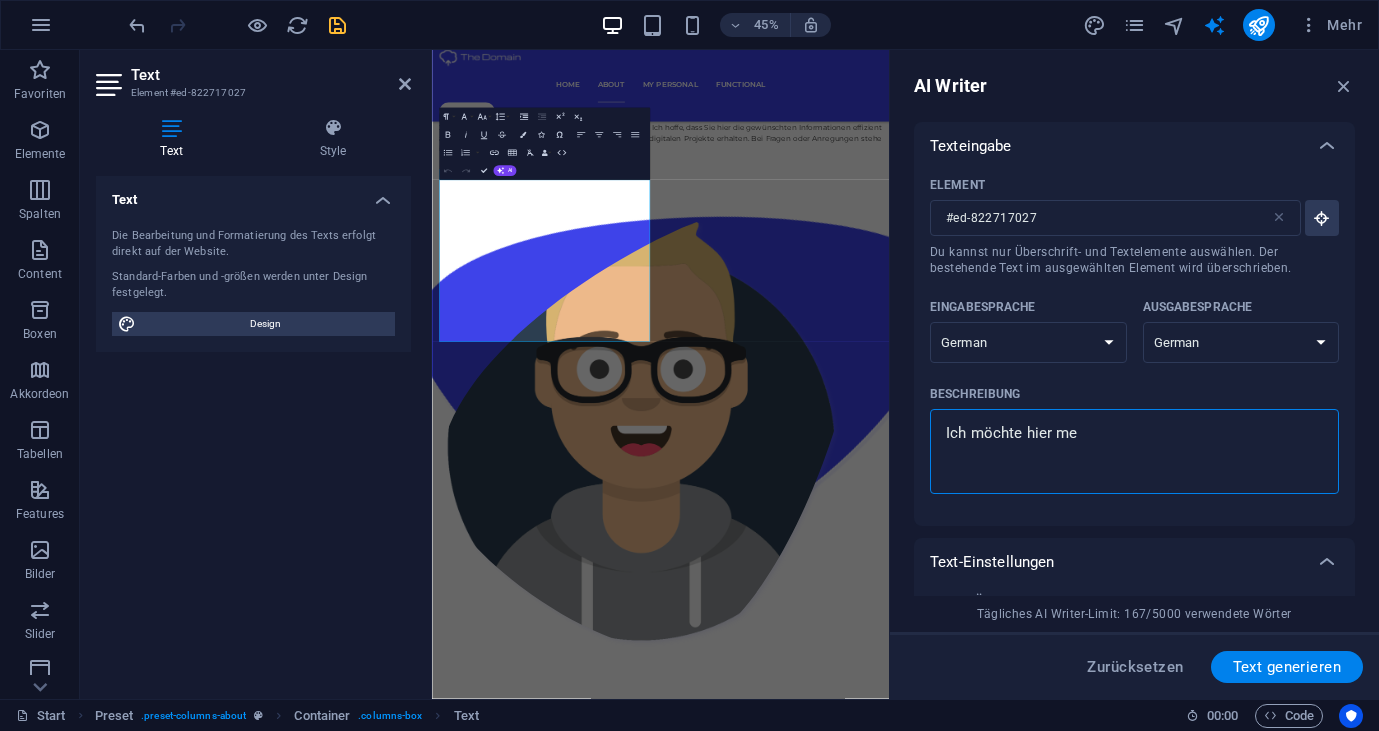 type on "Ich möchte hier mei" 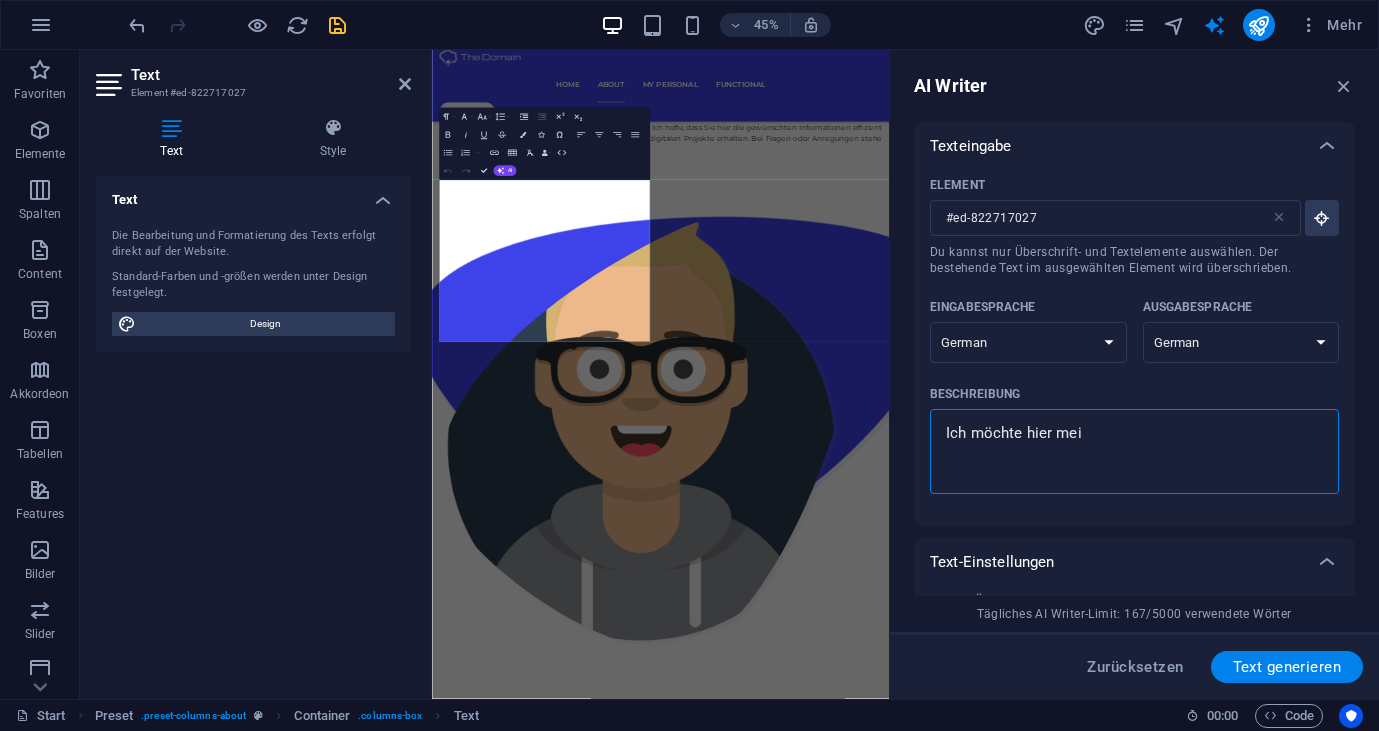 type on "x" 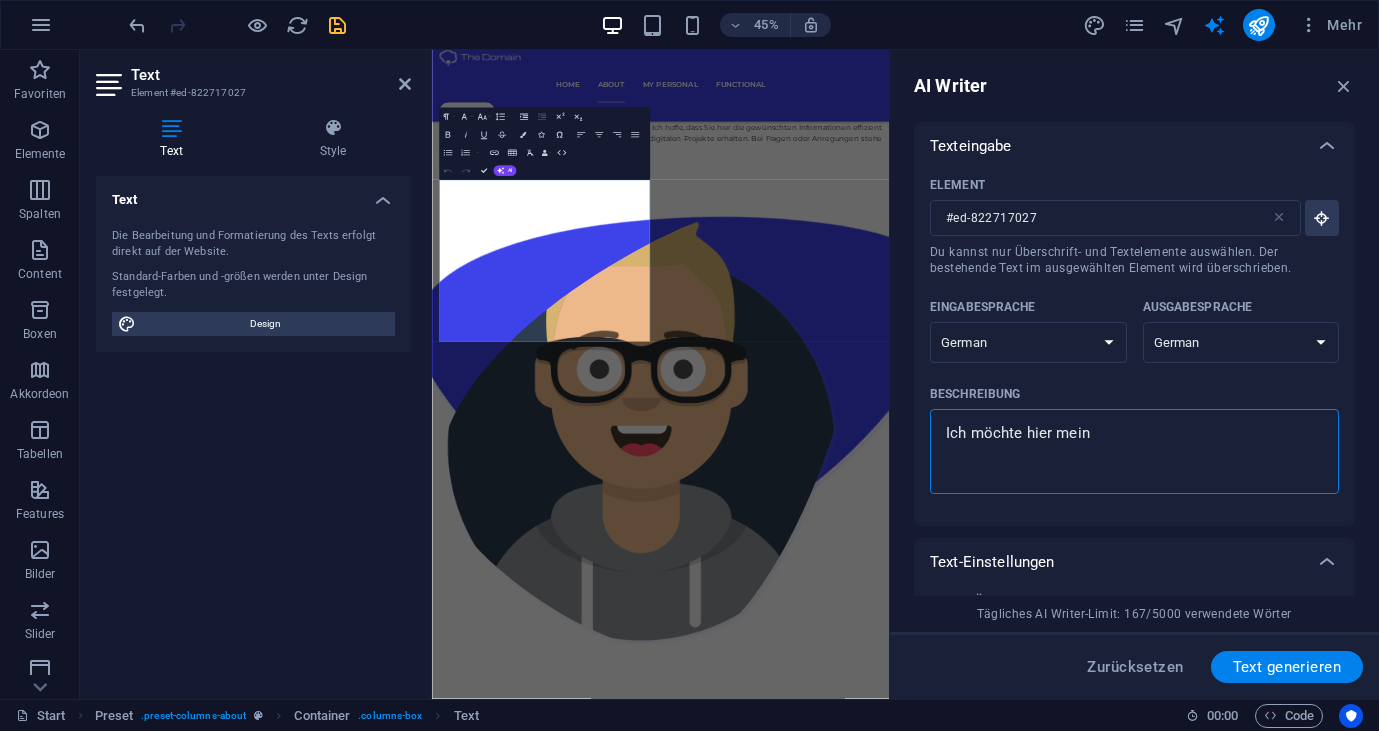 type on "Ich möchte hier meine" 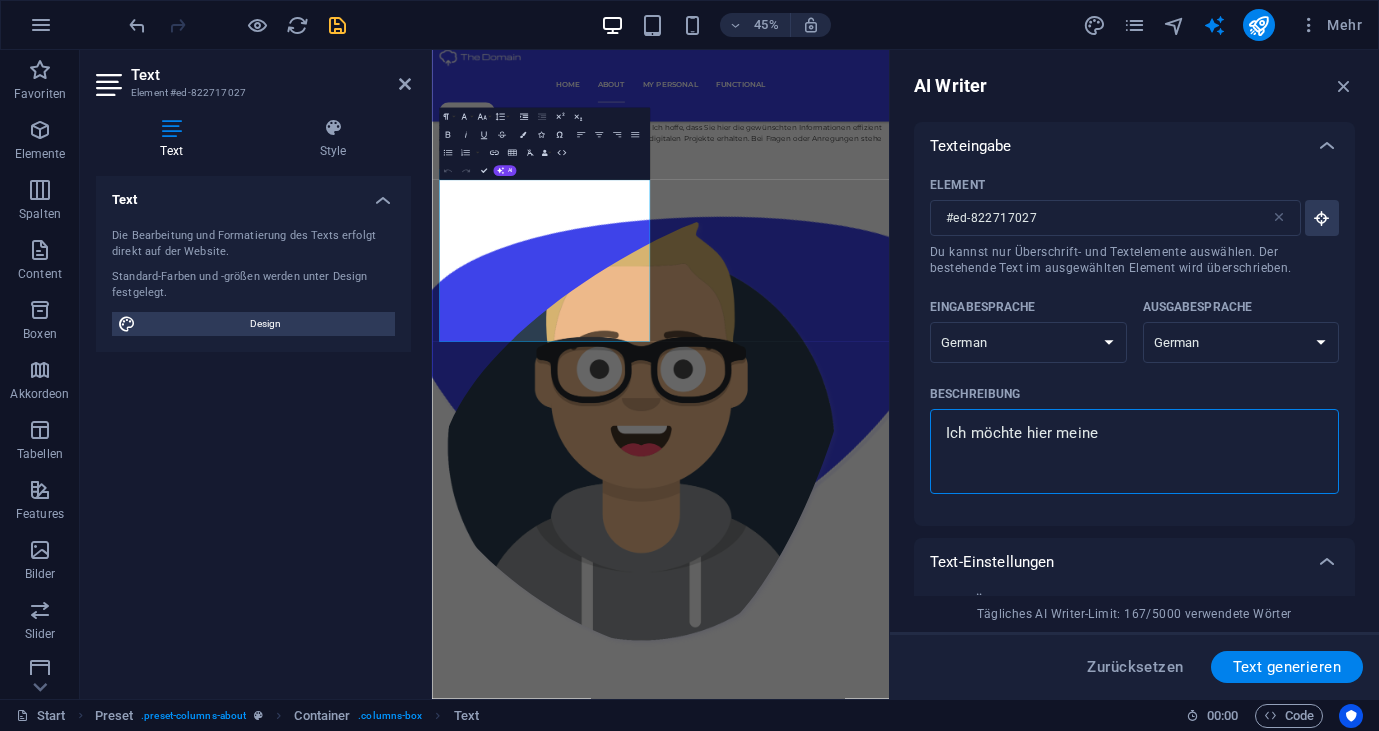type on "Ich möchte hier meine" 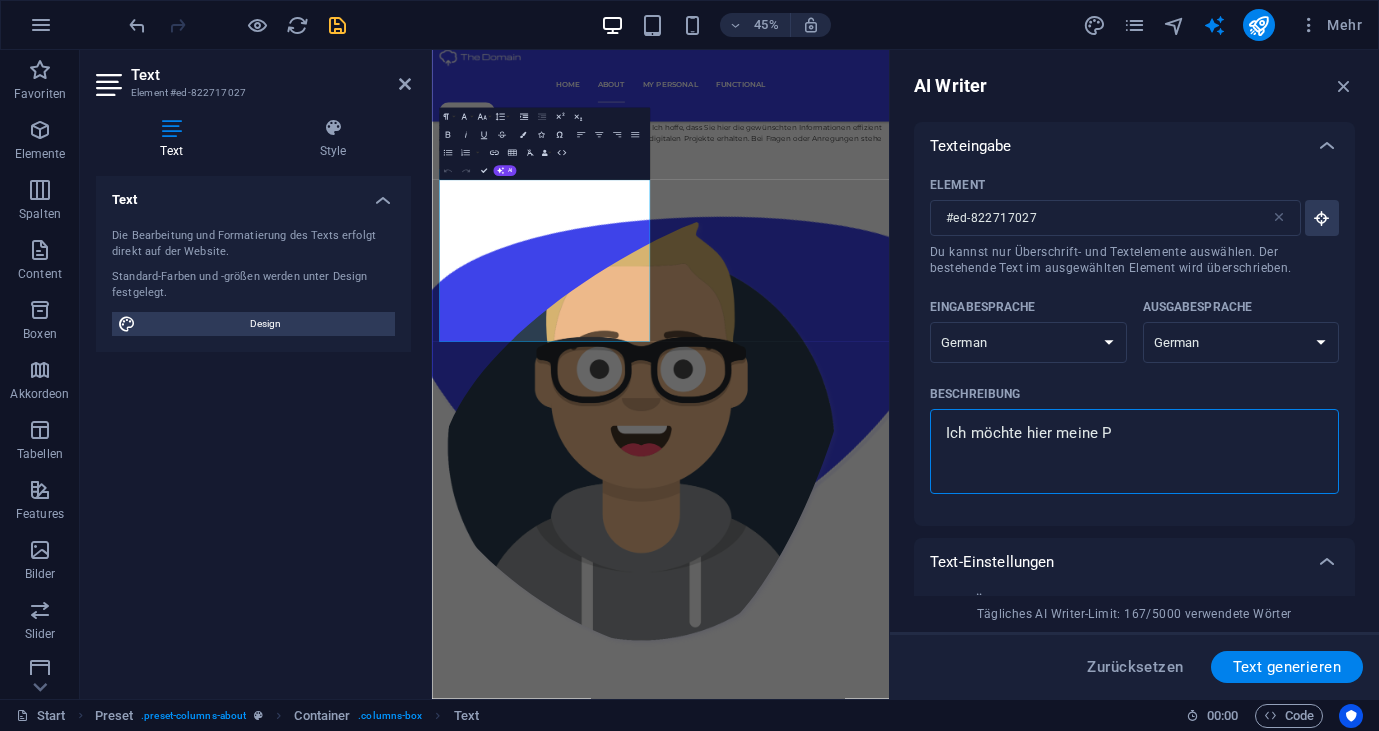 type on "Ich möchte hier meine Pr" 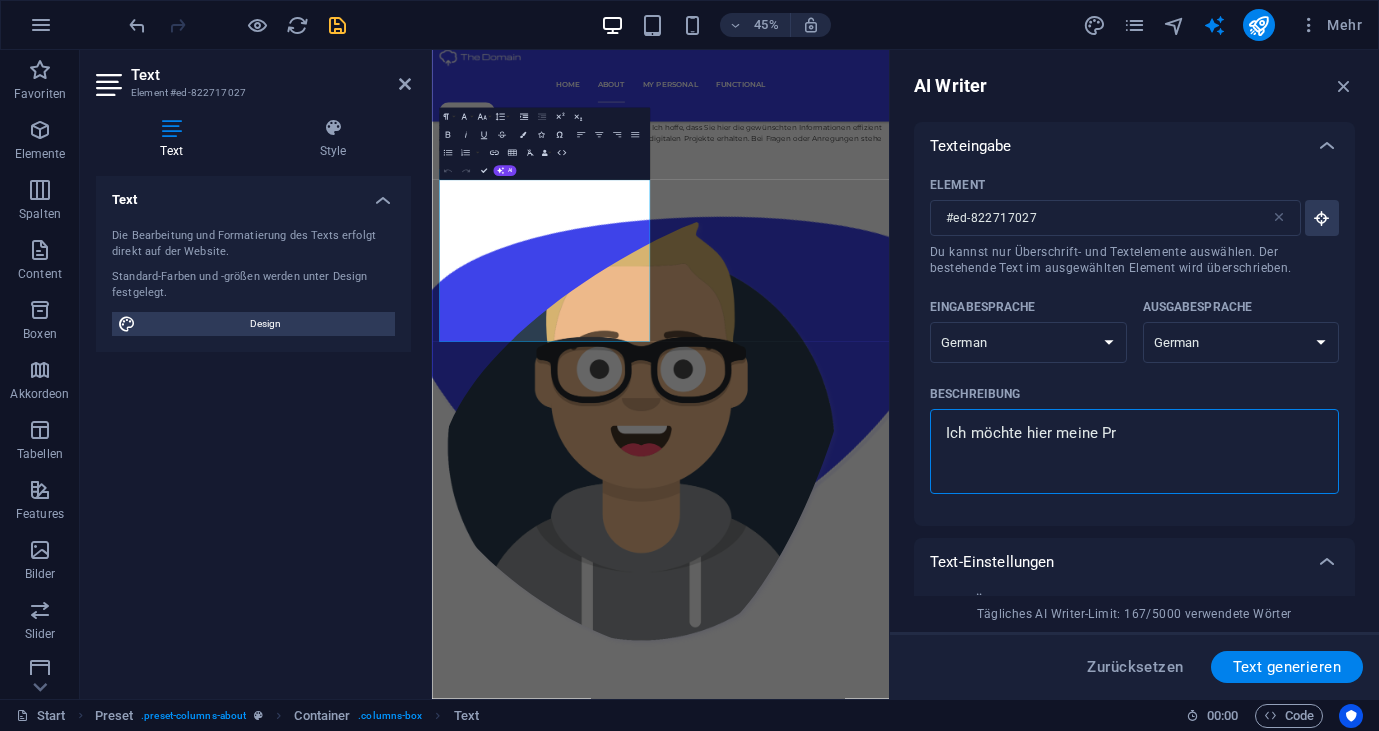 type on "Ich möchte hier meine Pro" 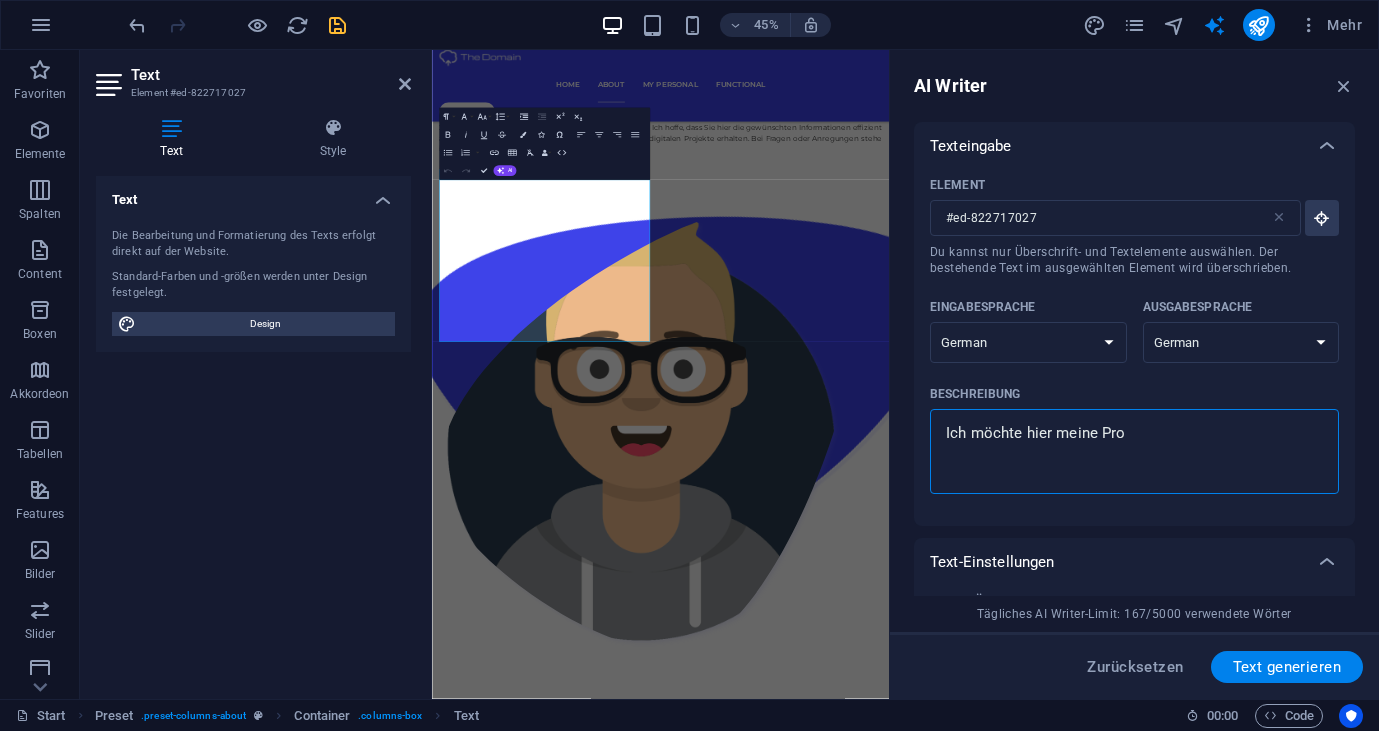 type on "Ich möchte hier meine Proj" 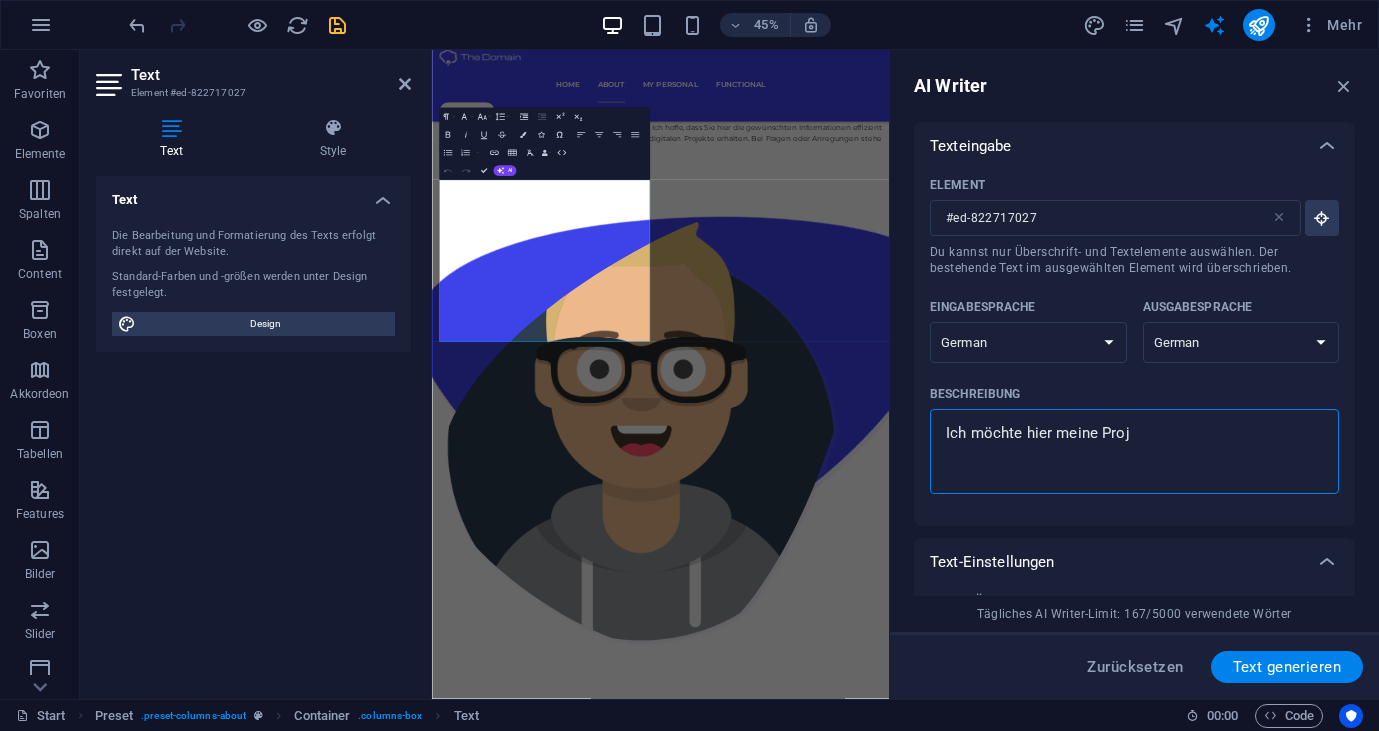type on "Ich möchte hier meine Proje" 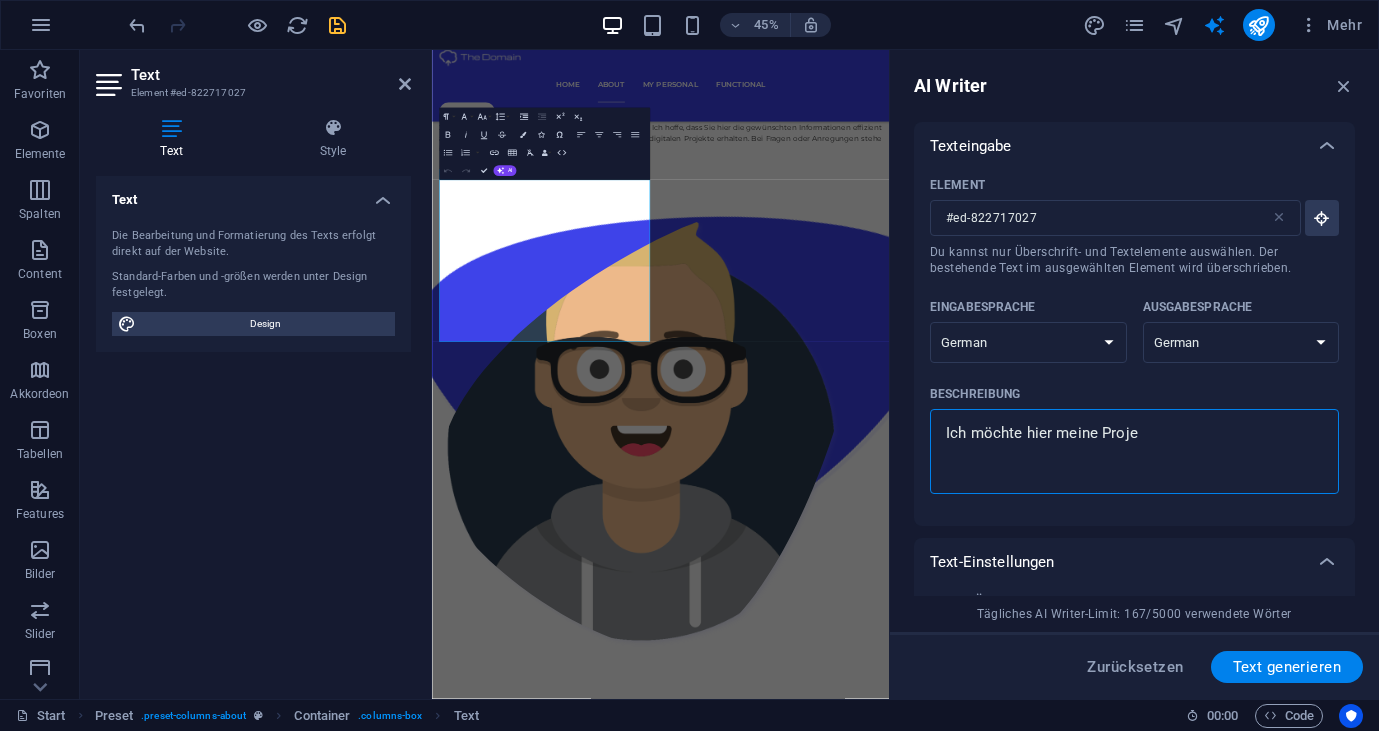type on "Ich möchte hier meine Projek" 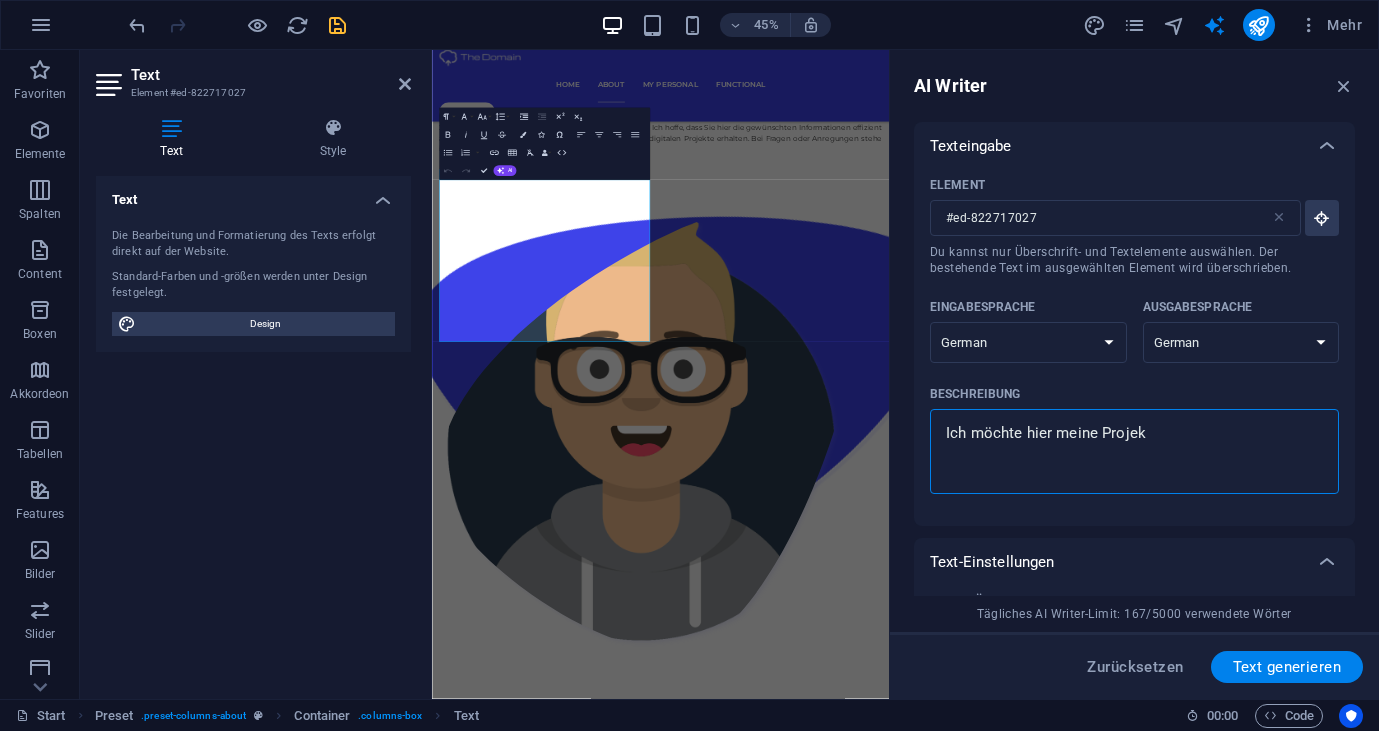 type on "Ich möchte hier meine Projekt" 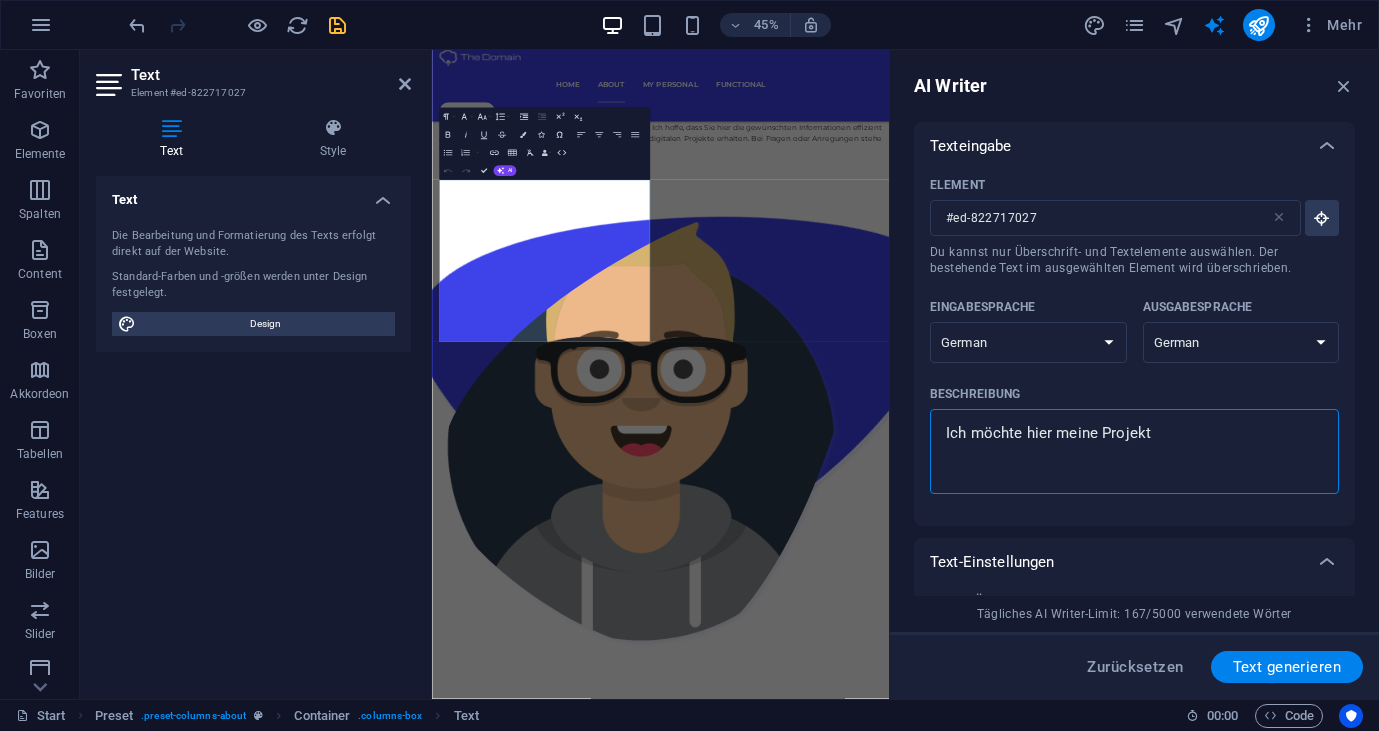 type on "Ich möchte hier meine Projekte" 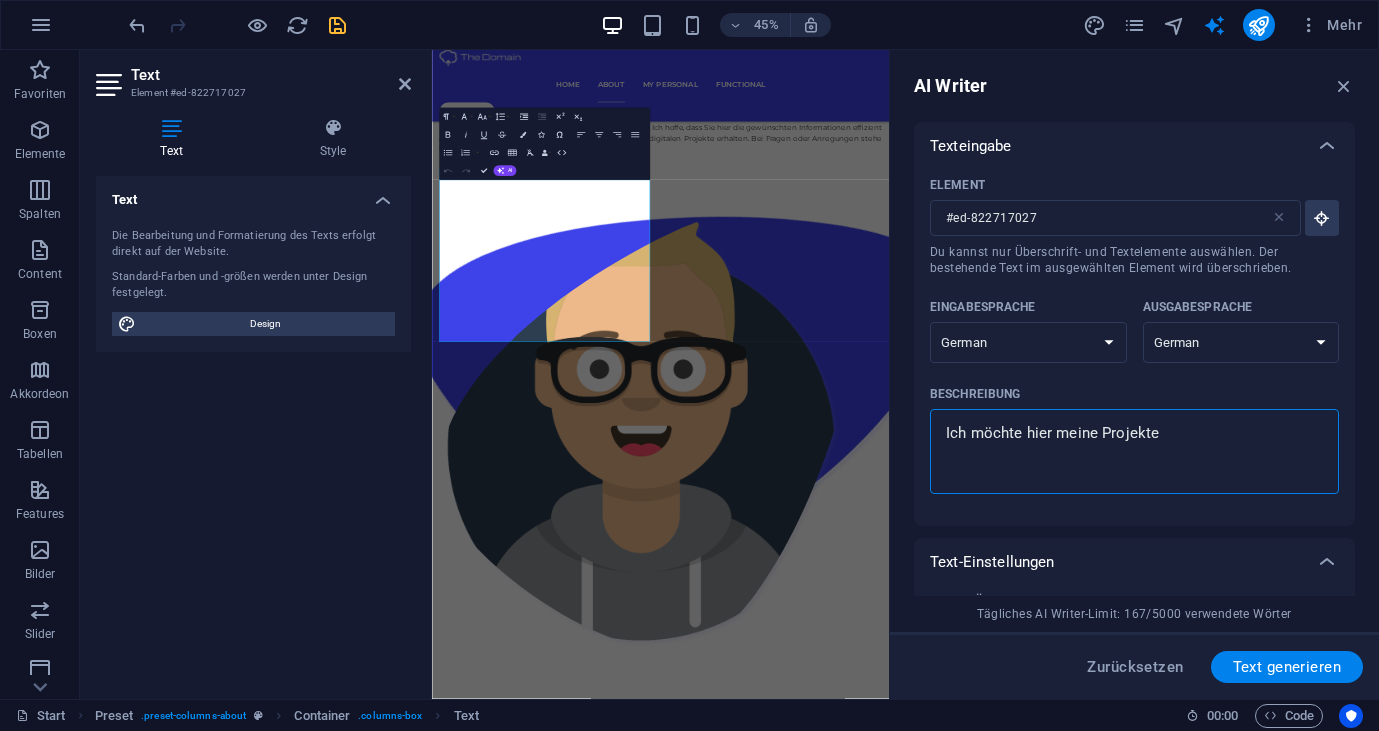 type on "Ich möchte hier meine Projekte" 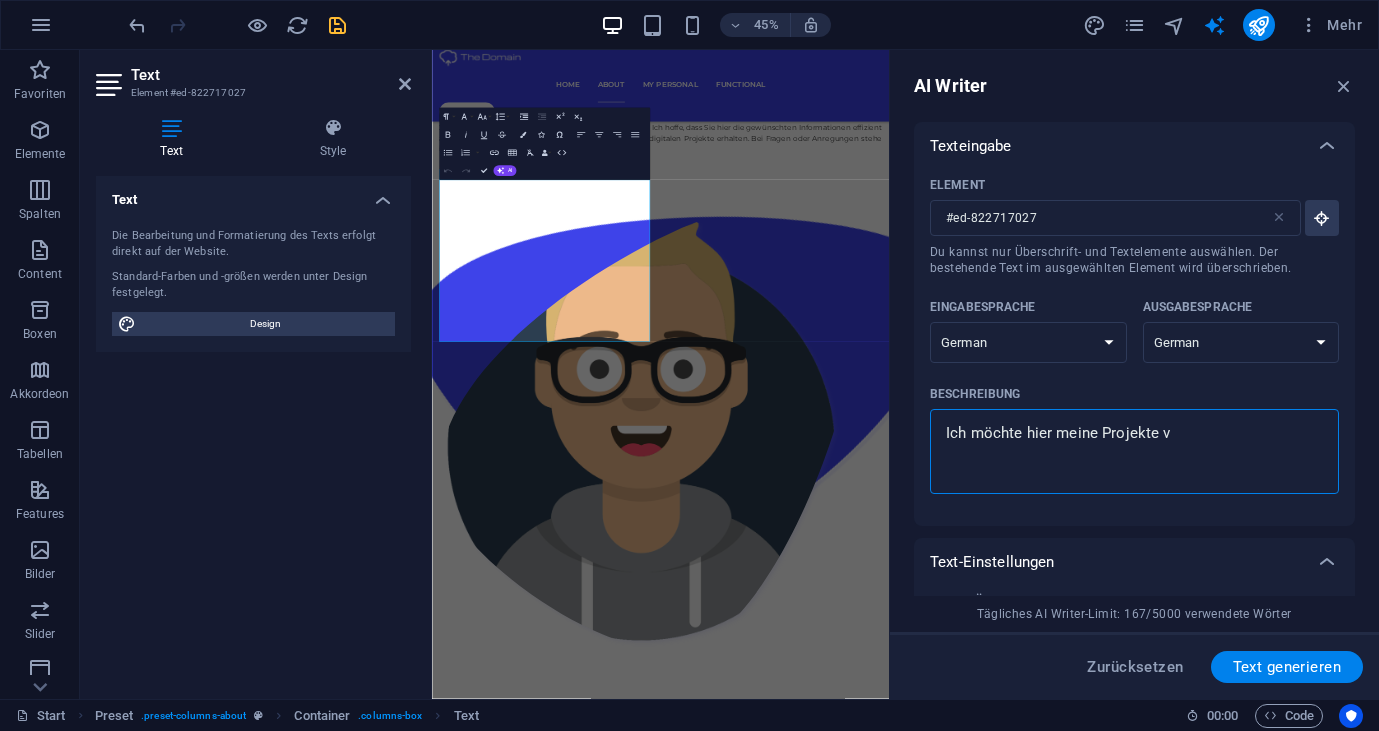 type on "Ich möchte hier meine Projekte vo" 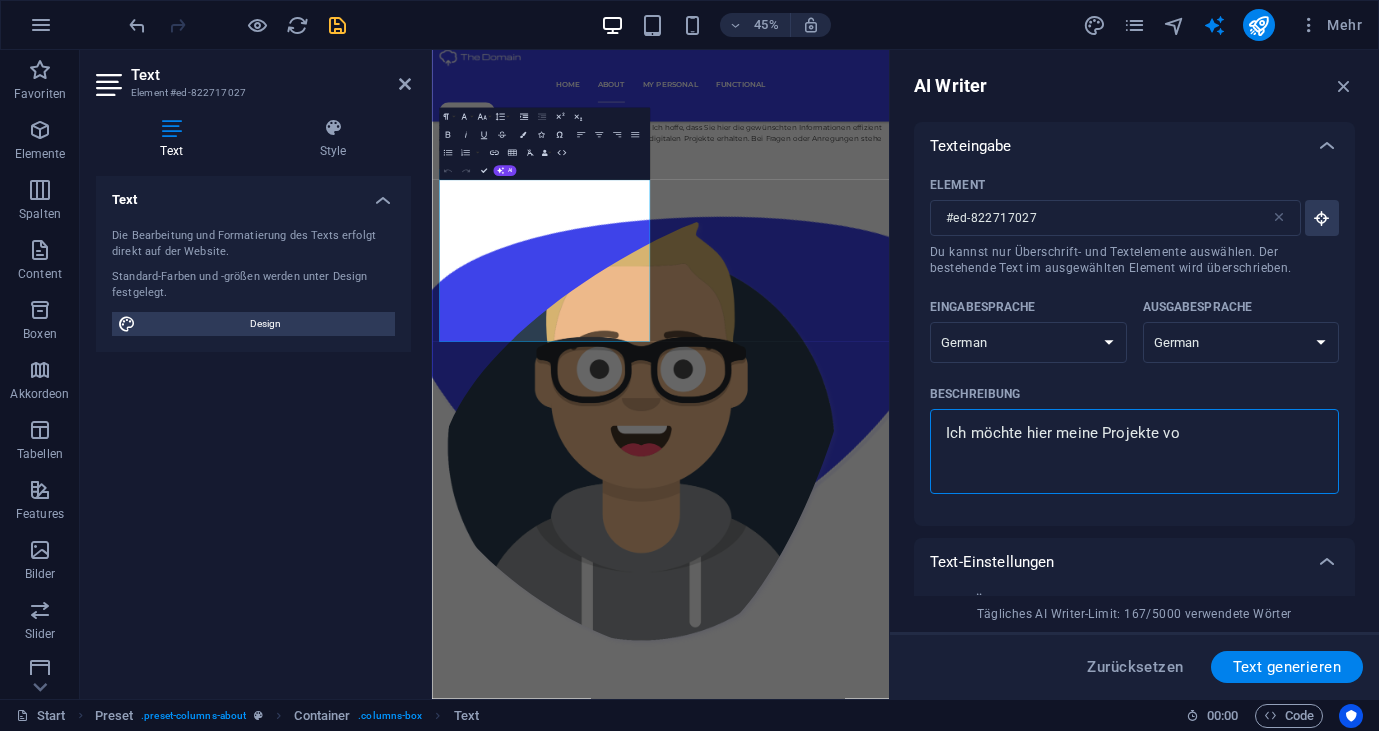type on "Ich möchte hier meine Projekte vos" 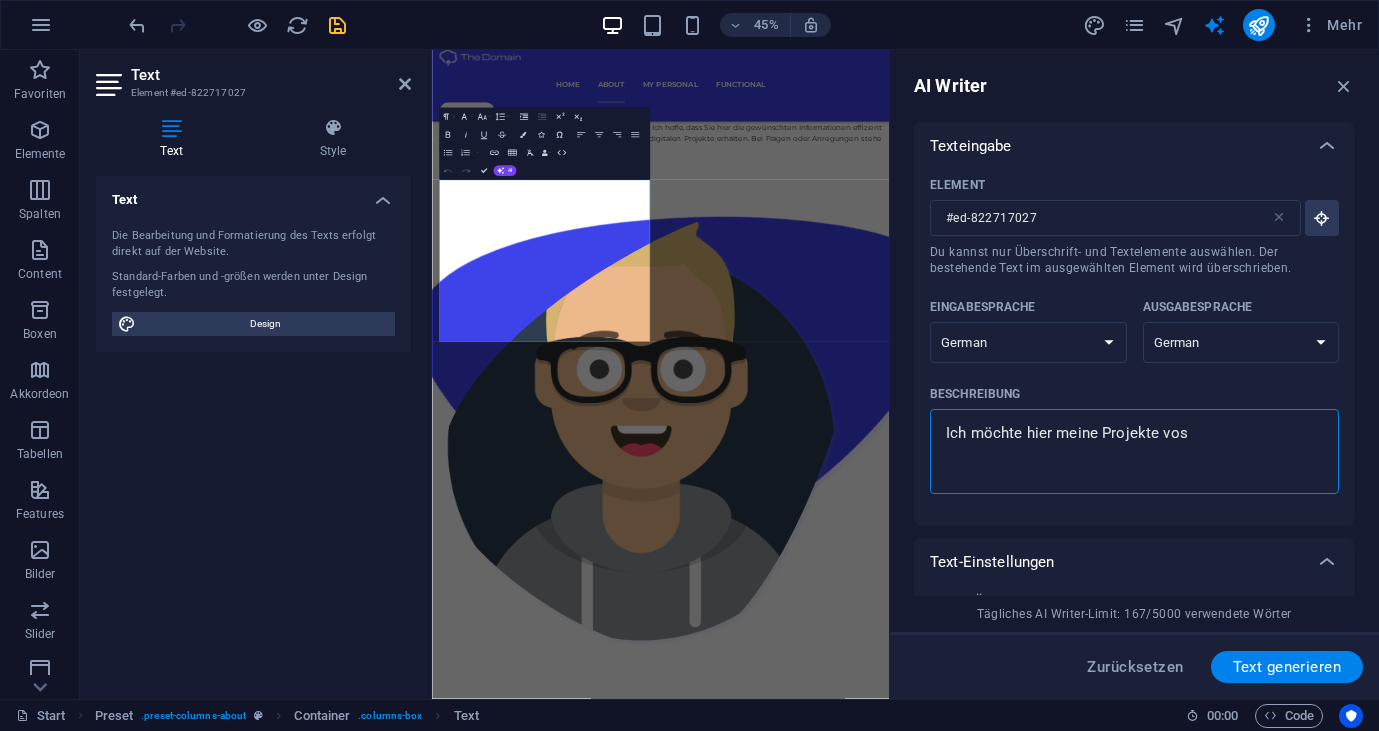 type on "Ich möchte hier meine Projekte vost" 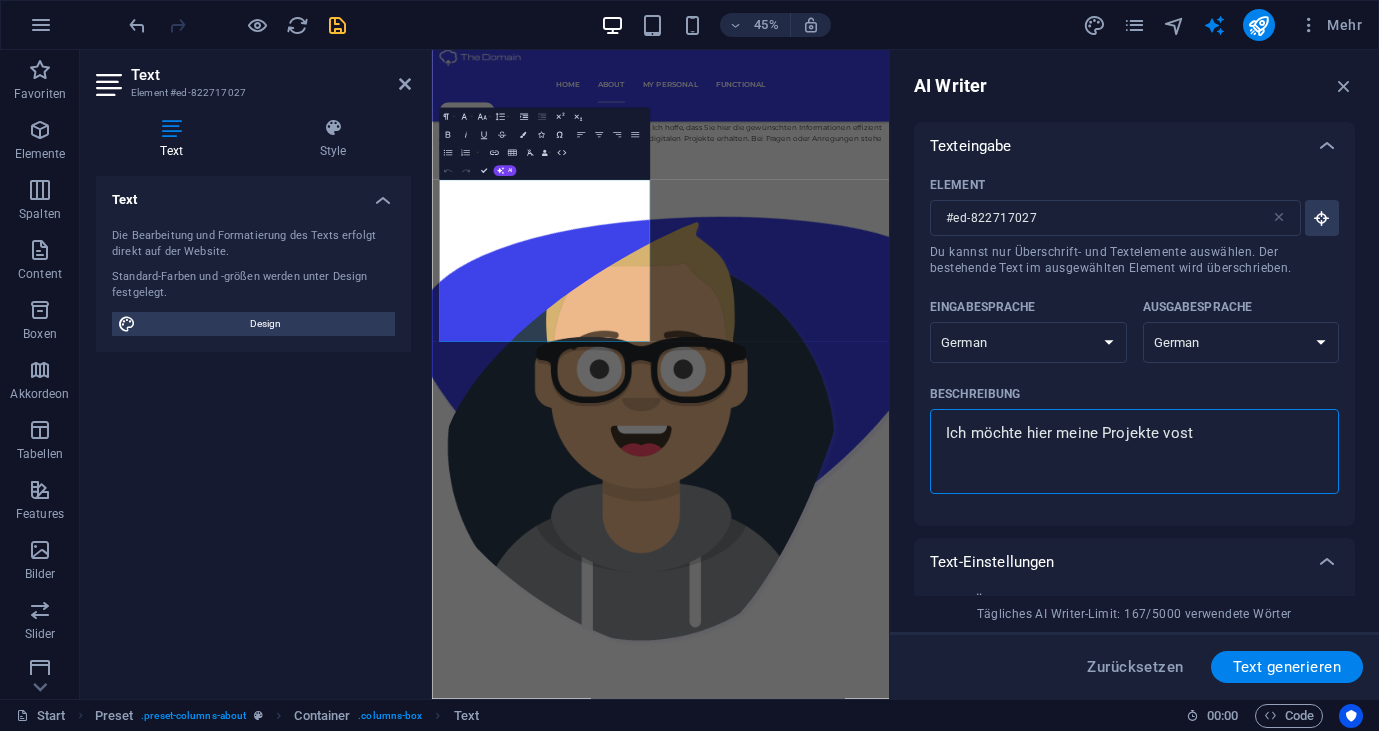type on "Ich möchte hier meine Projekte voste" 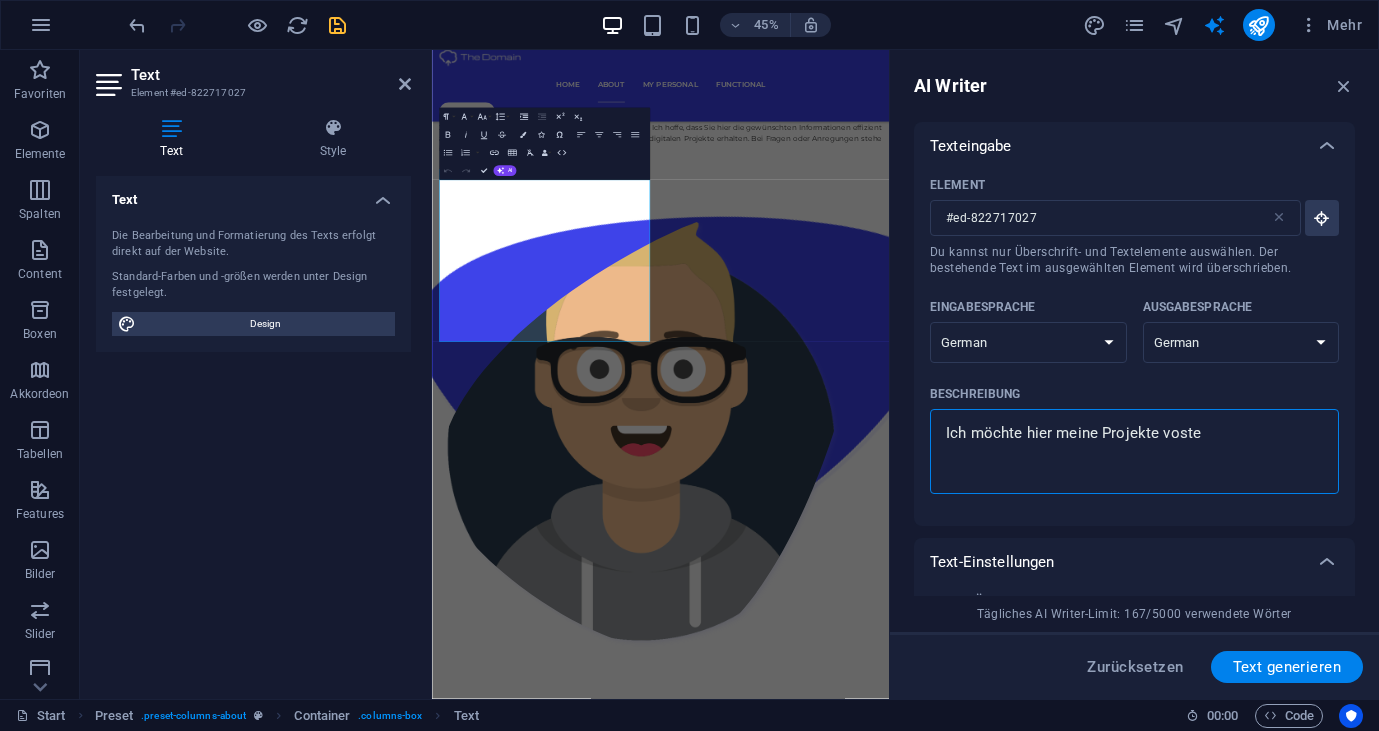 type on "Ich möchte hier meine Projekte vostel" 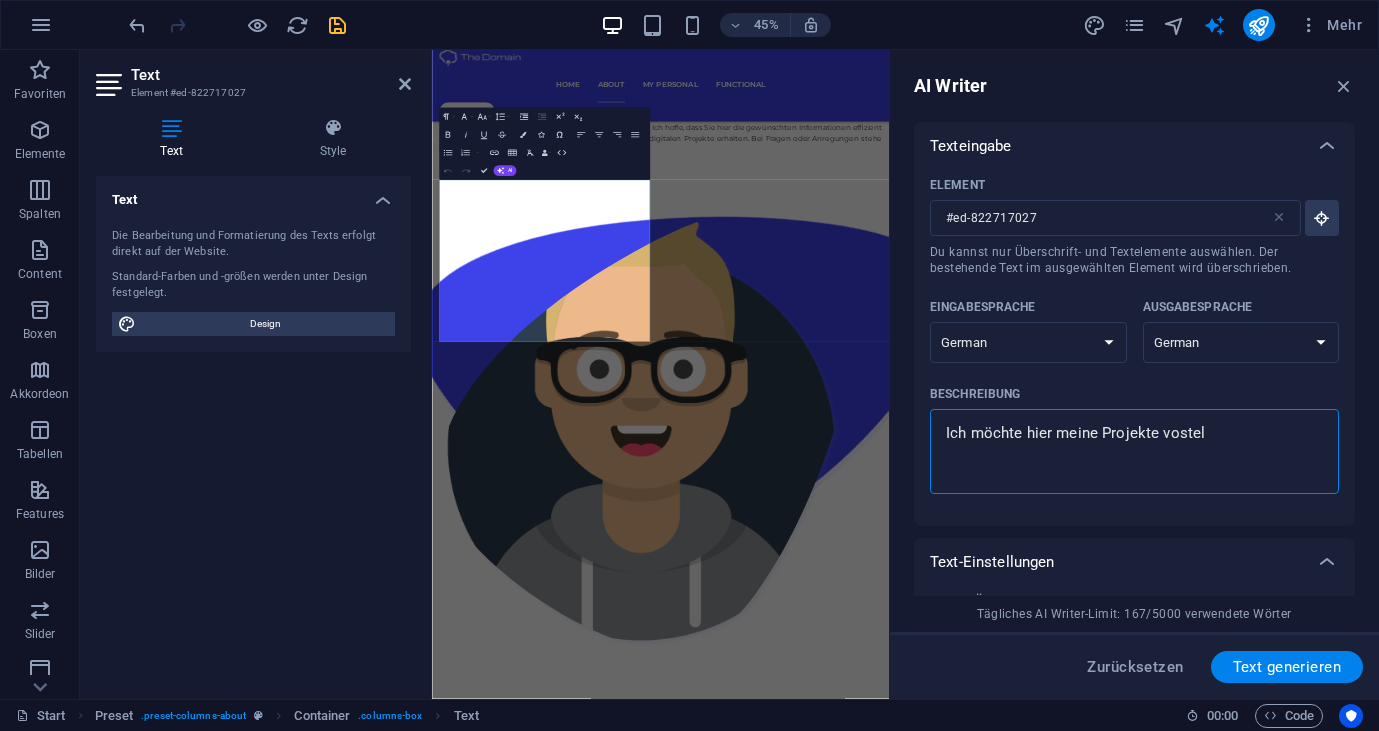 type on "Ich möchte hier meine Projekte vostell" 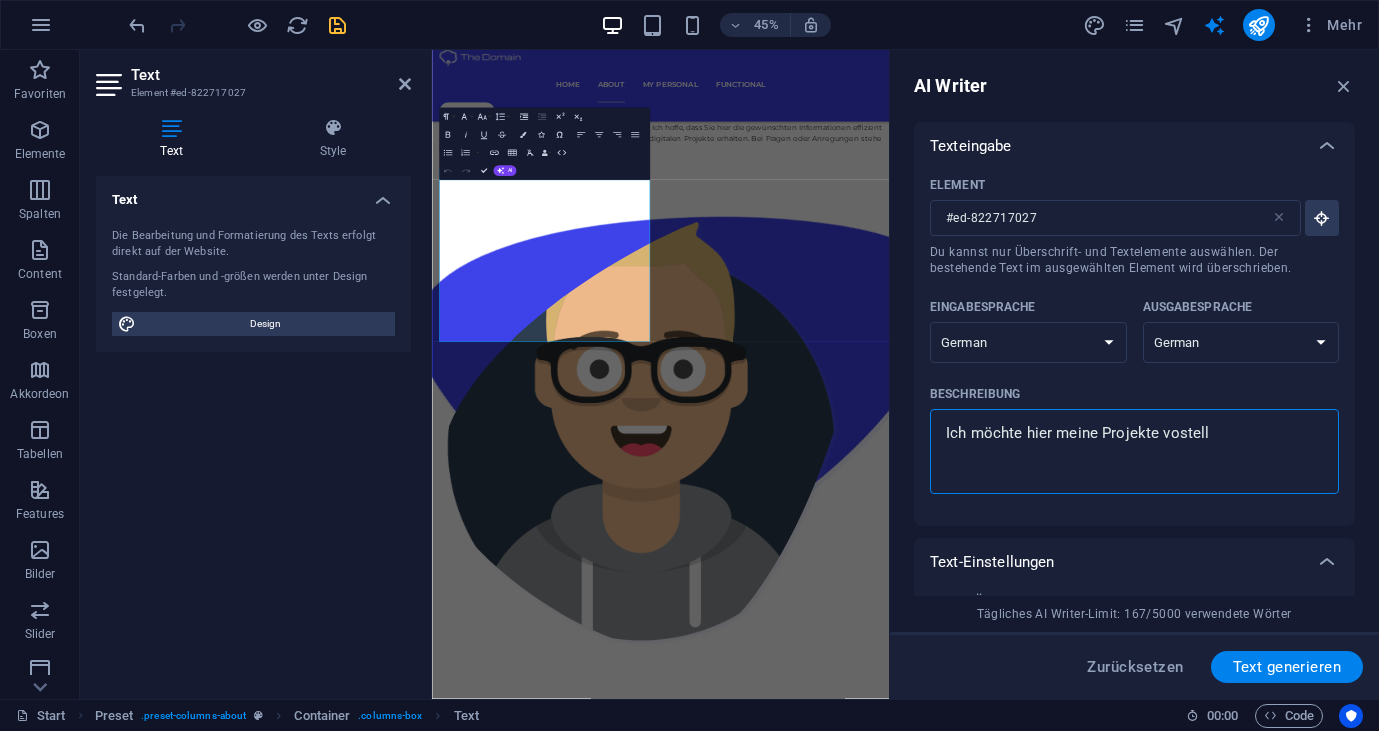 type on "Ich möchte hier meine Projekte vostelle" 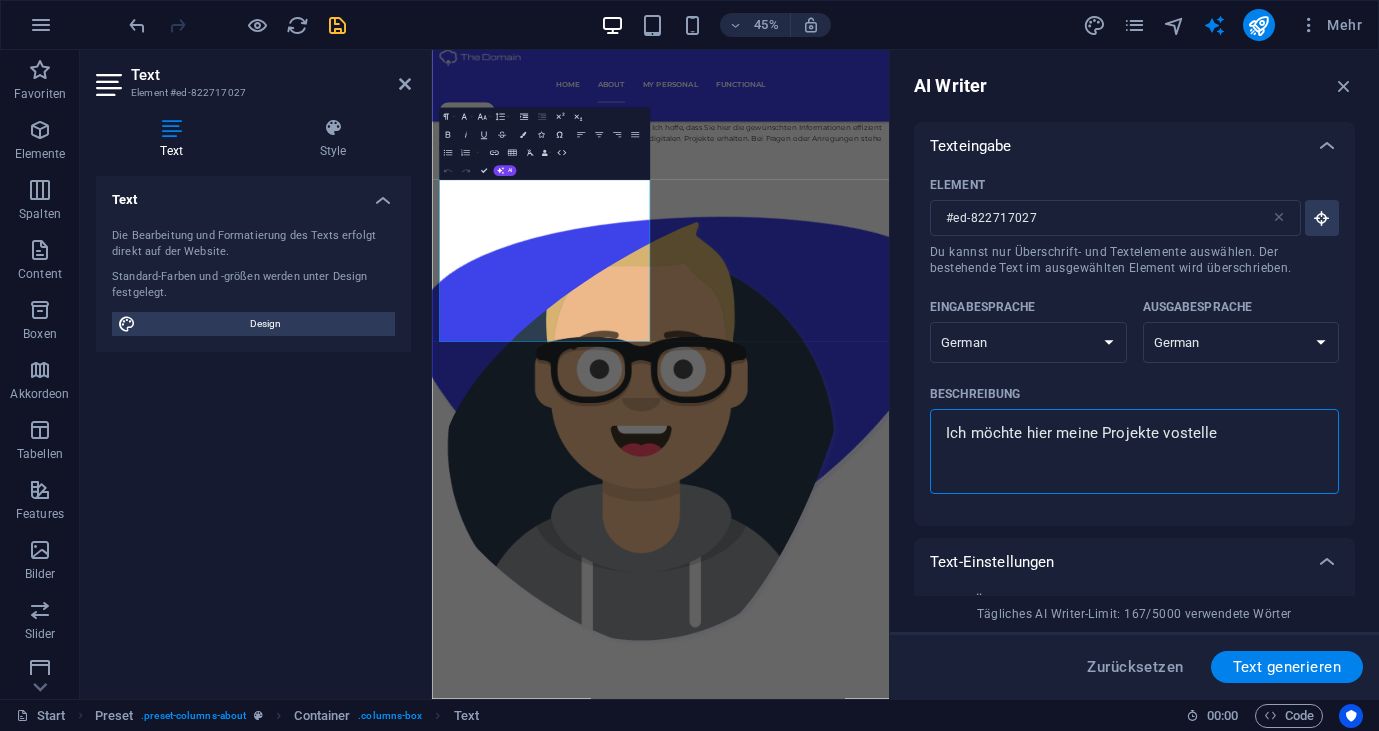 type on "Ich möchte hier meine Projekte vostellen" 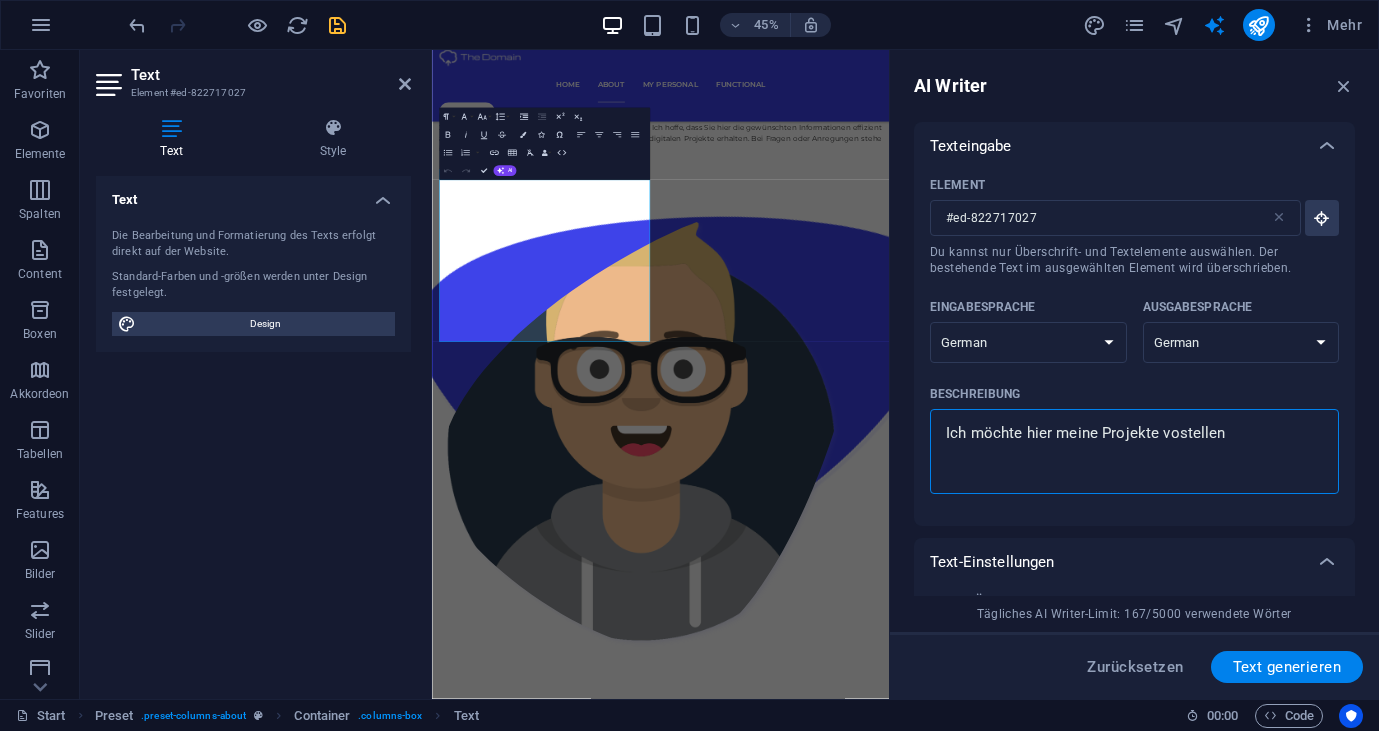 type on "Ich möchte hier meine Projekte vostelle" 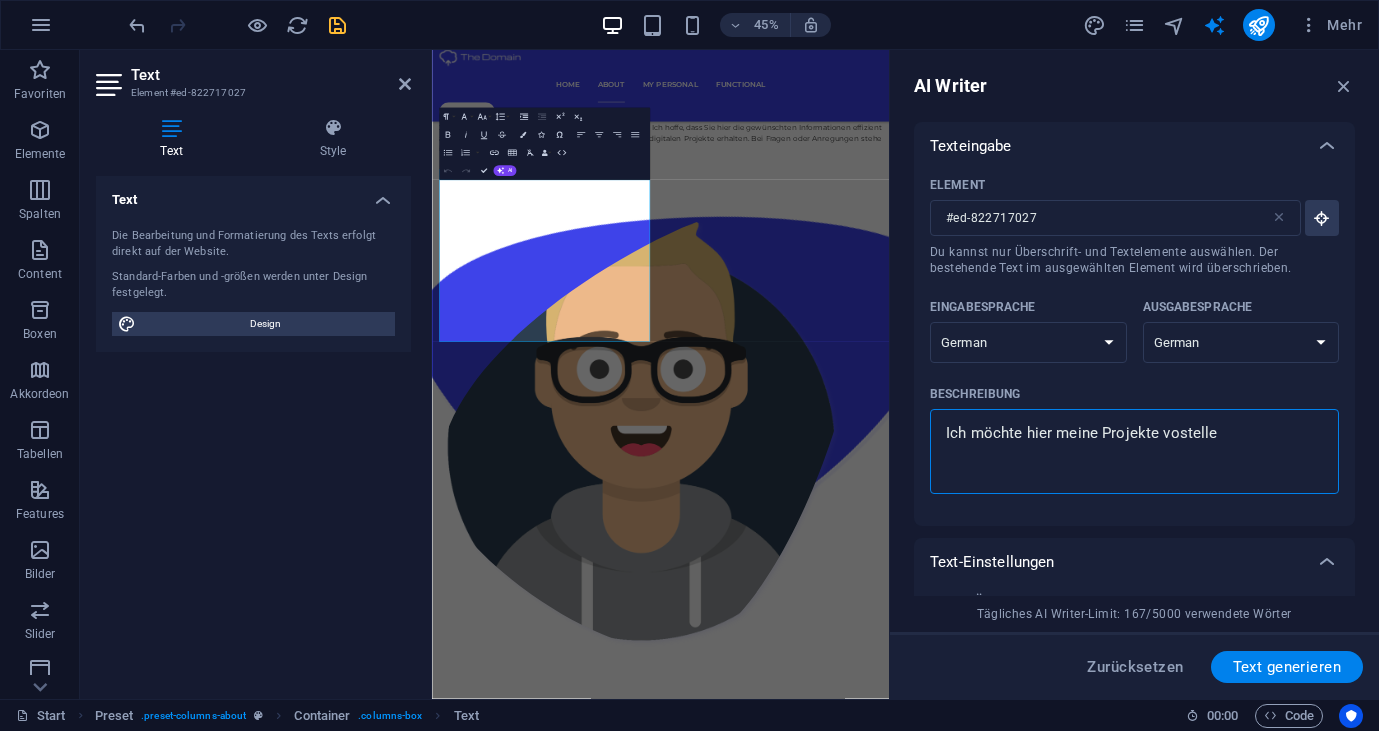 type on "Ich möchte hier meine Projekte vostell" 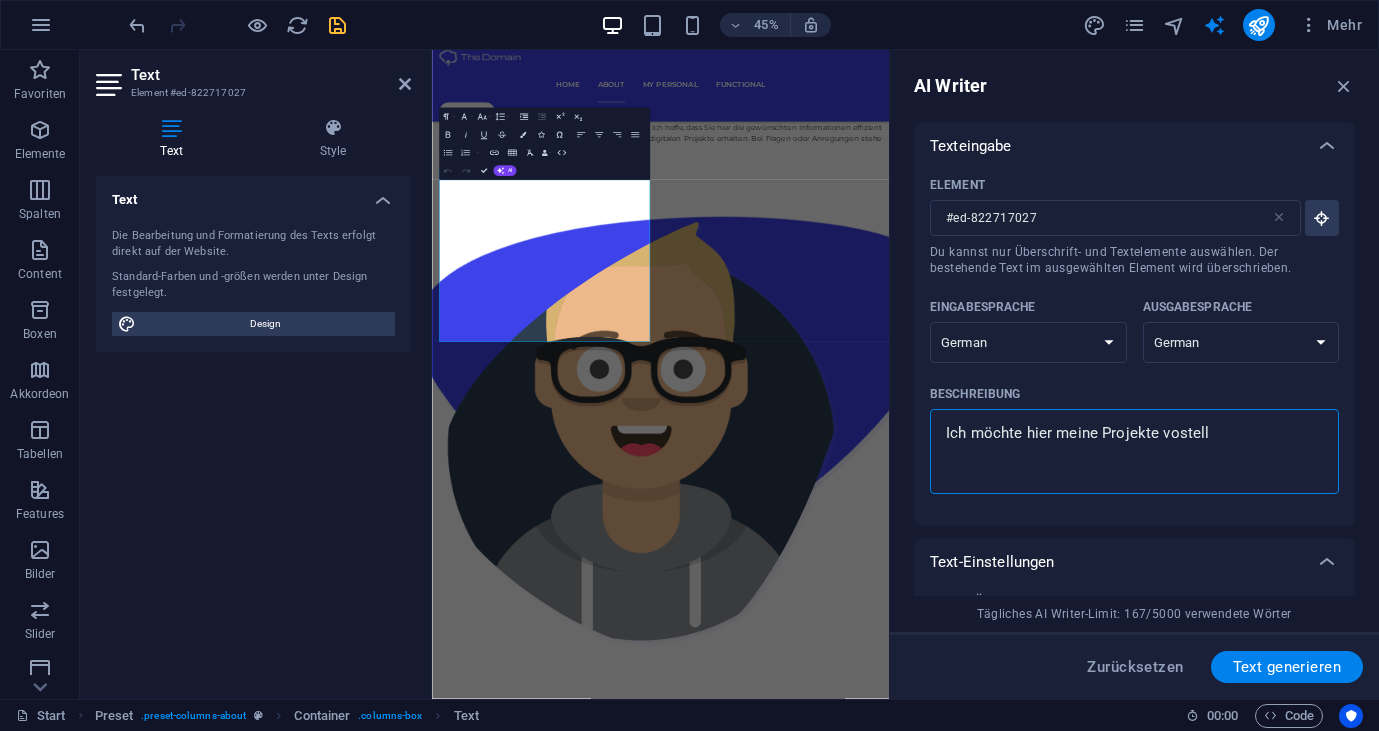 type on "Ich möchte hier meine Projekte vostel" 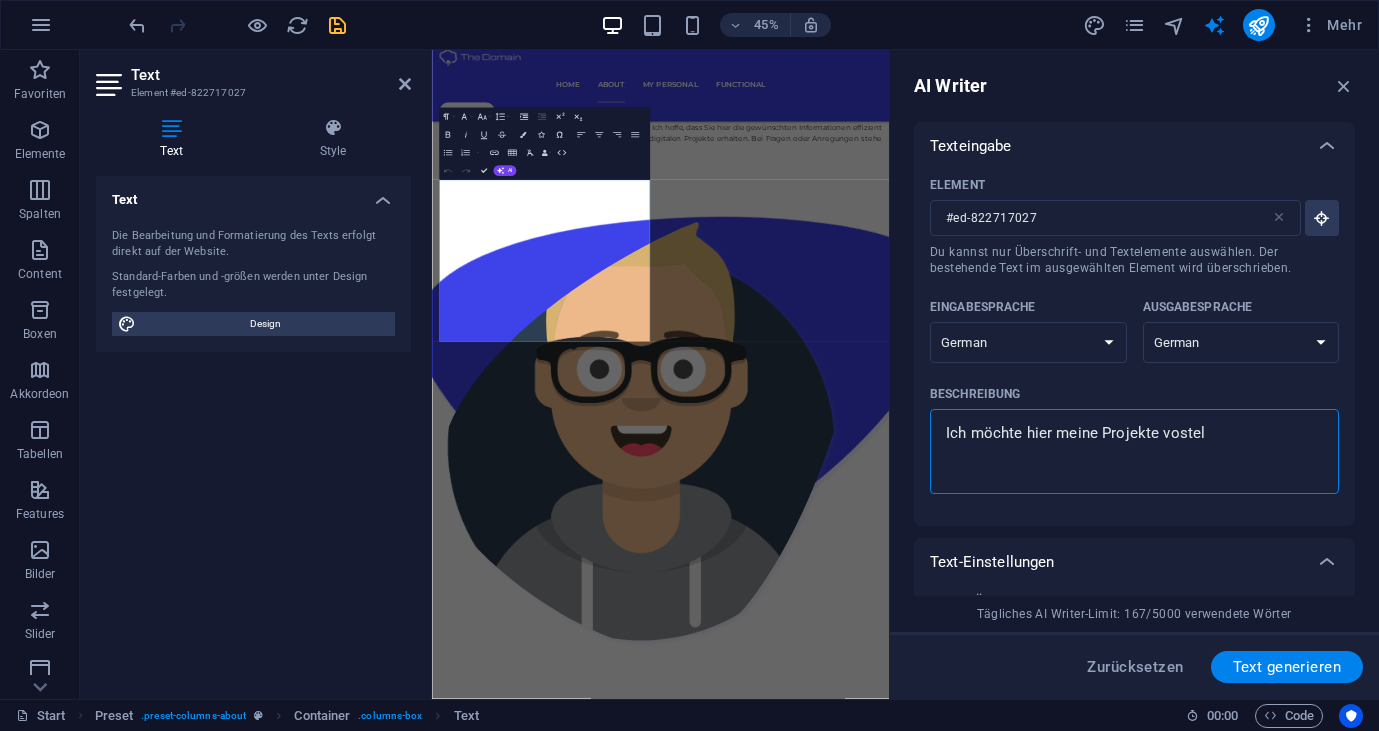 type on "Ich möchte hier meine Projekte voste" 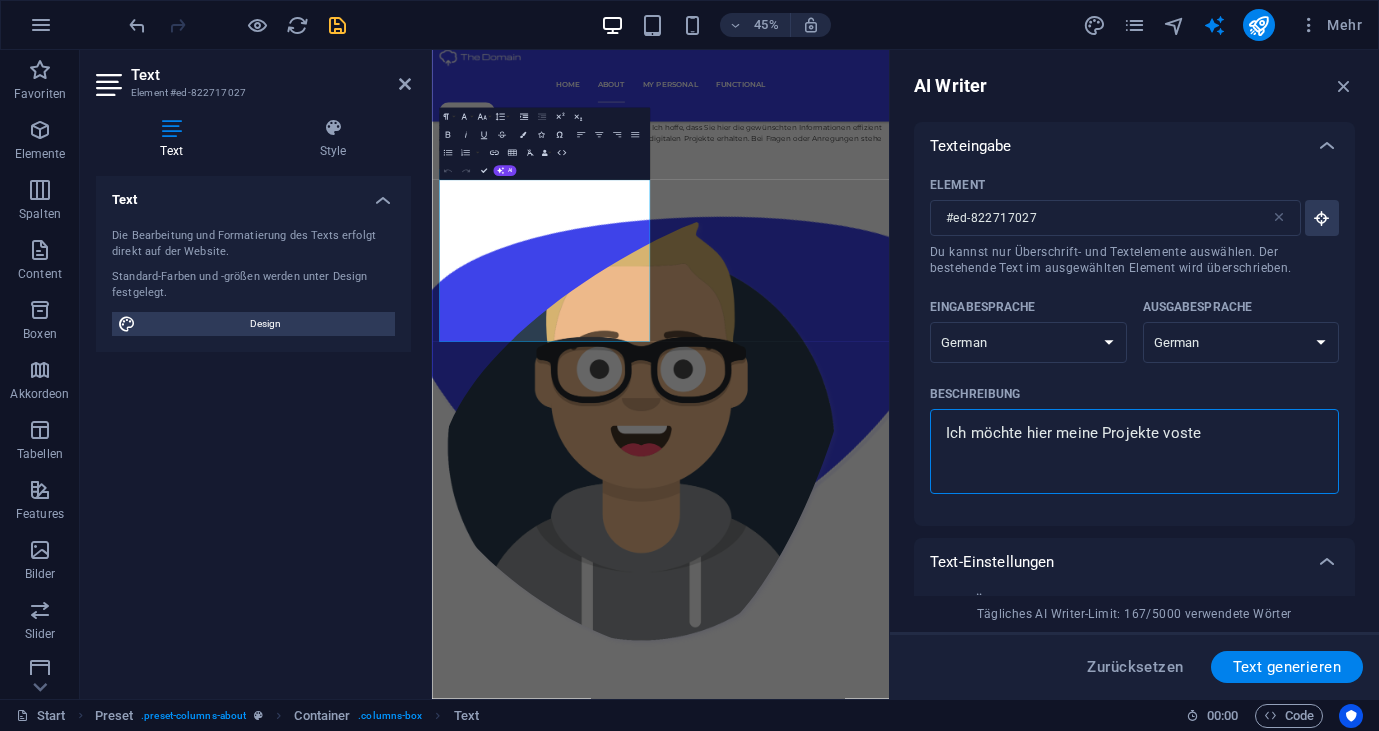 type on "Ich möchte hier meine Projekte vost" 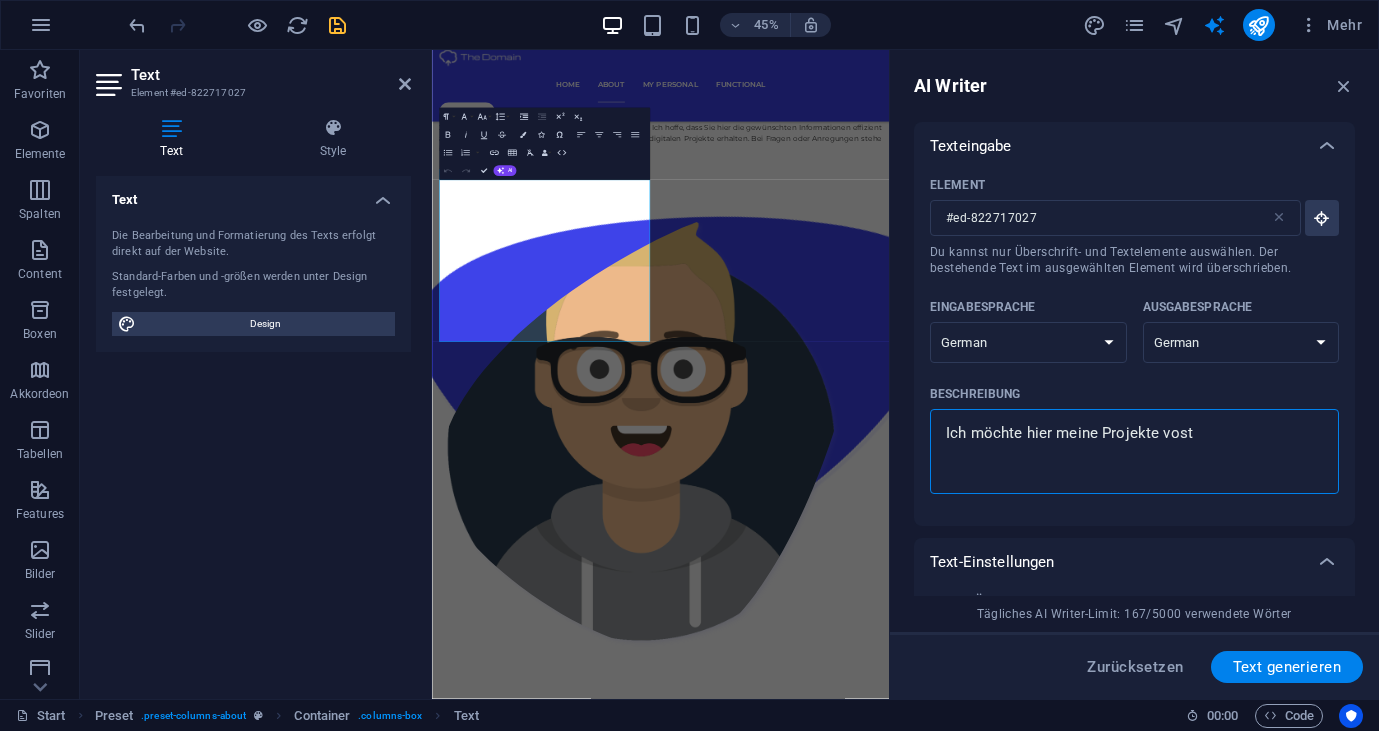 type on "Ich möchte hier meine Projekte vos" 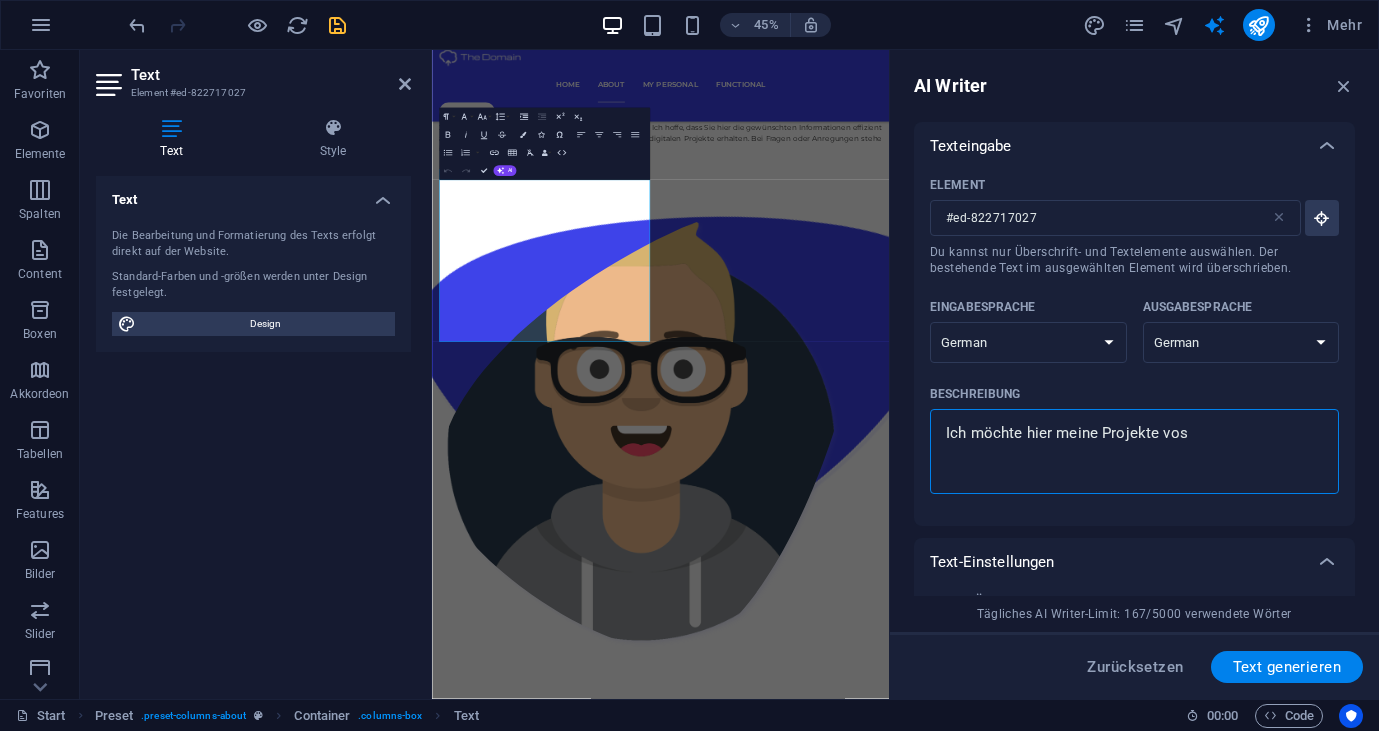 type on "Ich möchte hier meine Projekte vo" 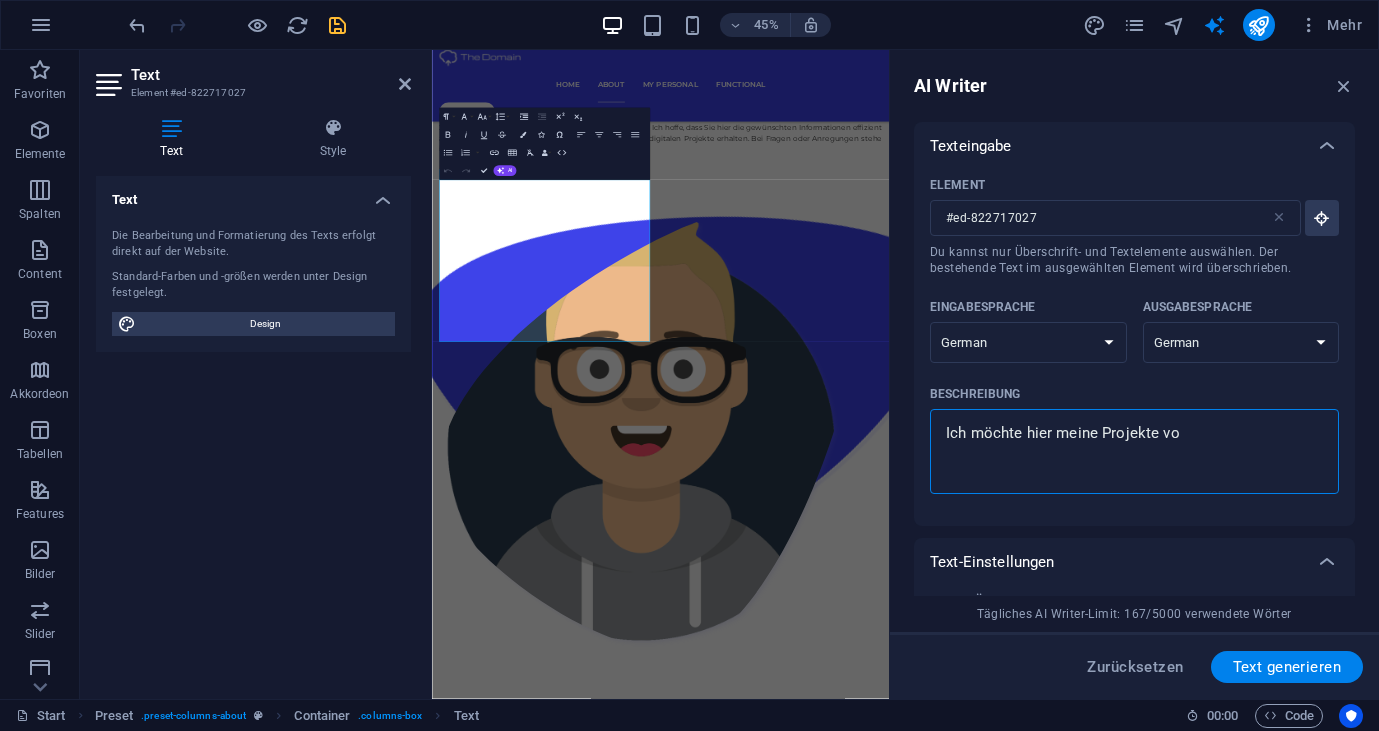 type on "Ich möchte hier meine Projekte vor" 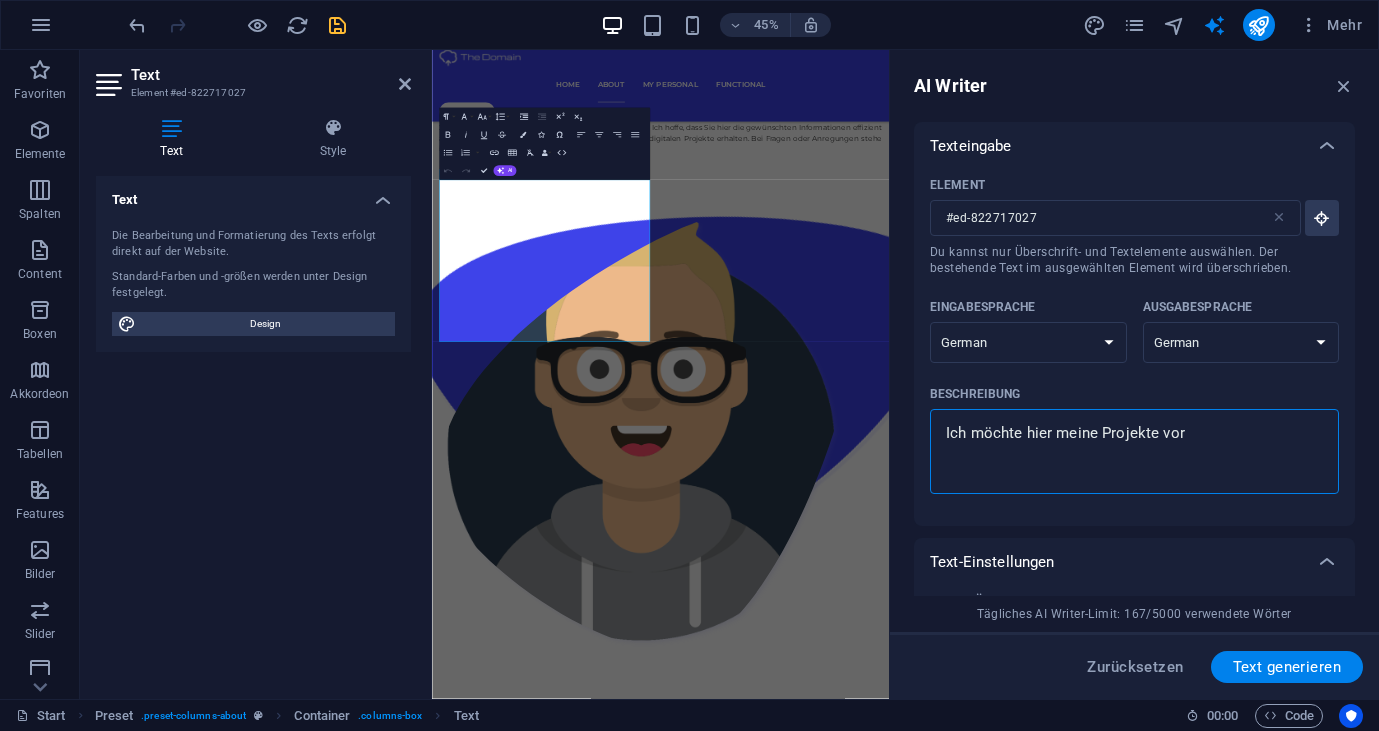 type on "Ich möchte hier meine Projekte vors" 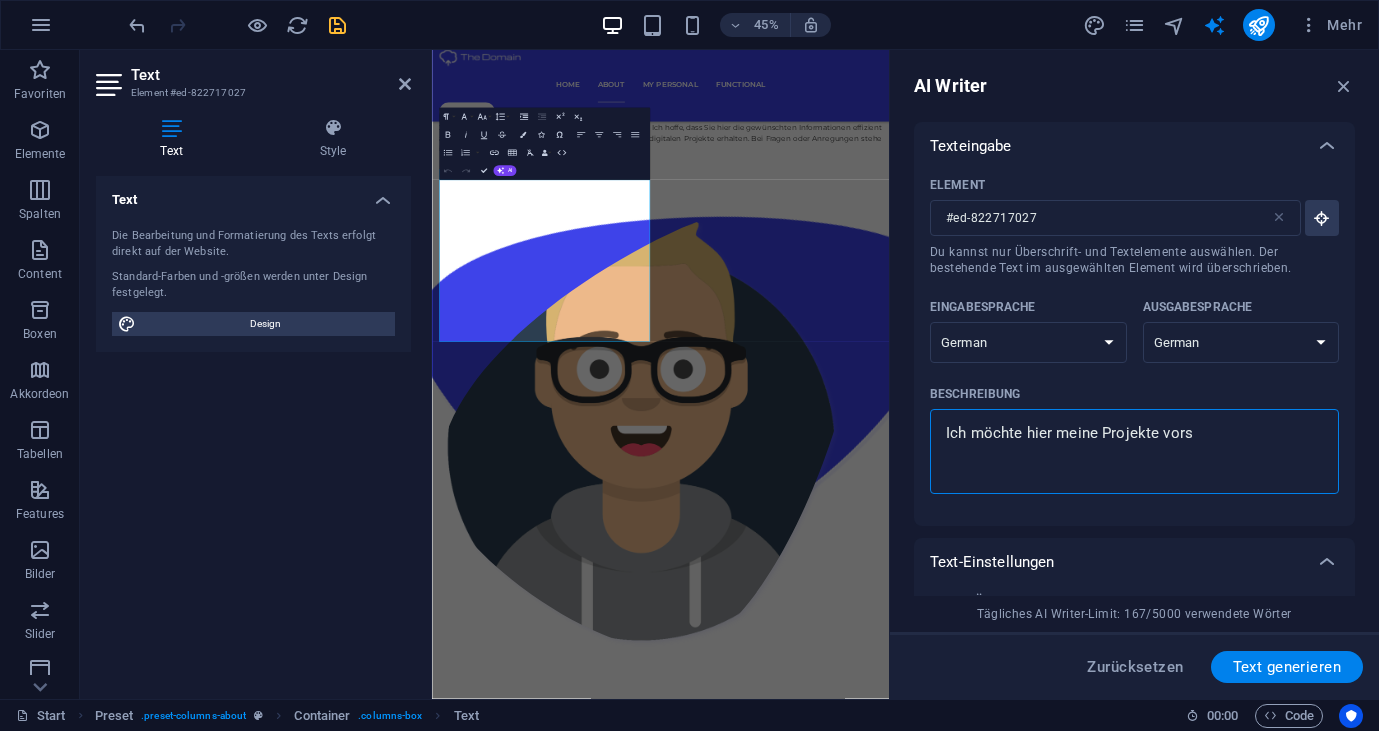 type on "Ich möchte hier meine Projekte vorst" 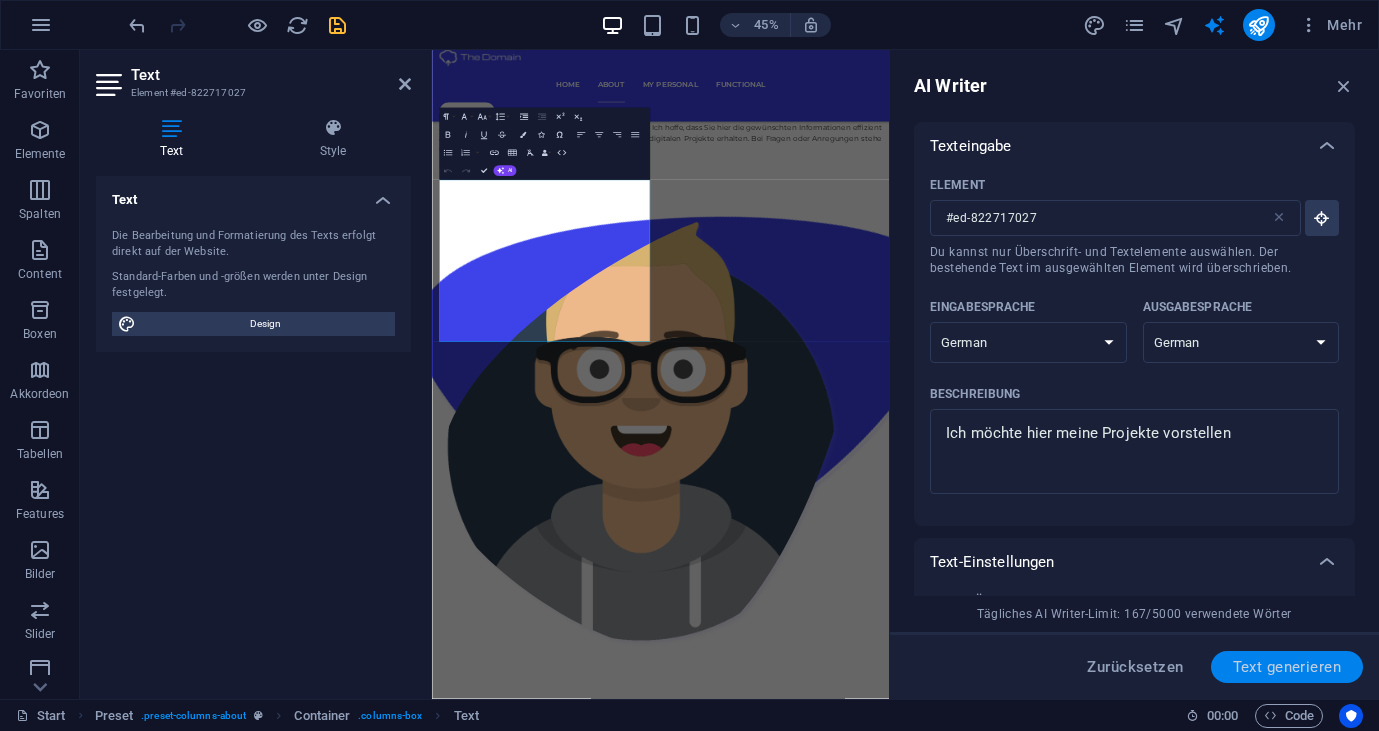click on "Text generieren" at bounding box center (1287, 667) 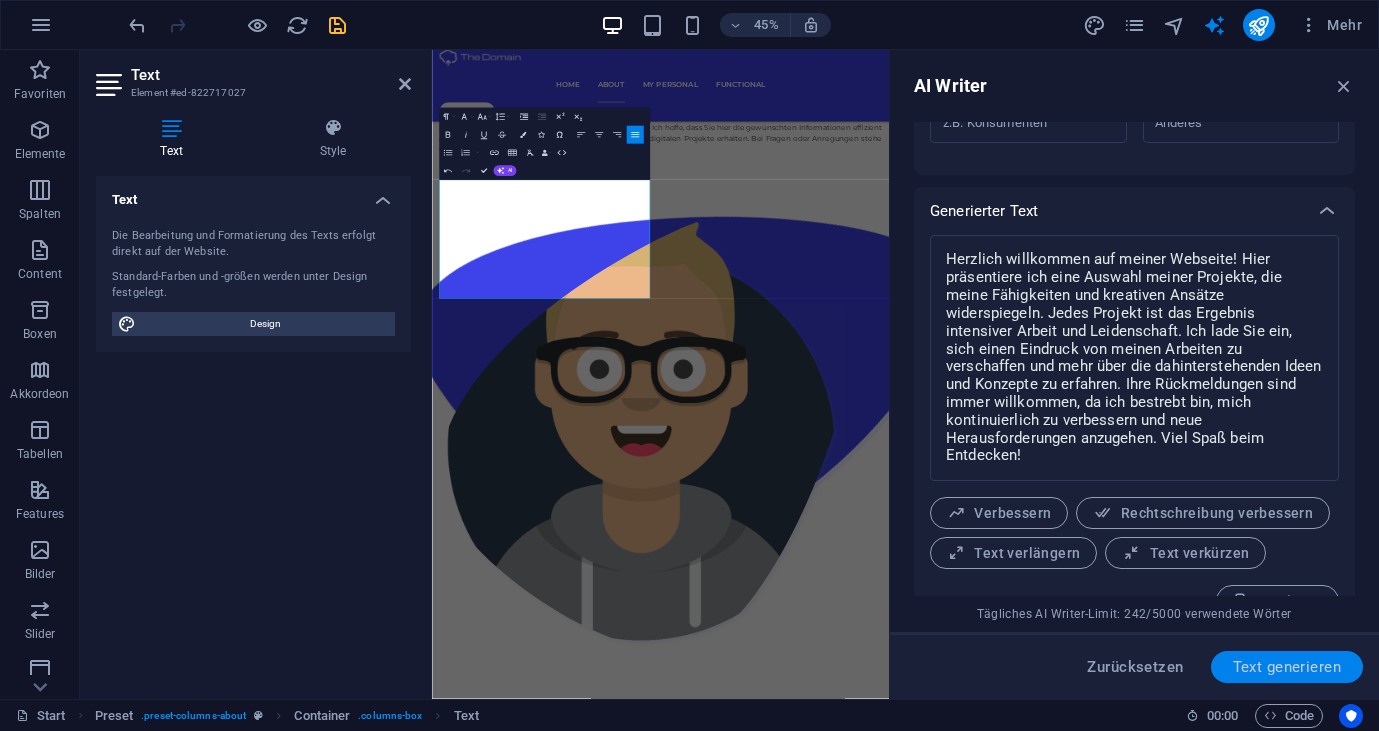 scroll, scrollTop: 725, scrollLeft: 0, axis: vertical 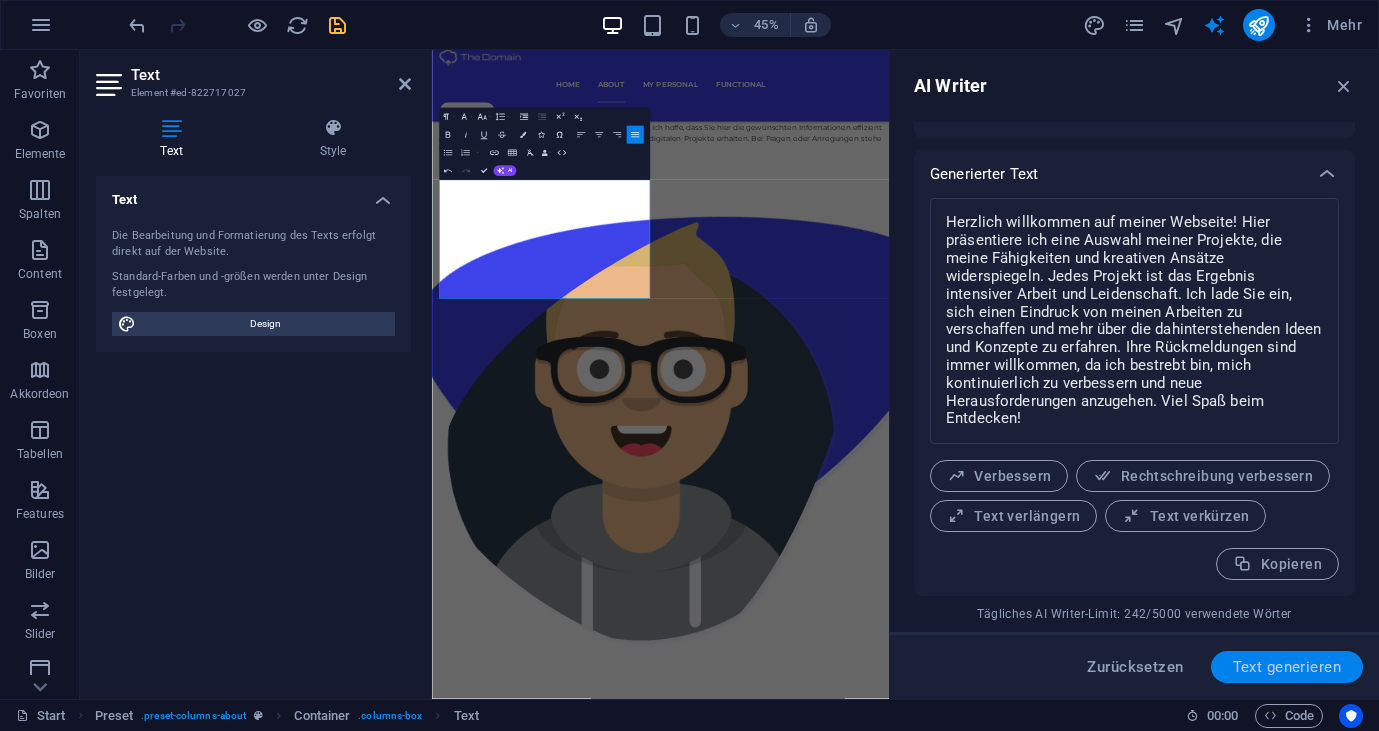 click on "Text generieren" at bounding box center [1287, 667] 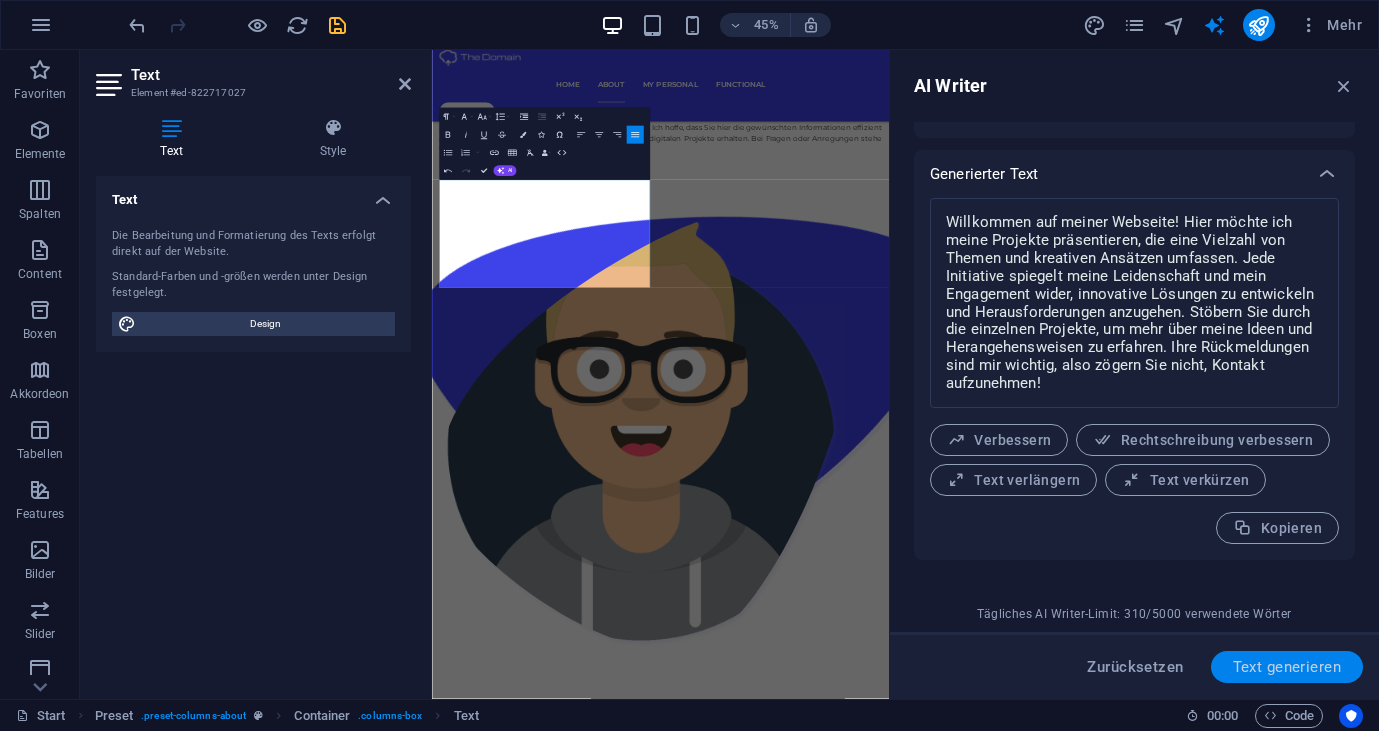 click on "Text generieren" at bounding box center [1287, 667] 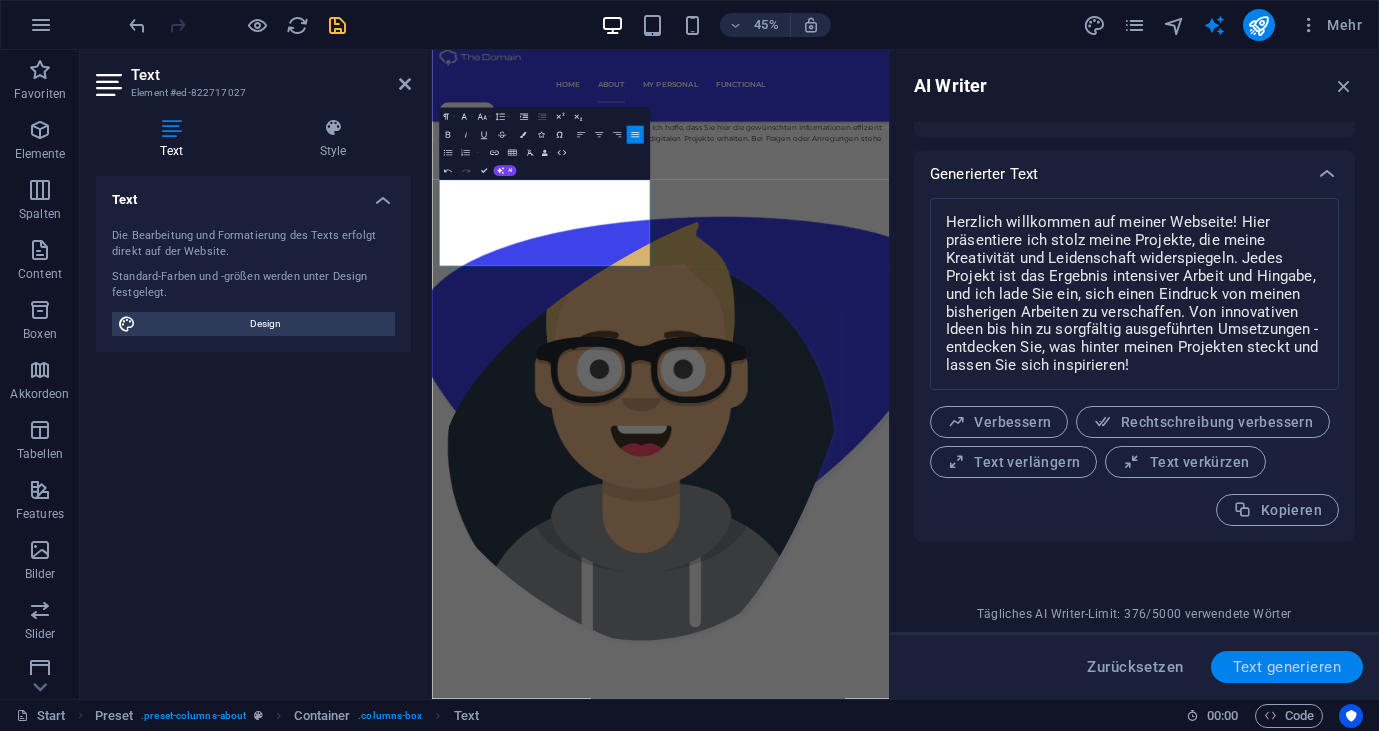 click on "Text generieren" at bounding box center (1287, 667) 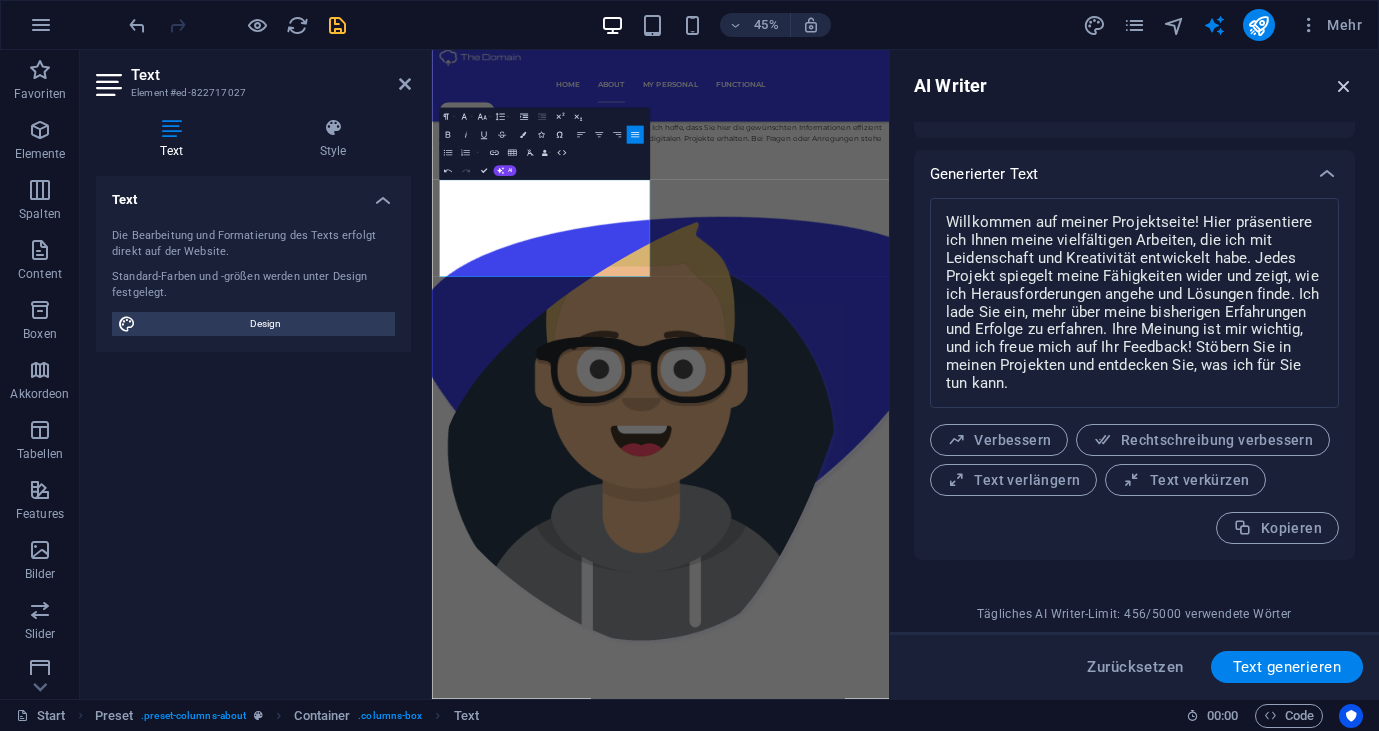 click at bounding box center (1344, 86) 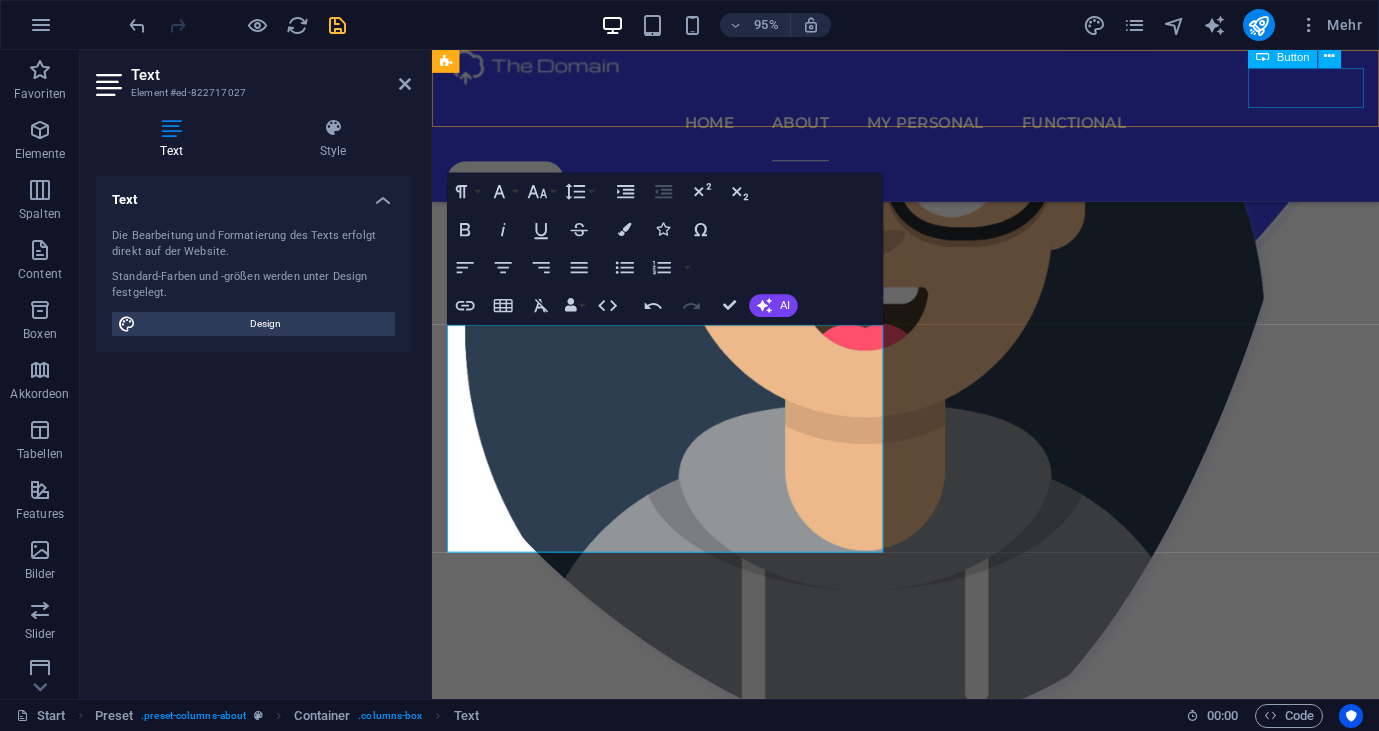 scroll, scrollTop: 2155, scrollLeft: 0, axis: vertical 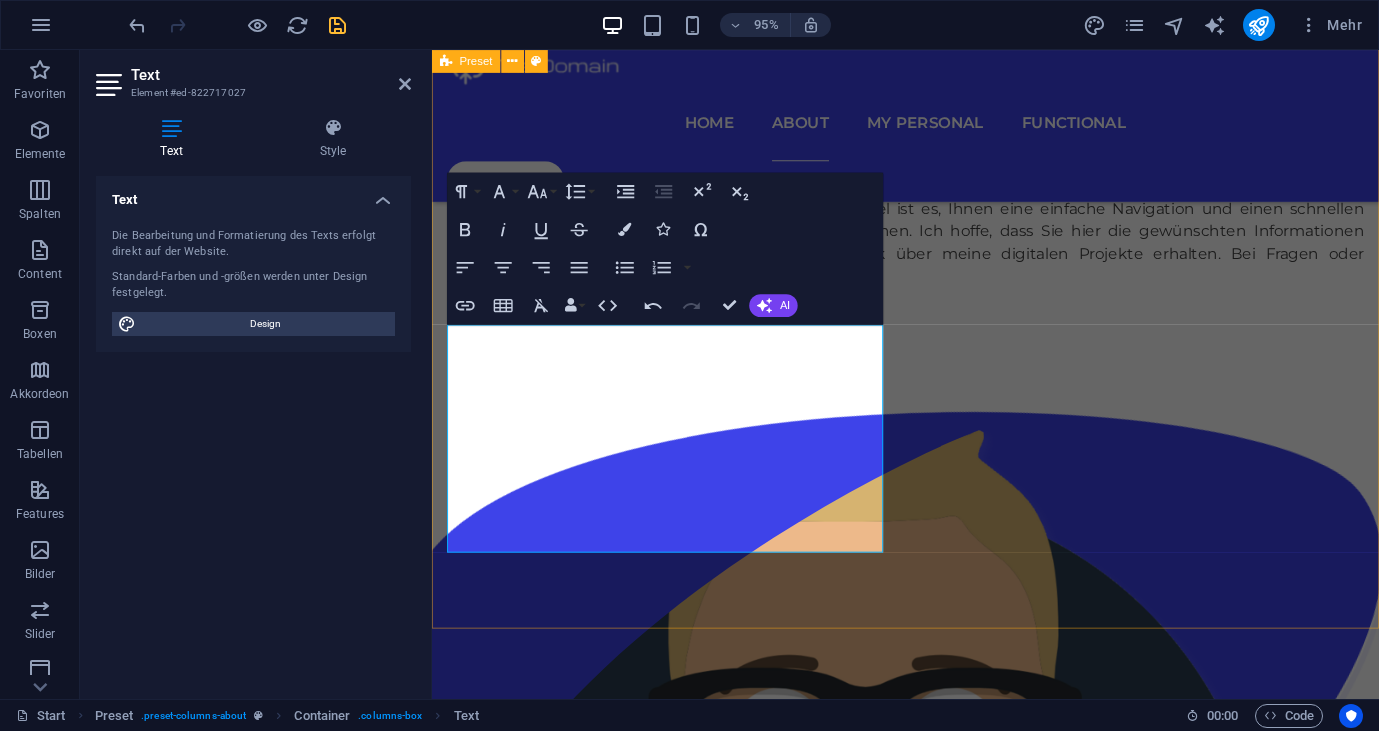 click on "domains.f-h.me Diese Seite bietet eine umfassende Übersicht über meine Domains. Hier finden Sie alle relevanten Informationen zu meinen Internetangeboten an einem zentralen Ort. Ziel ist es, Ihnen eine einfache Navigation und einen schnellen Zugang zu den entsprechenden Inhalten zu ermöglichen. Ich hoffe, dass Sie hier die gewünschten Informationen effizient abrufen können und einen klaren Überblick über meine digitalen Projekte erhalten. Bei Fragen oder Anregungen stehe ich Ihnen gerne zur Verfügung. .cls-1{fill:#1a171b;stroke:#fff;stroke-miterlimit:10;} Element 2
.cls-1{fill:#1a171b;stroke:#fff;stroke-miterlimit:10;} Element 2
Personal Projekte & Functional .cls-1{fill:#1a171b;stroke:#fff;stroke-miterlimit:10;} Element 2" at bounding box center (930, 1895) 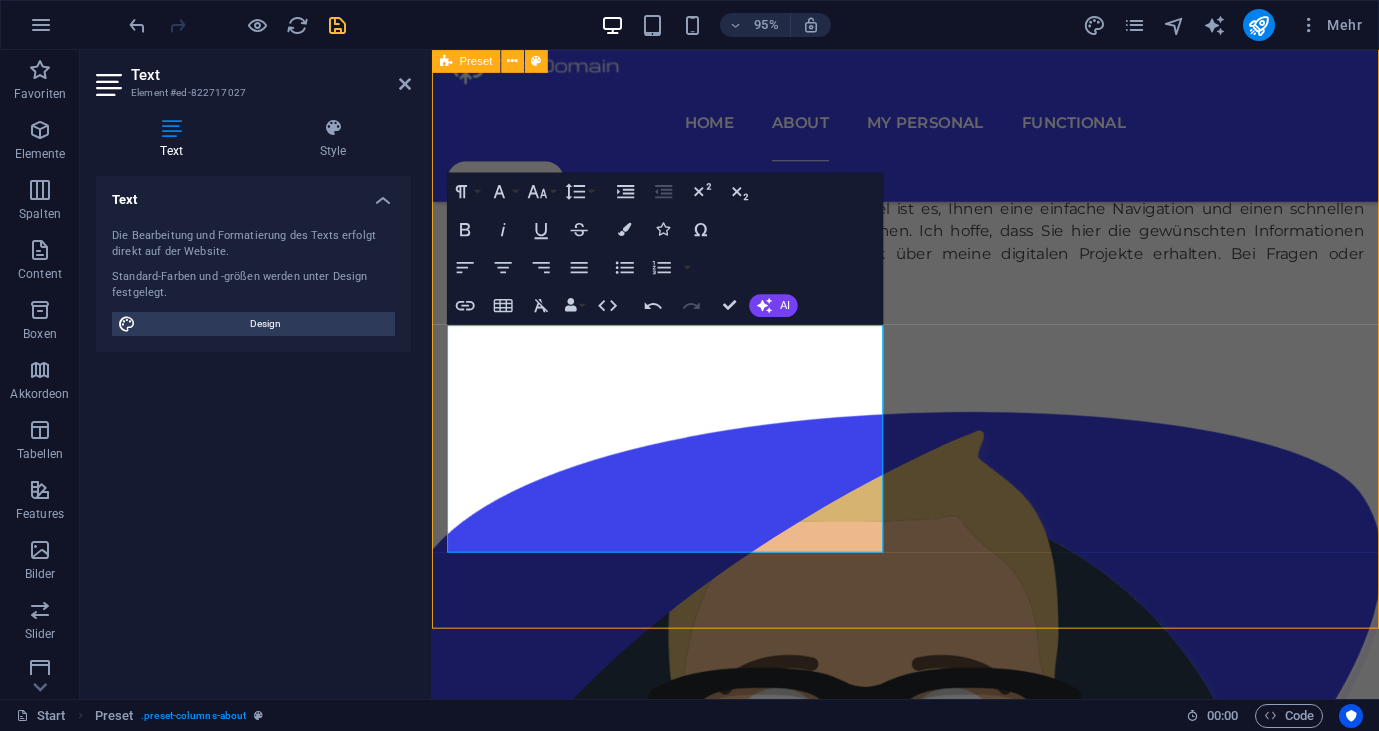scroll, scrollTop: 2467, scrollLeft: 0, axis: vertical 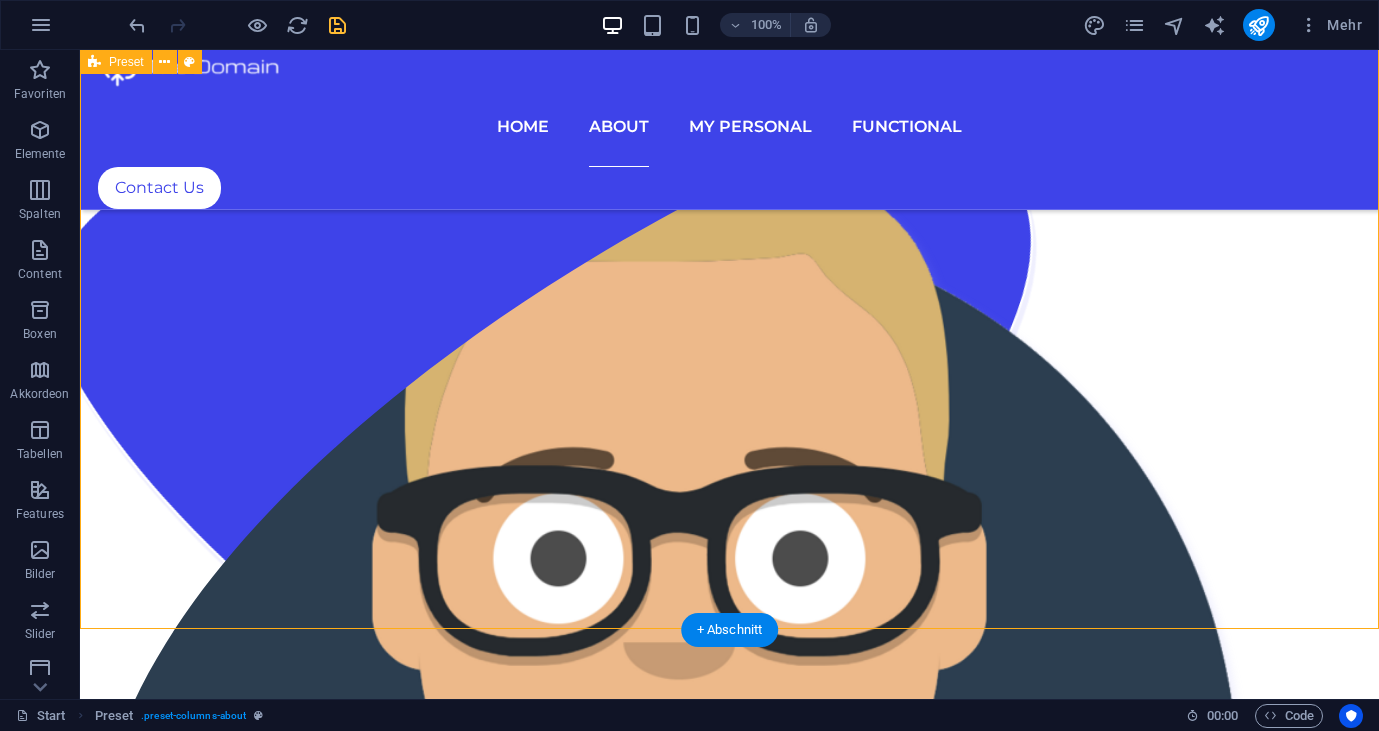 click on "domains.f-h.me Diese Seite bietet eine umfassende Übersicht über meine Domains. Hier finden Sie alle relevanten Informationen zu meinen Internetangeboten an einem zentralen Ort. Ziel ist es, Ihnen eine einfache Navigation und einen schnellen Zugang zu den entsprechenden Inhalten zu ermöglichen. Ich hoffe, dass Sie hier die gewünschten Informationen effizient abrufen können und einen klaren Überblick über meine digitalen Projekte erhalten. Bei Fragen oder Anregungen stehe ich Ihnen gerne zur Verfügung. .cls-1{fill:#1a171b;stroke:#fff;stroke-miterlimit:10;} Element 2
.cls-1{fill:#1a171b;stroke:#fff;stroke-miterlimit:10;} Element 2
Personal Projekte & Functional .cls-1{fill:#1a171b;stroke:#fff;stroke-miterlimit:10;} Element 2" at bounding box center (729, 1959) 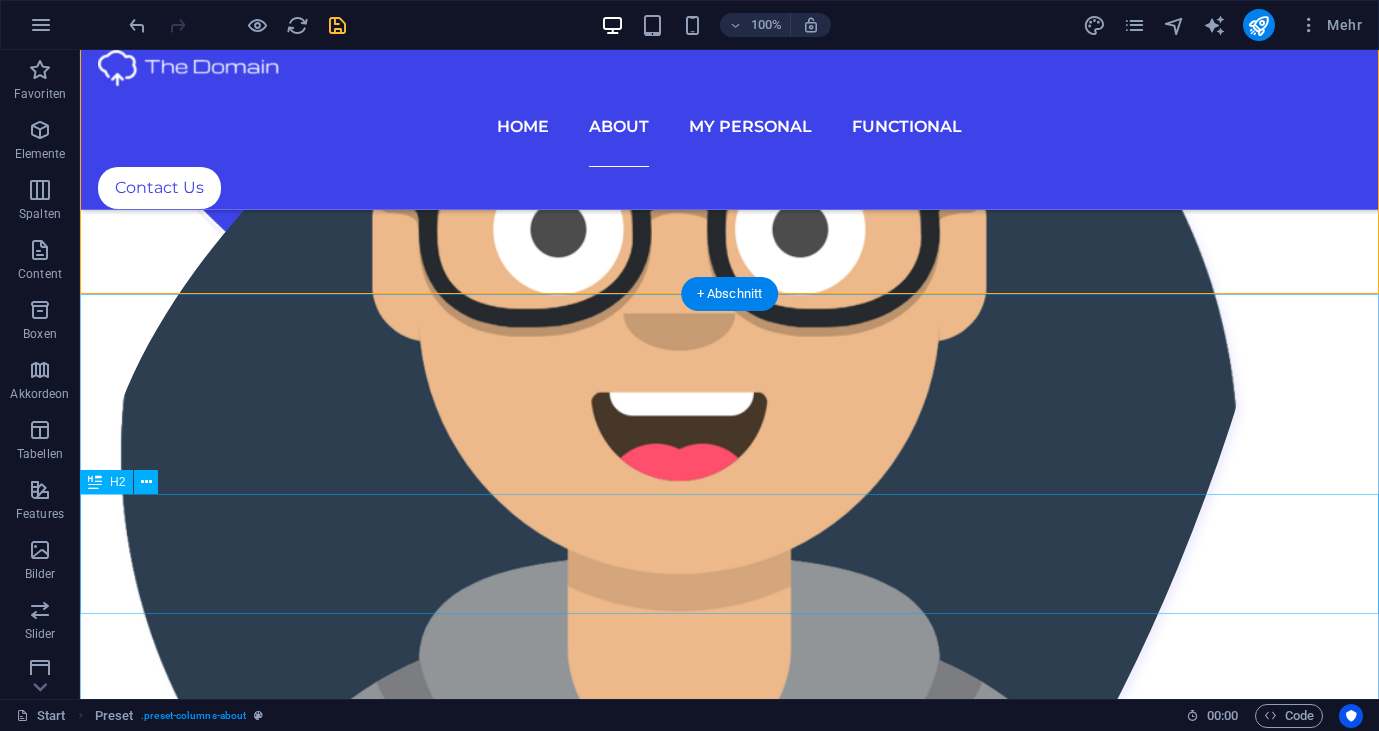 scroll, scrollTop: 2811, scrollLeft: 0, axis: vertical 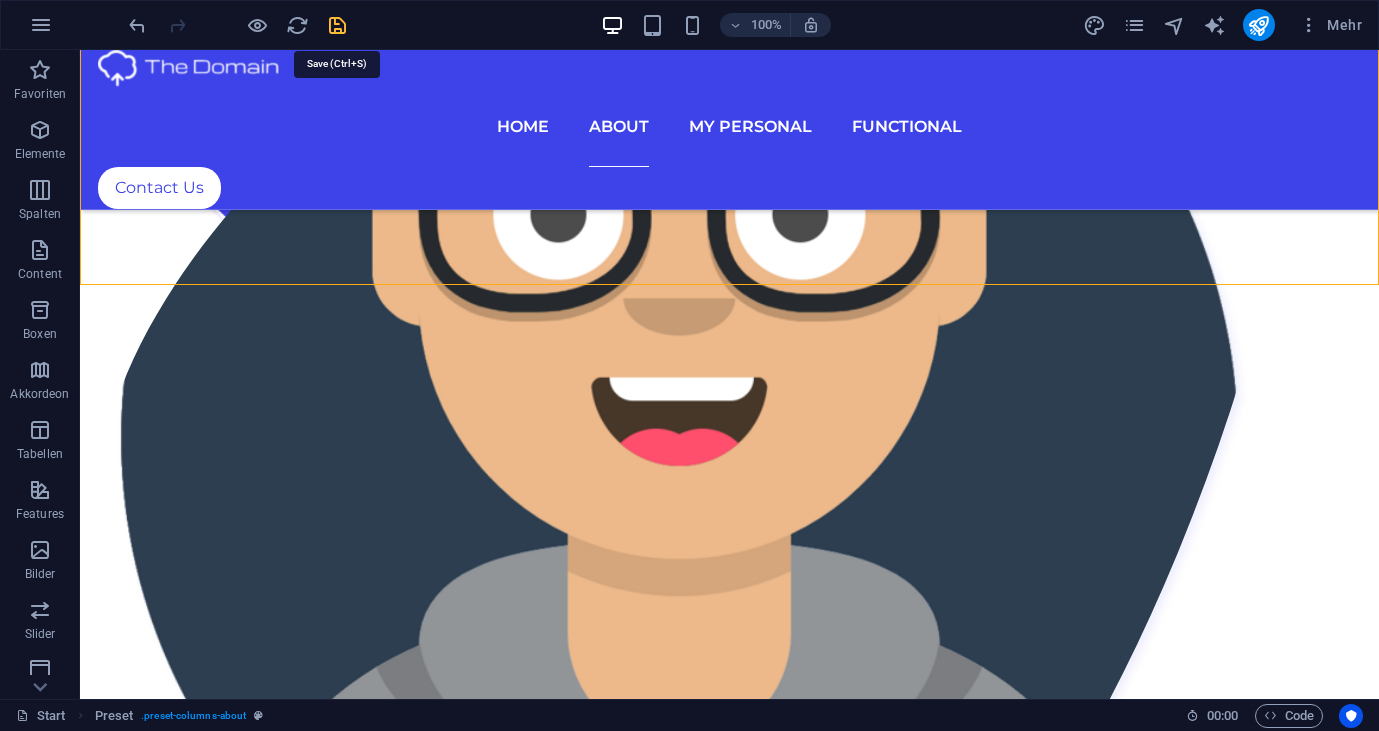 click at bounding box center [337, 25] 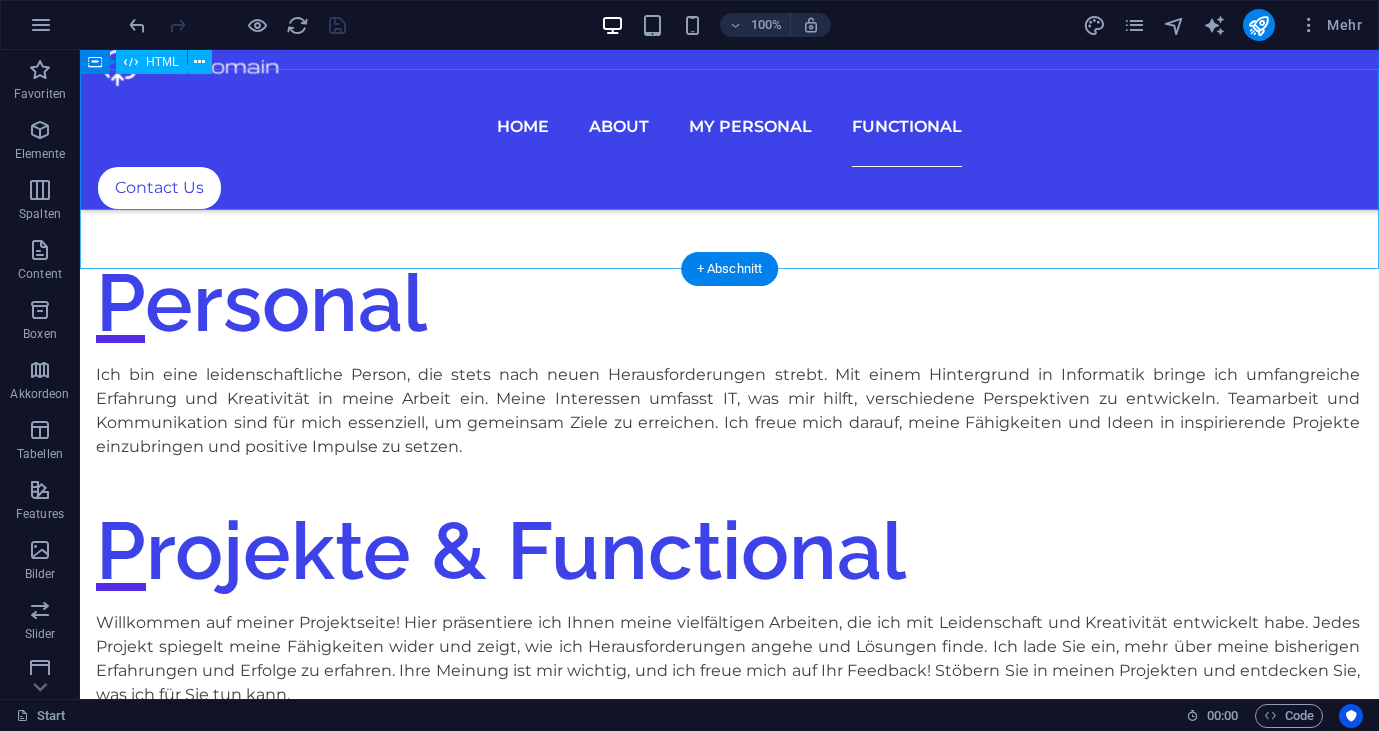 scroll, scrollTop: 4979, scrollLeft: 0, axis: vertical 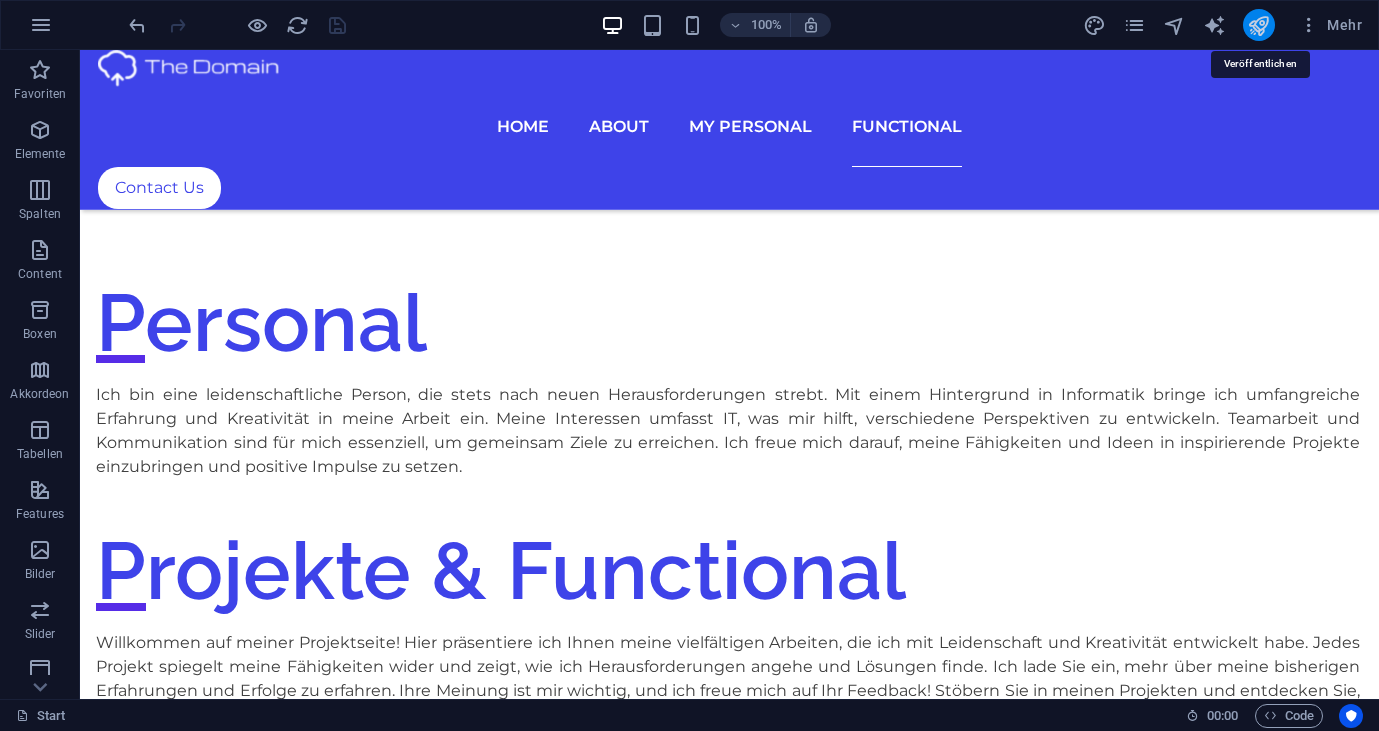 click at bounding box center [1258, 25] 